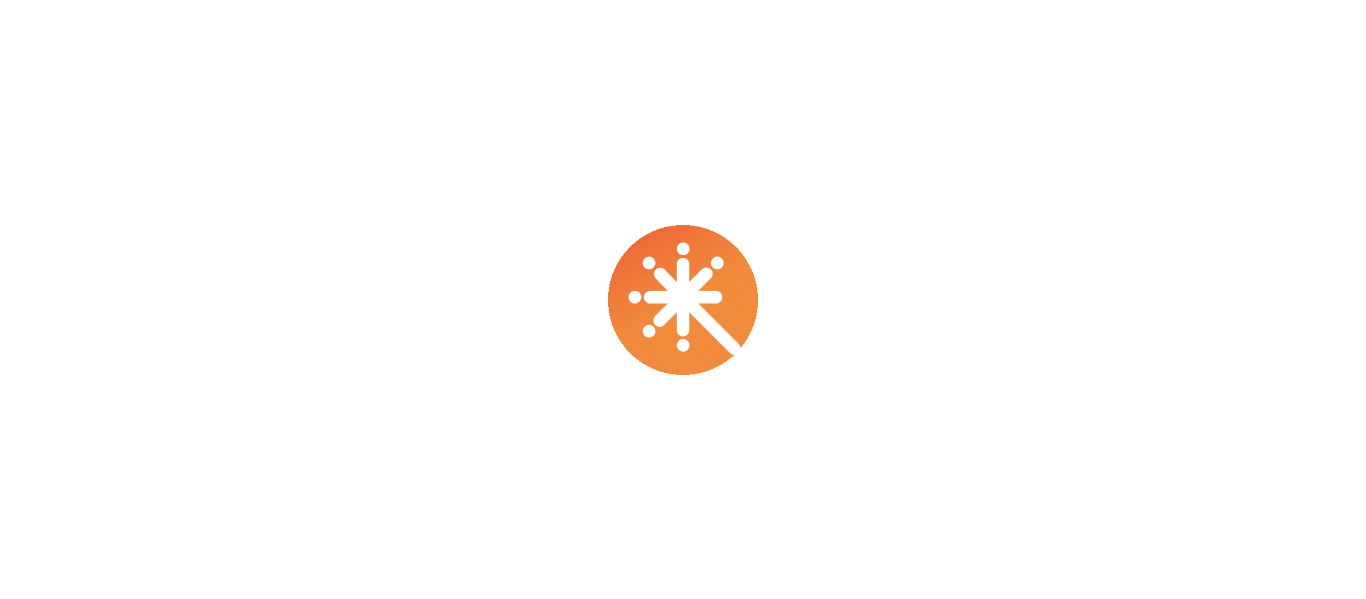 scroll, scrollTop: 0, scrollLeft: 0, axis: both 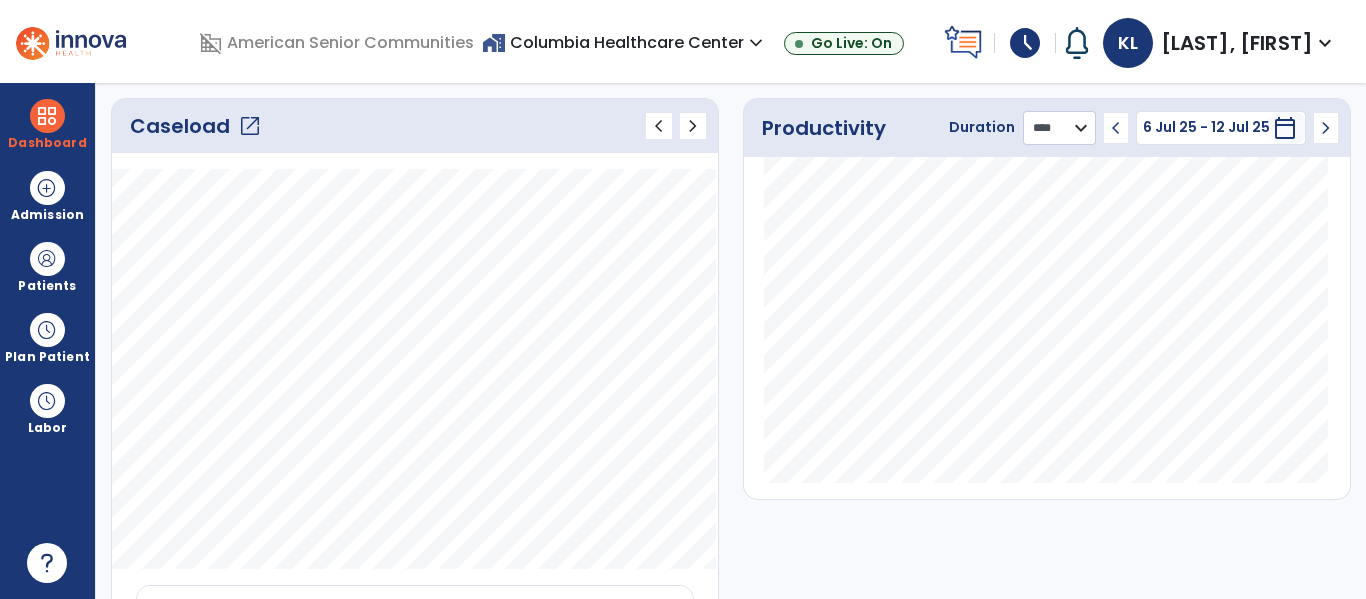 click on "******** **** ***" 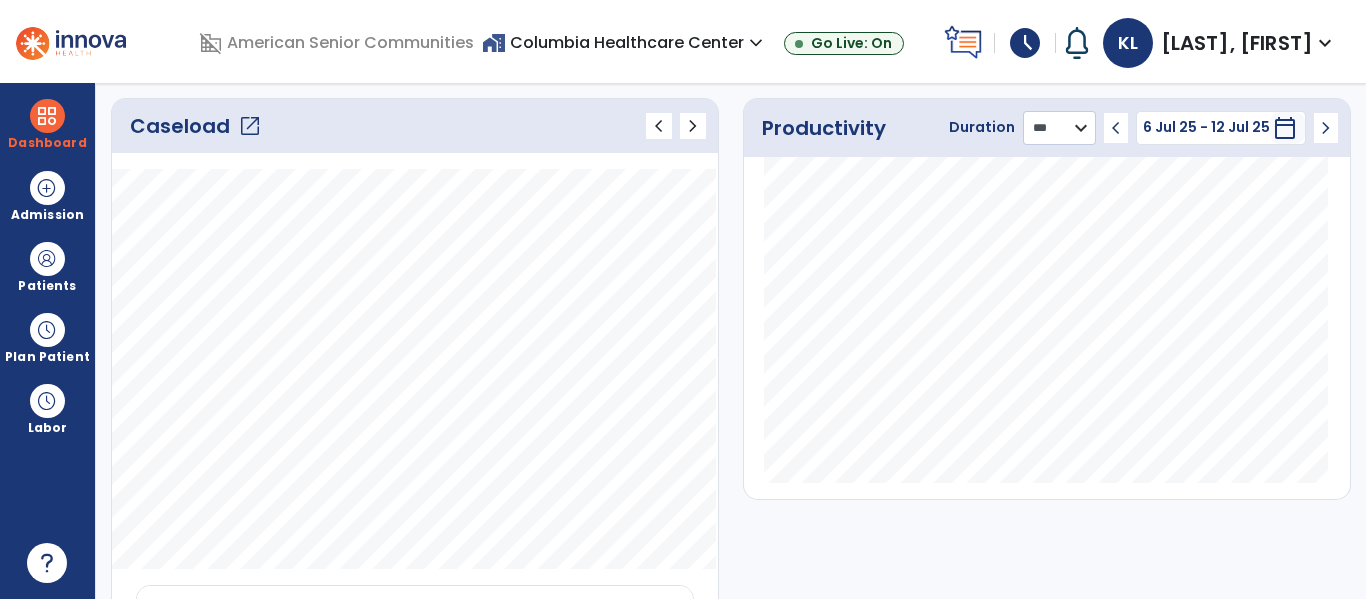 click on "******** **** ***" 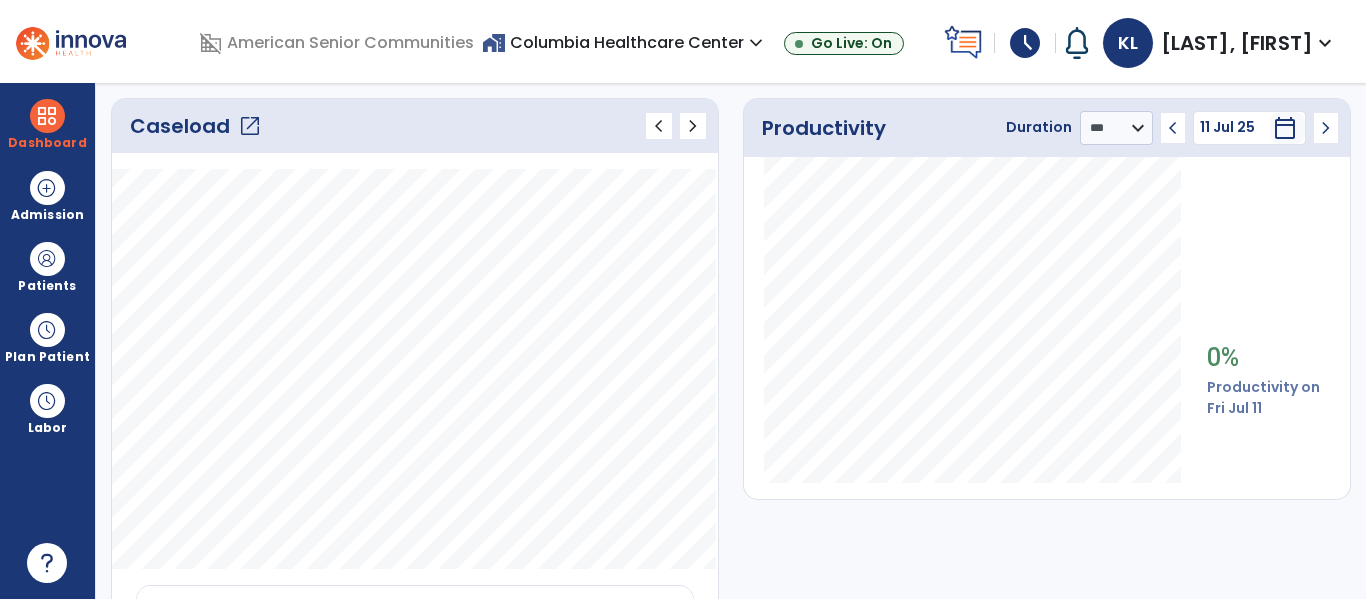 click on "chevron_left" 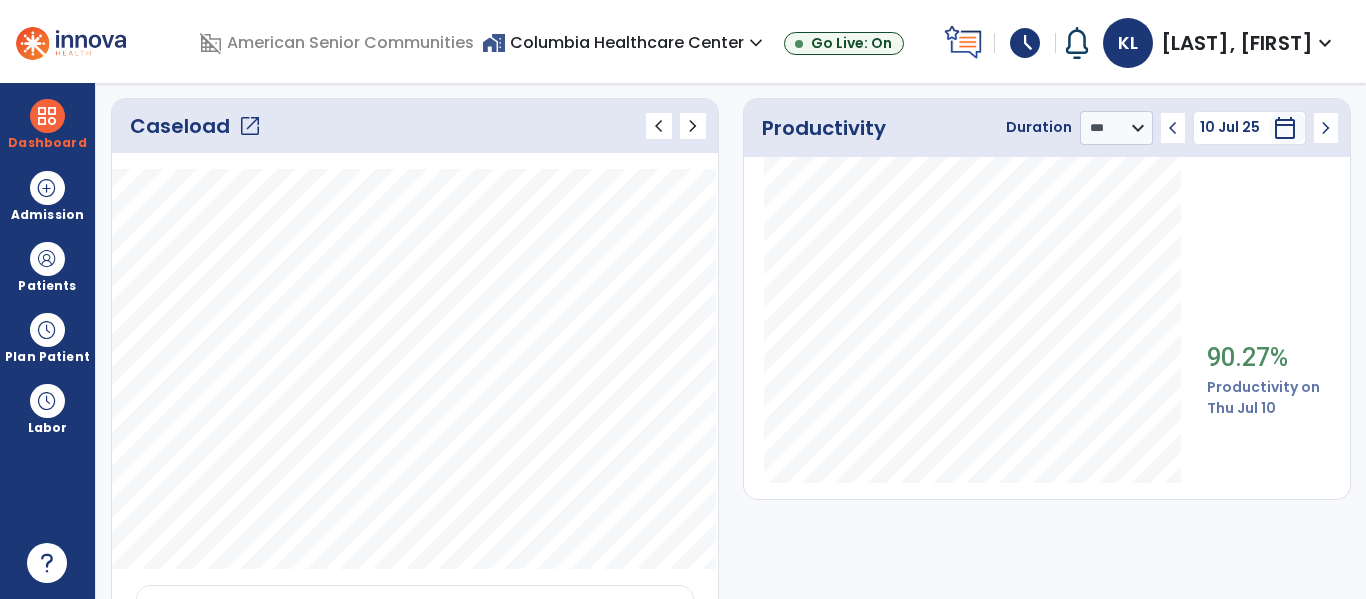 click on "chevron_left" 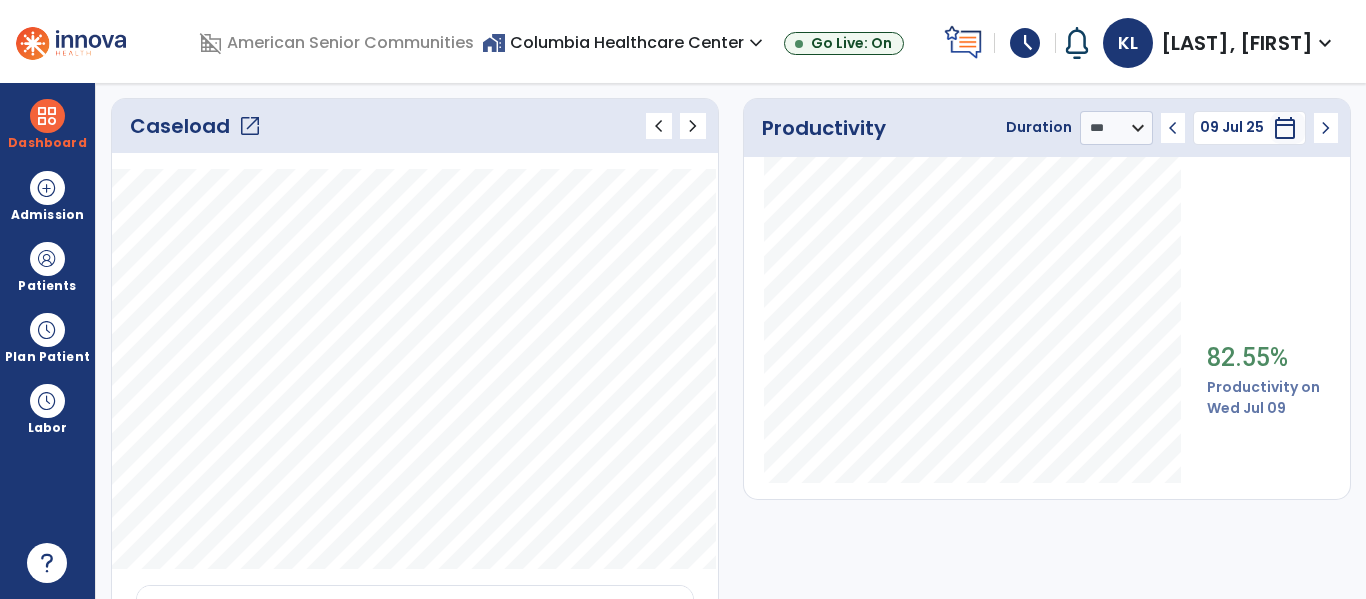 click on "chevron_left" 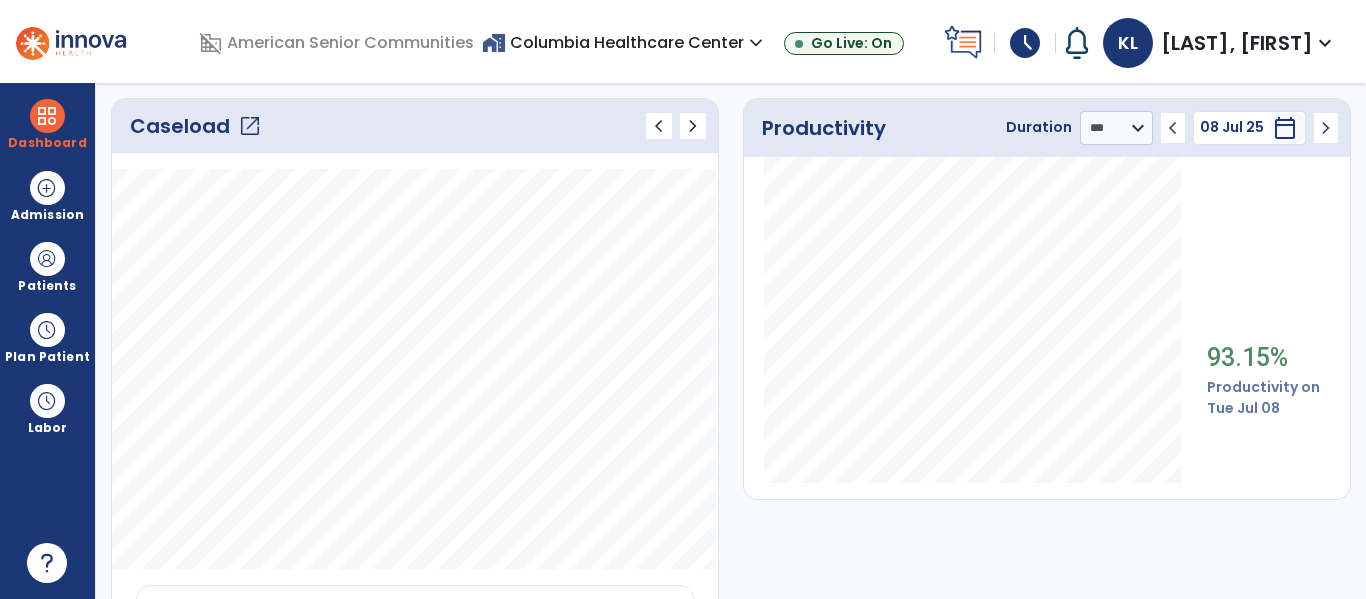 click on "chevron_left" 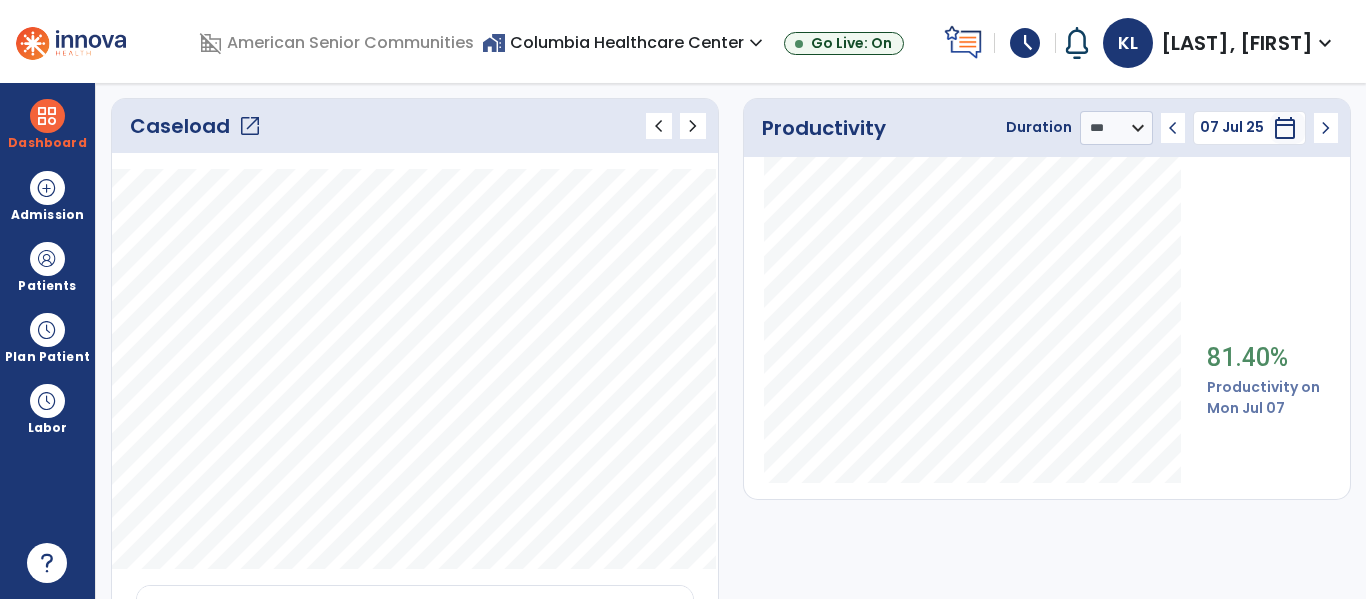 click on "chevron_left" 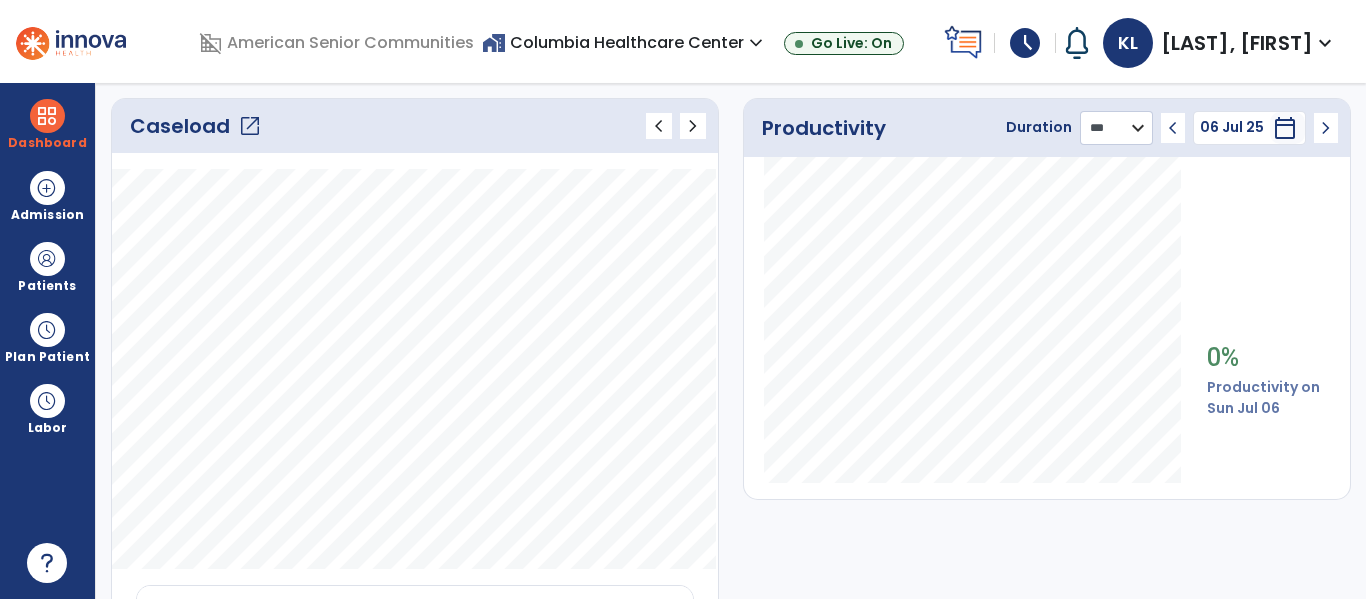 click on "******** **** ***" 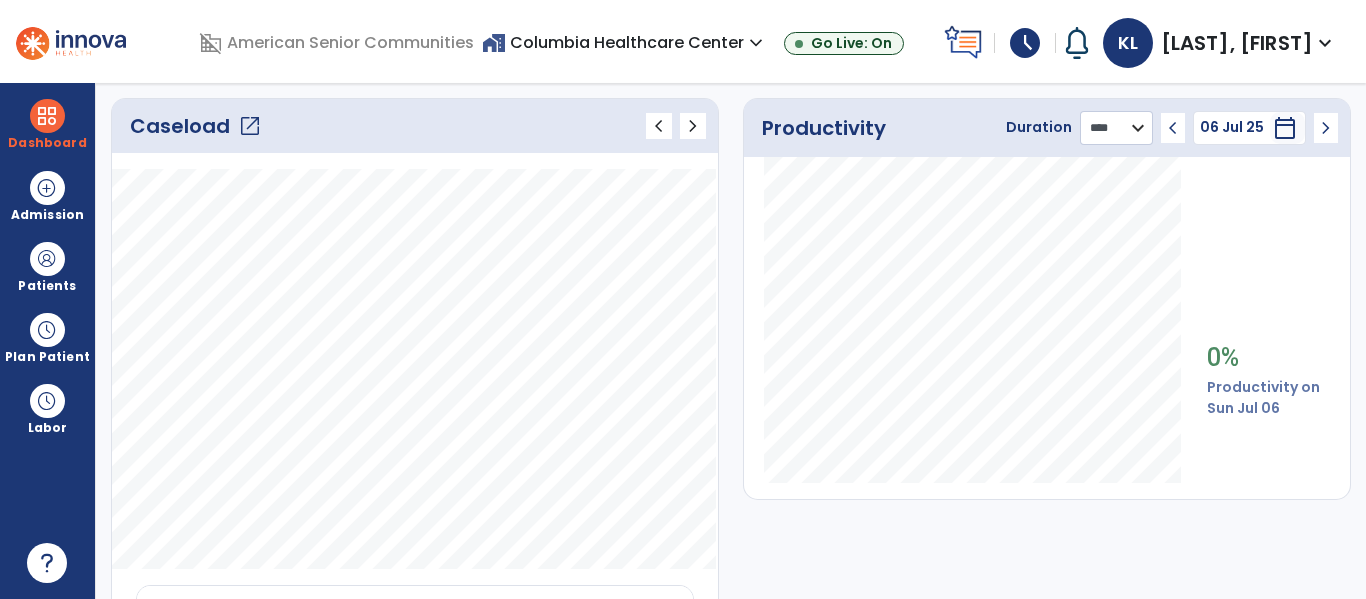 click on "******** **** ***" 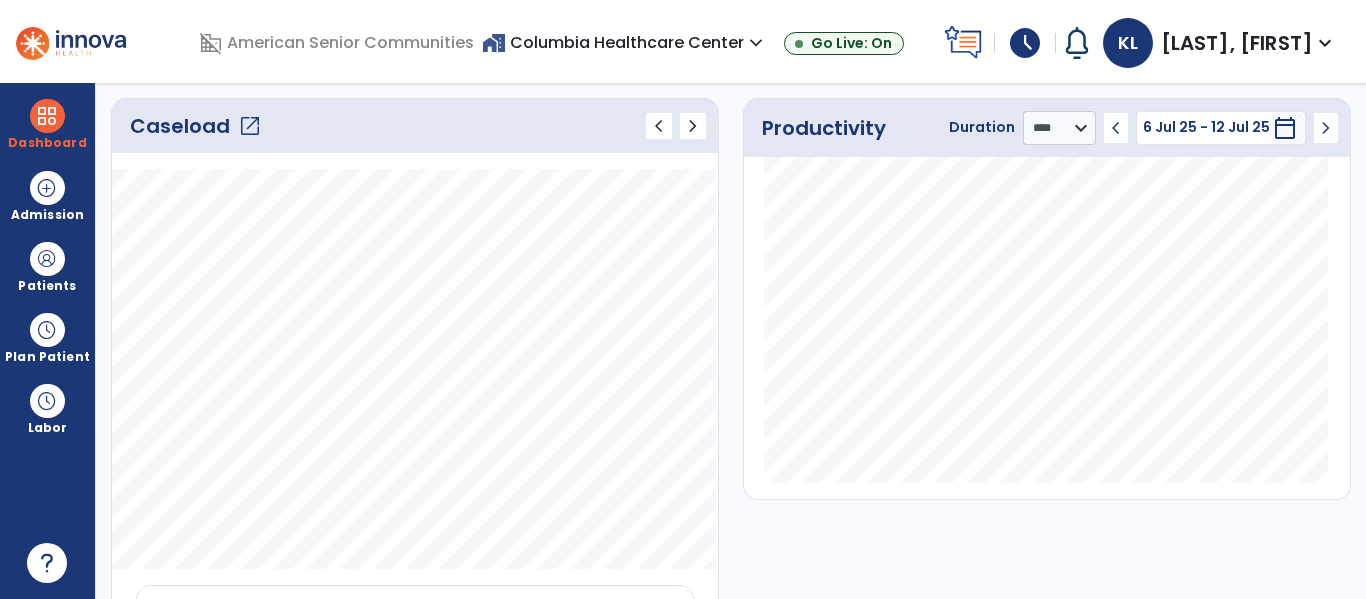 click on "open_in_new" 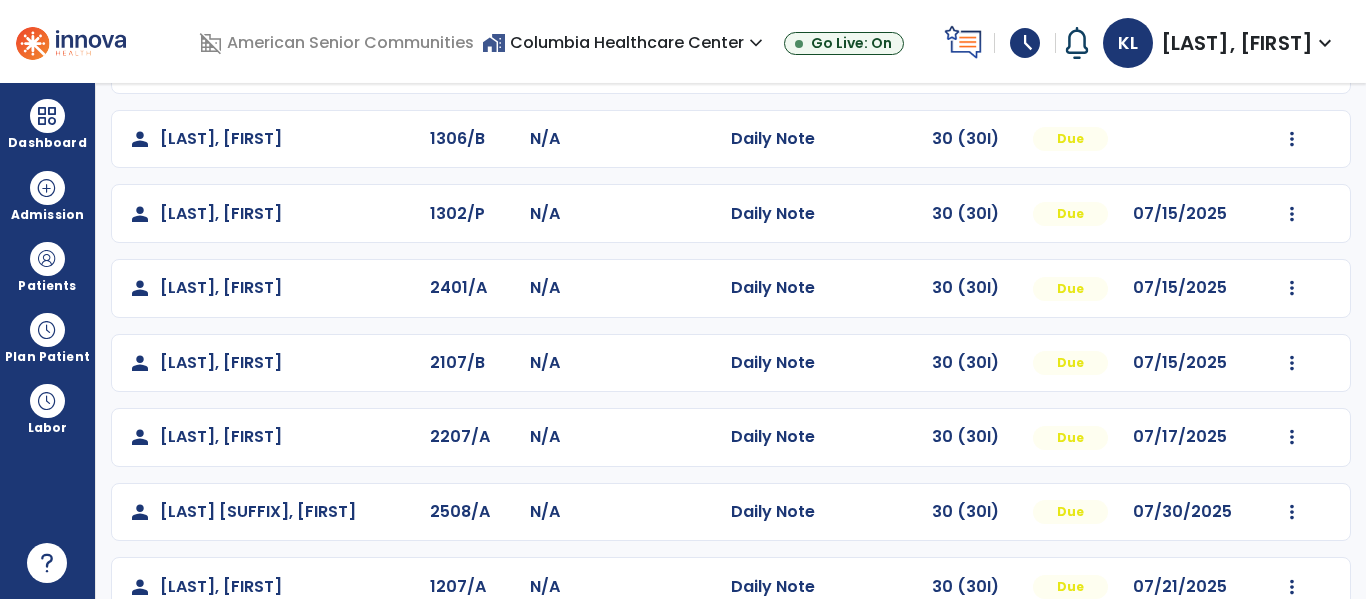 scroll, scrollTop: 370, scrollLeft: 0, axis: vertical 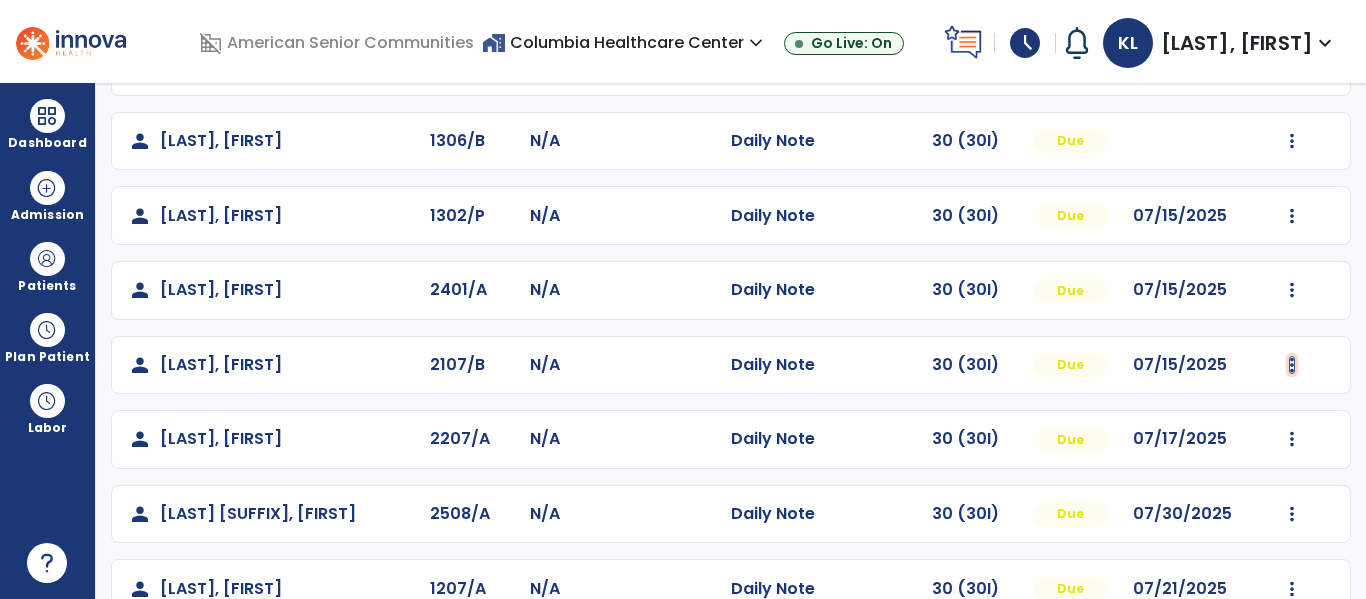 click at bounding box center (1292, -8) 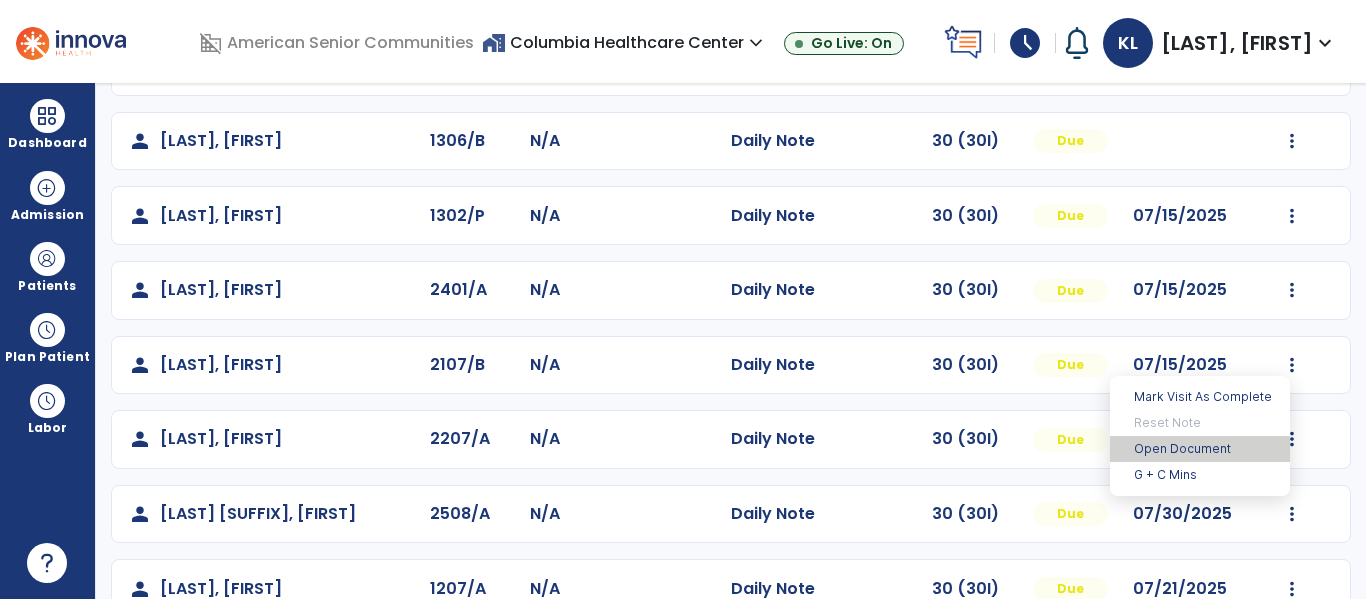 click on "Open Document" at bounding box center (1200, 449) 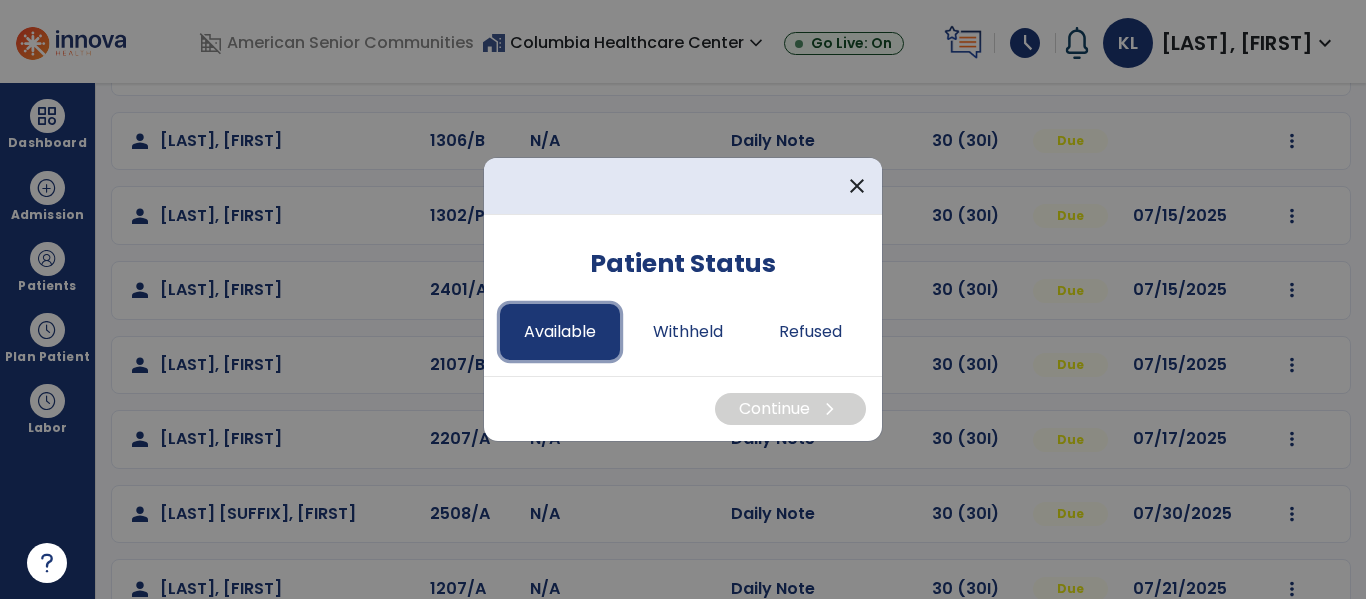 click on "Available" at bounding box center [560, 332] 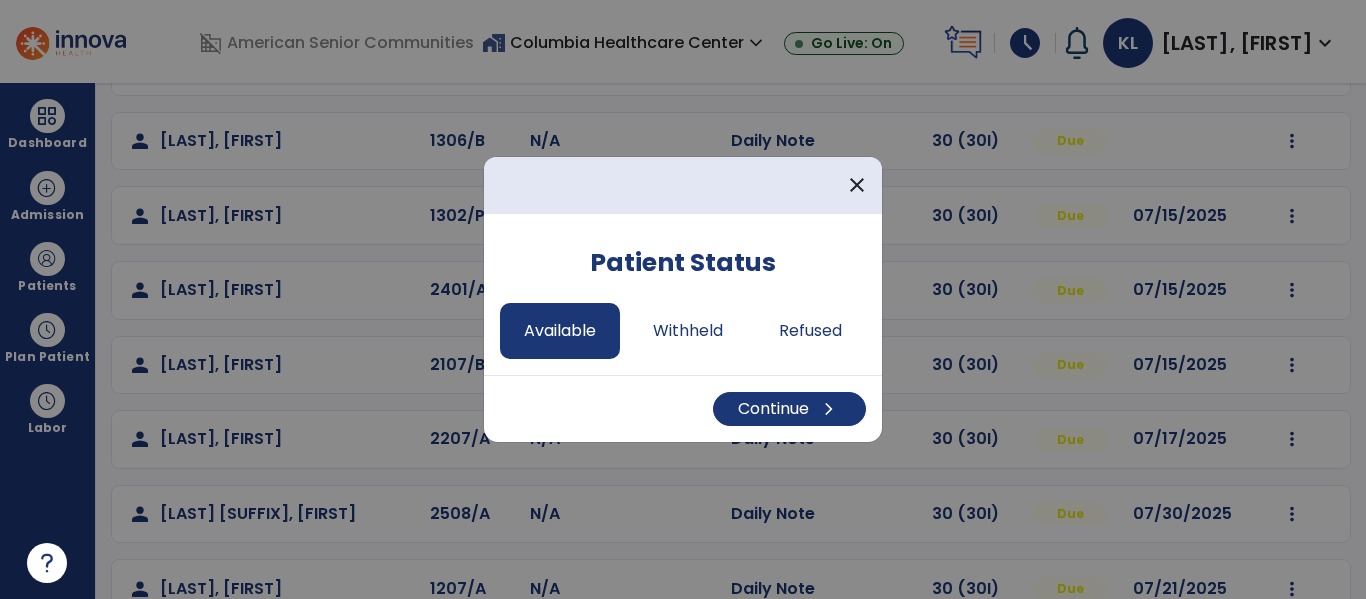 click on "Continue   chevron_right" at bounding box center [683, 408] 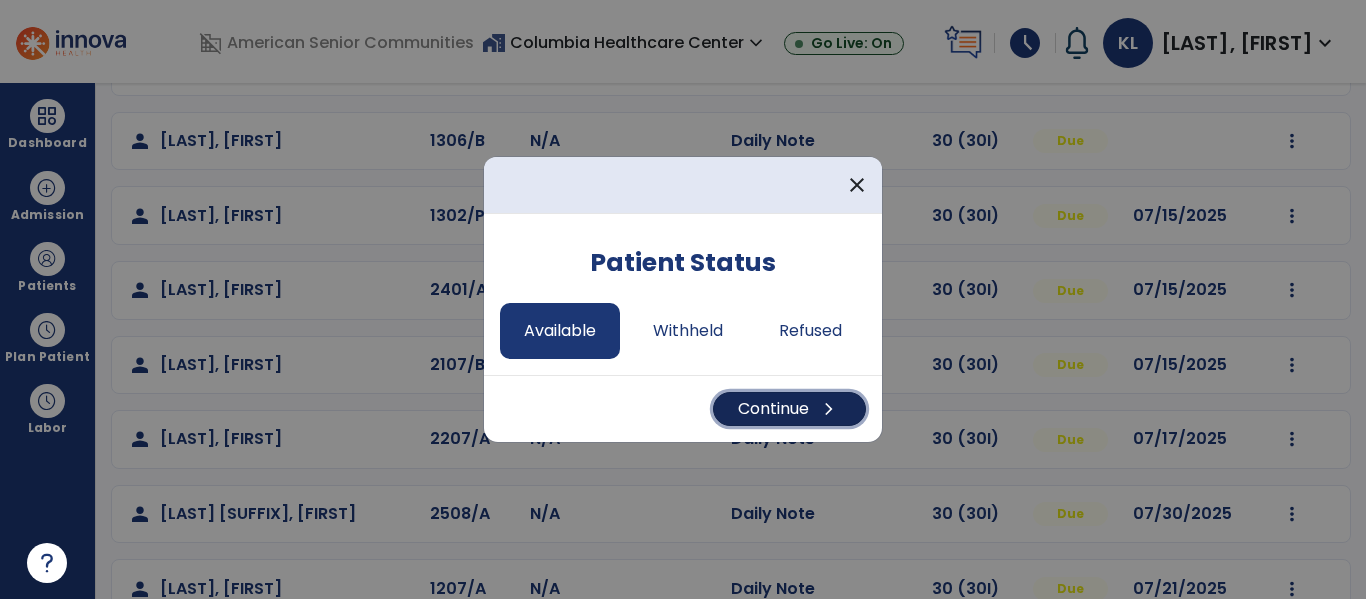 click on "chevron_right" at bounding box center (829, 409) 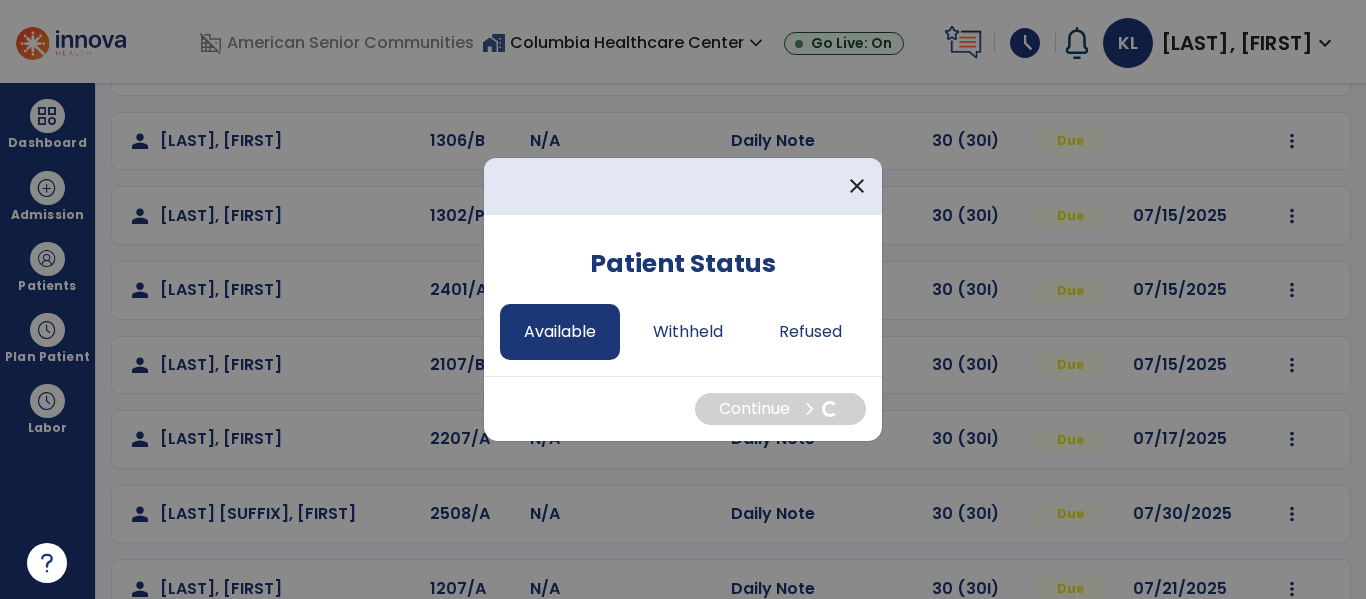 select on "*" 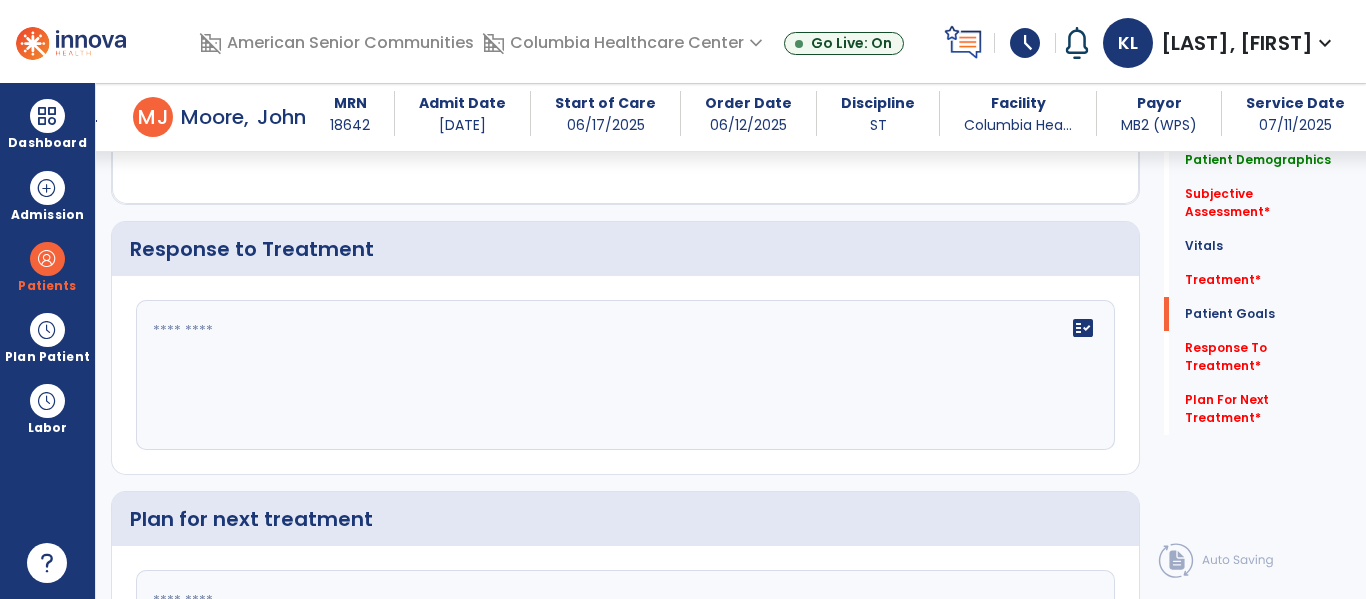 scroll, scrollTop: 3935, scrollLeft: 0, axis: vertical 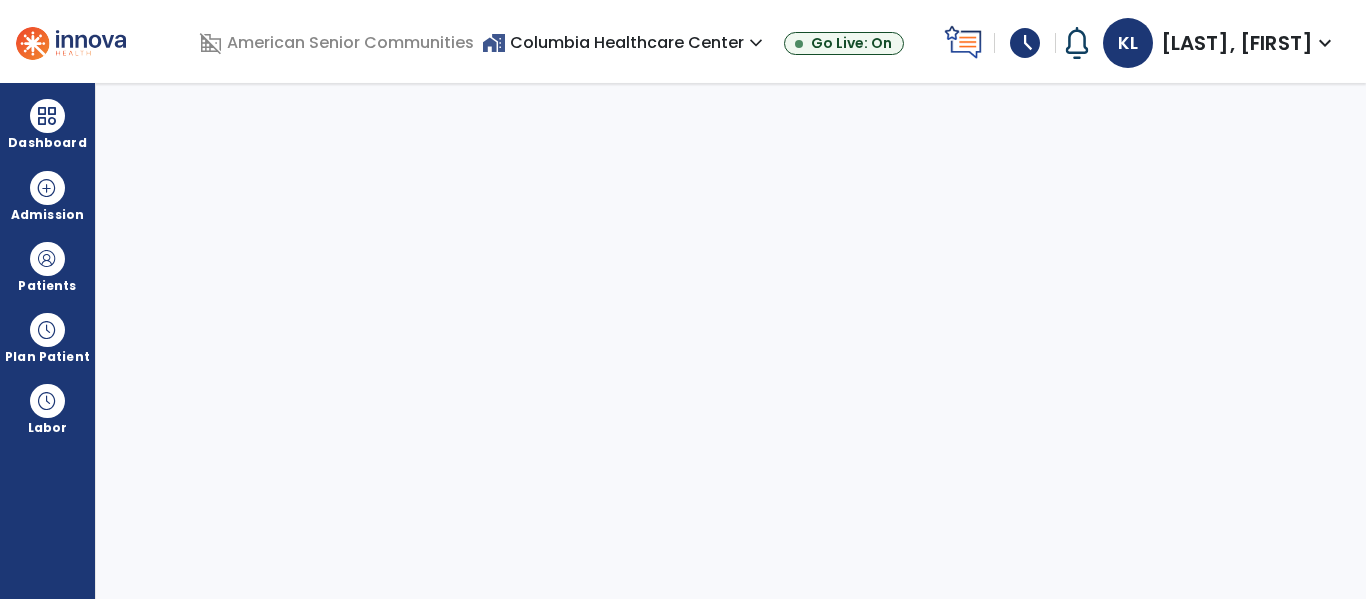 select on "****" 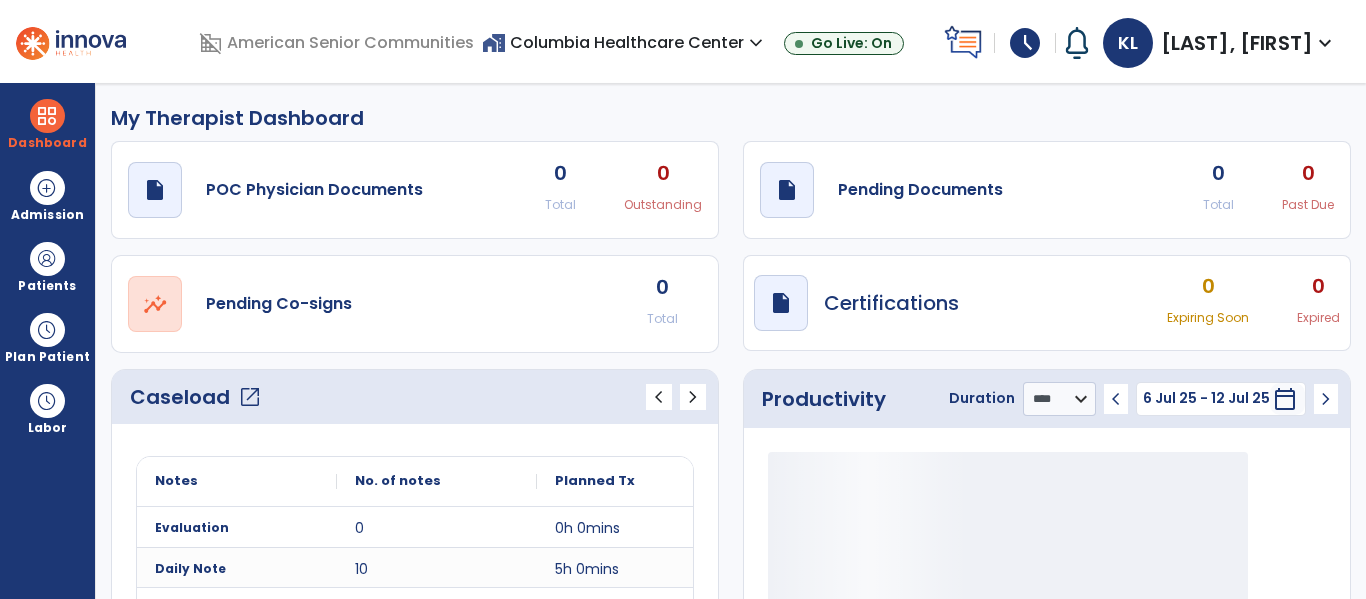 click on "open_in_new" 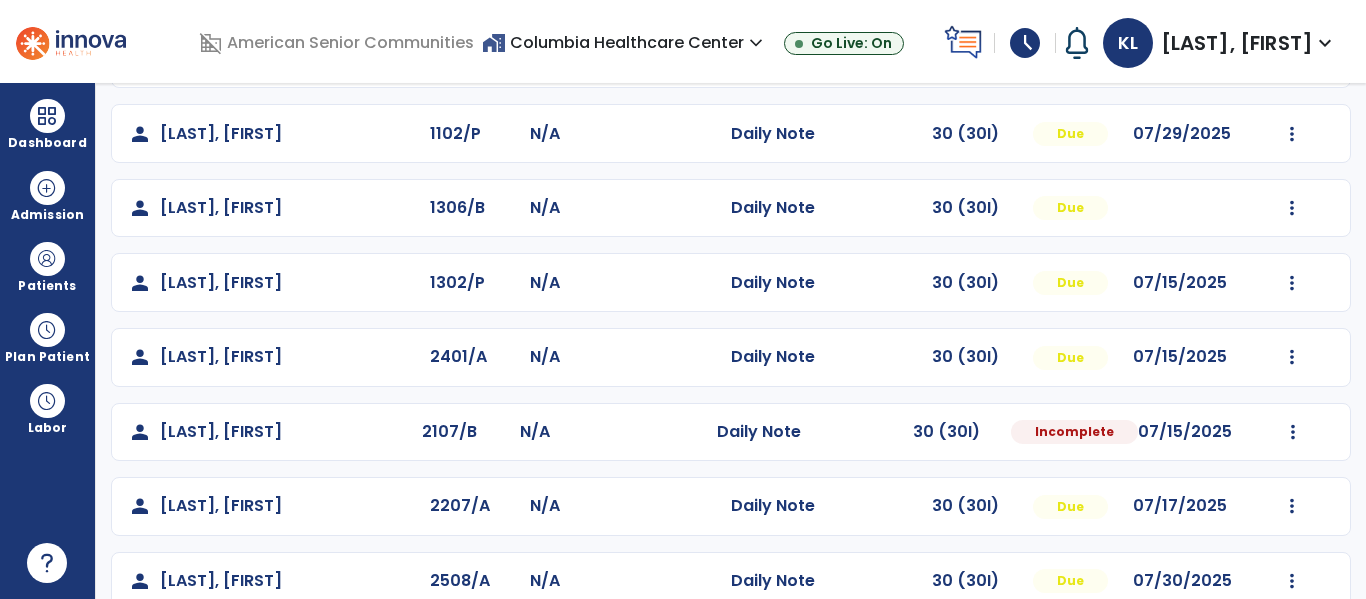 scroll, scrollTop: 487, scrollLeft: 0, axis: vertical 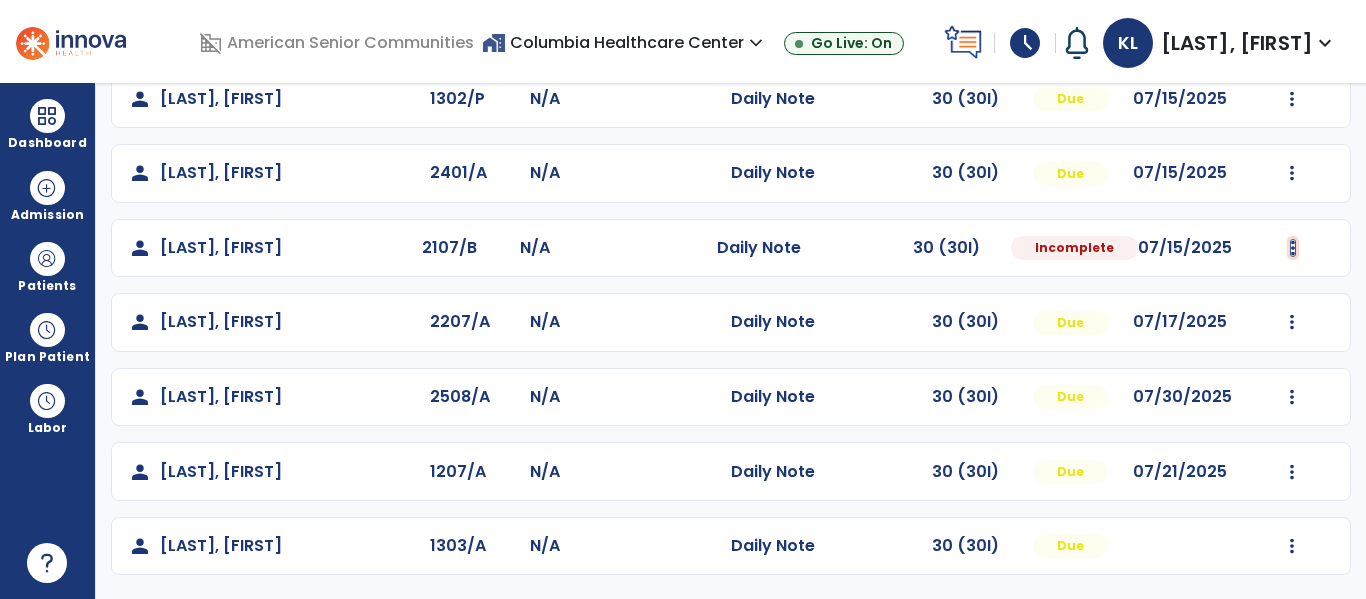 click at bounding box center (1292, -125) 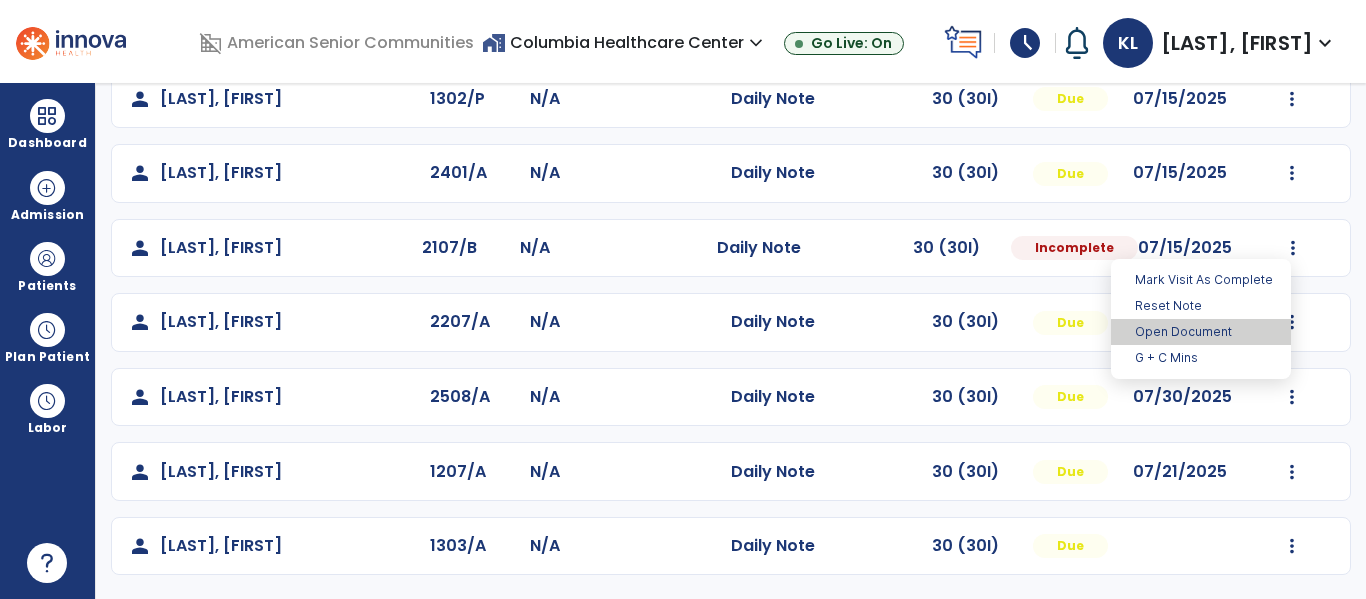 click on "Open Document" at bounding box center (1201, 332) 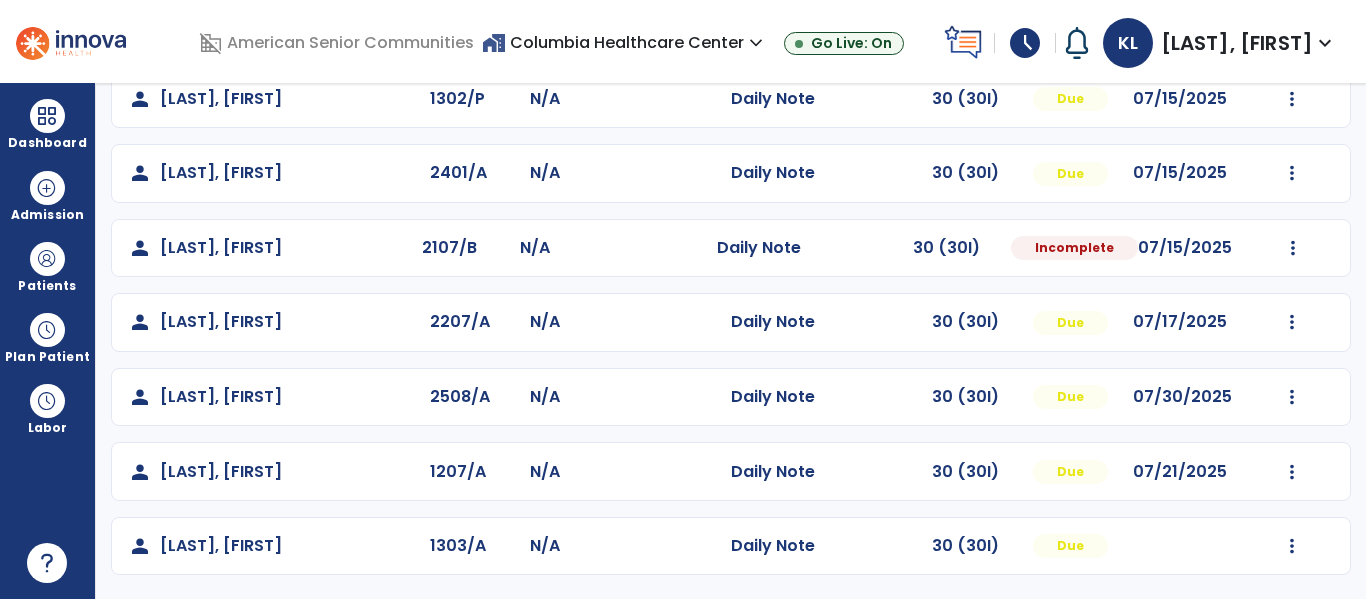 select on "*" 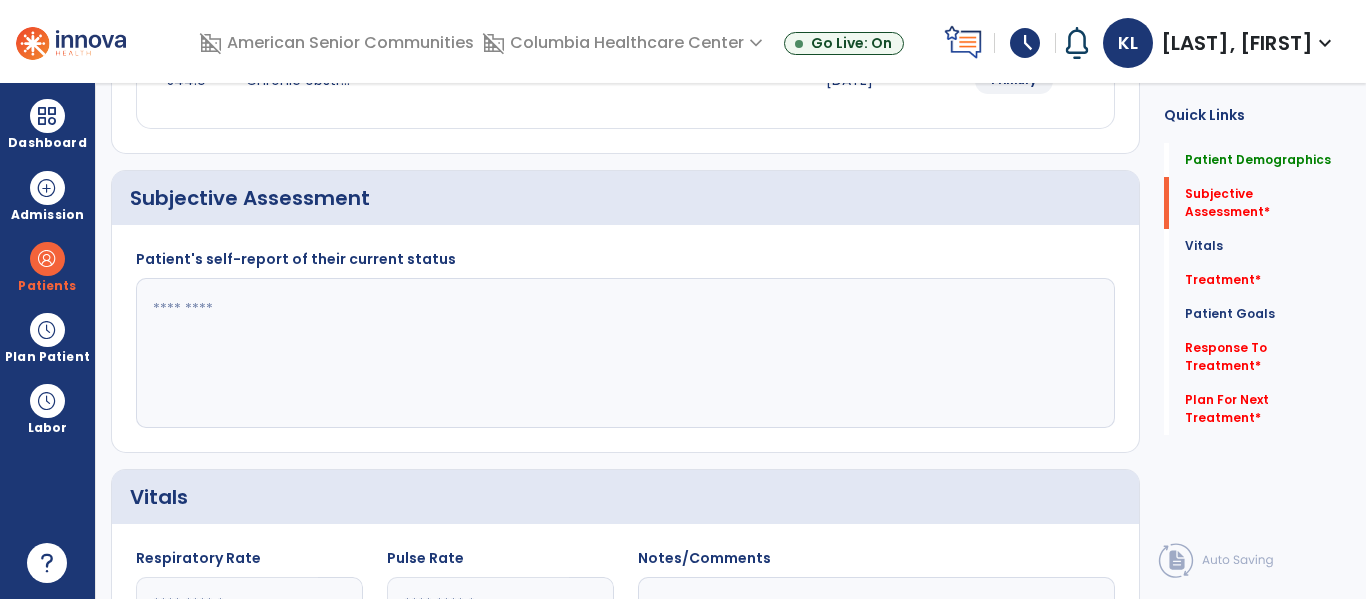 click 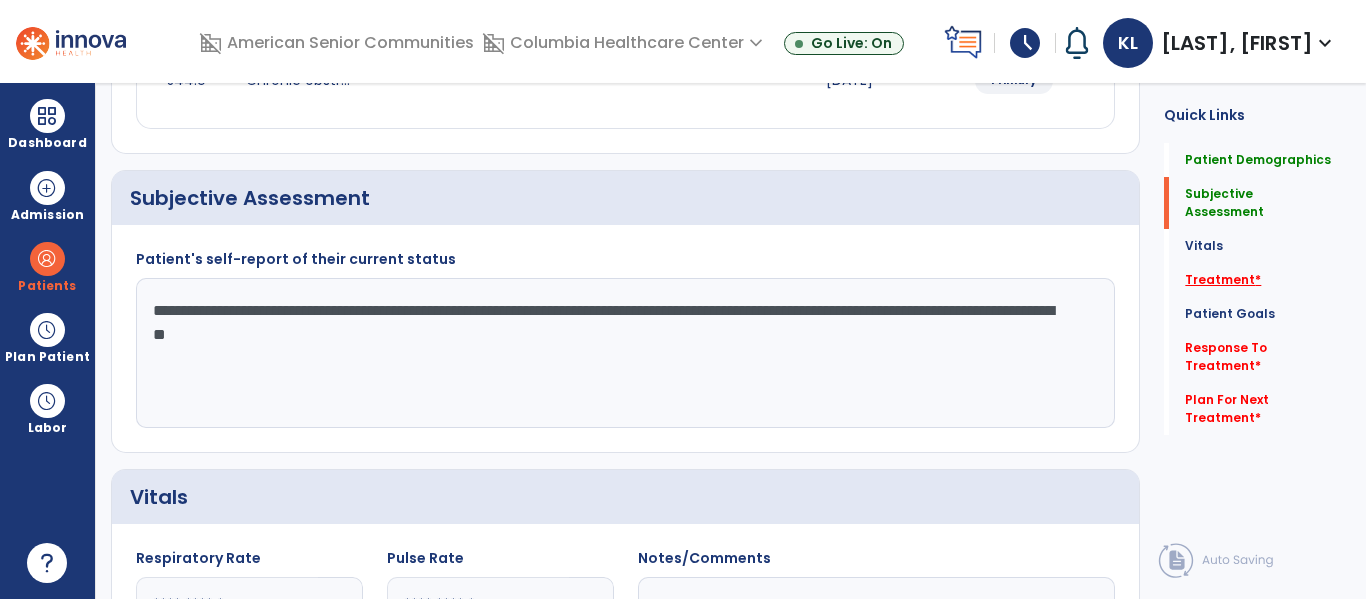 type on "**********" 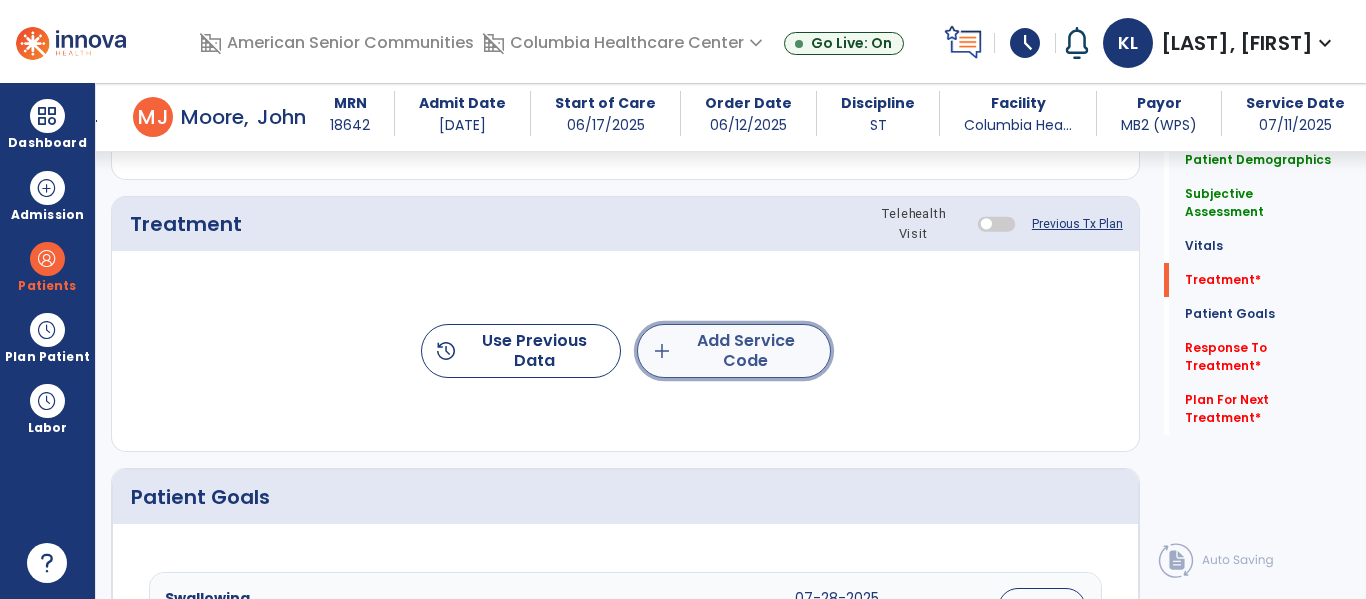click on "add  Add Service Code" 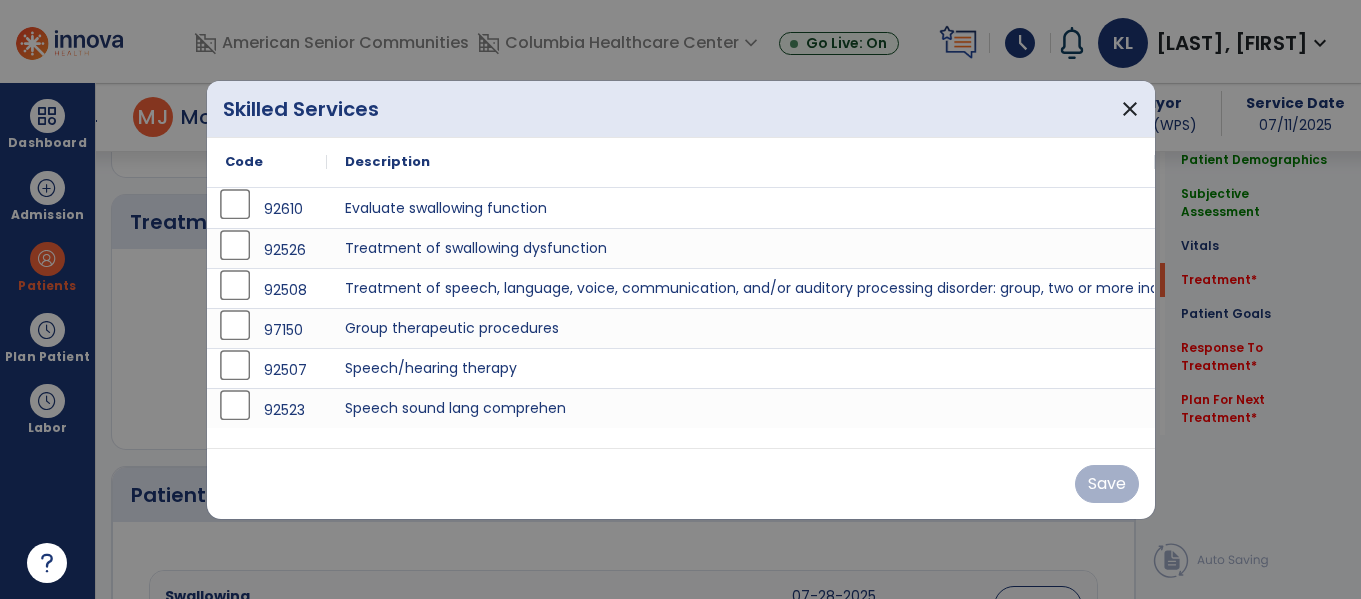 scroll, scrollTop: 1165, scrollLeft: 0, axis: vertical 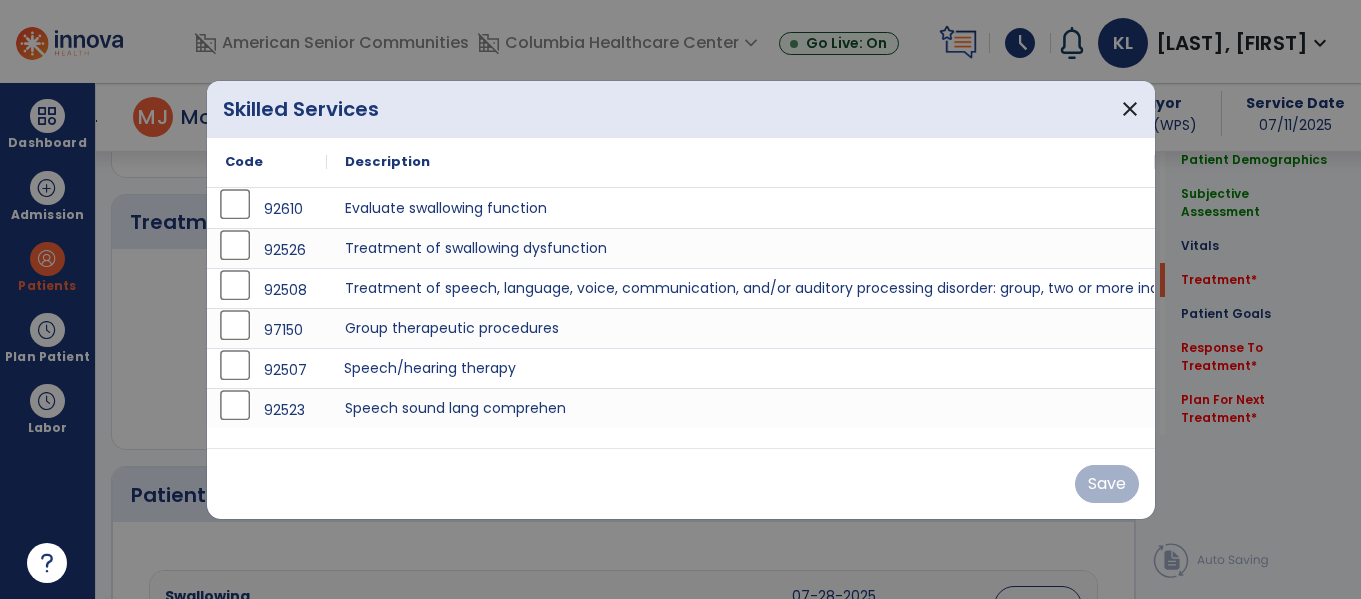 click on "Speech/hearing therapy" at bounding box center (741, 368) 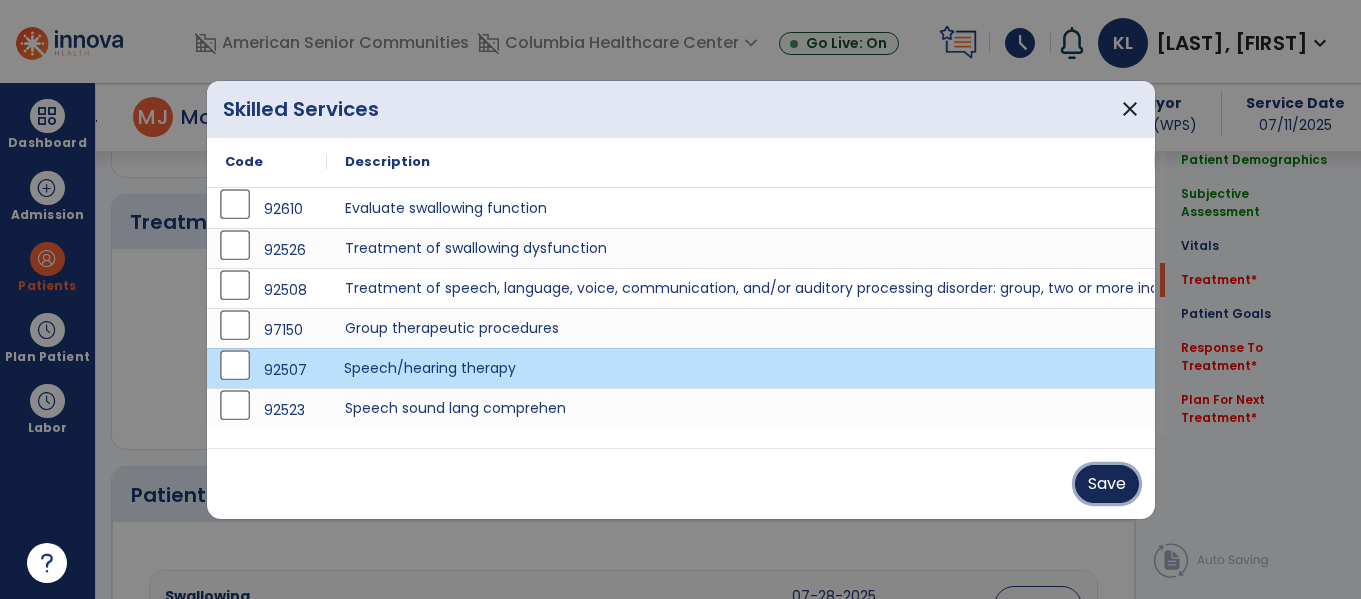 click on "Save" at bounding box center (1107, 484) 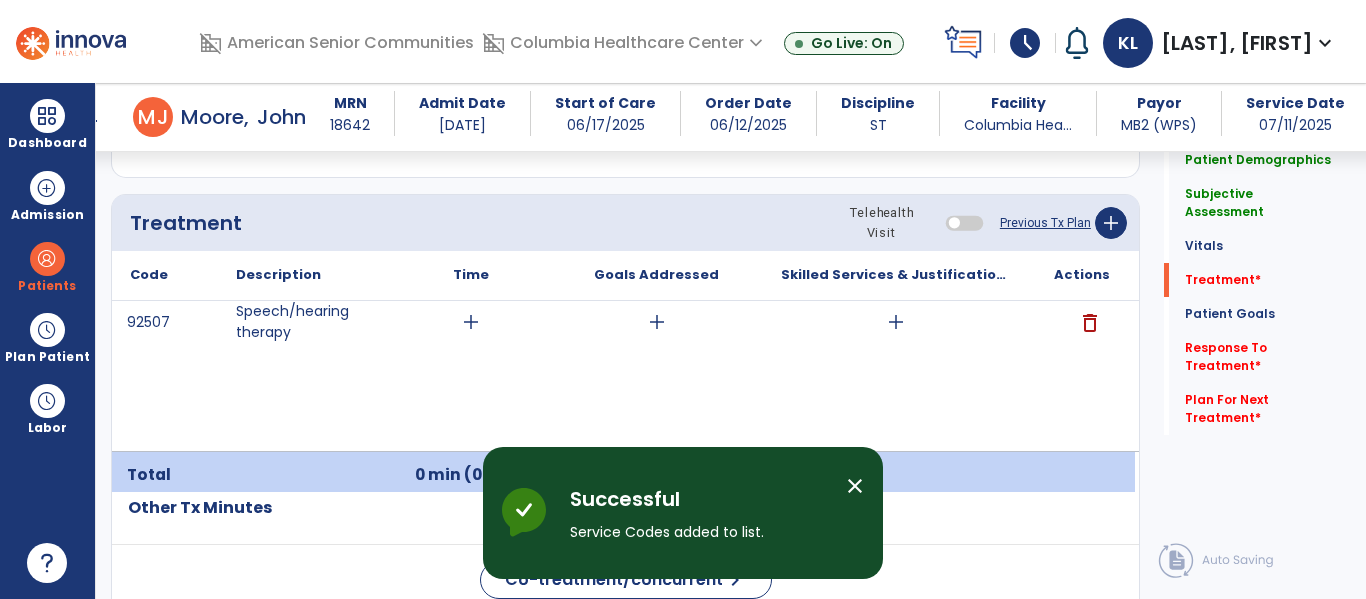 click on "add" at bounding box center [896, 322] 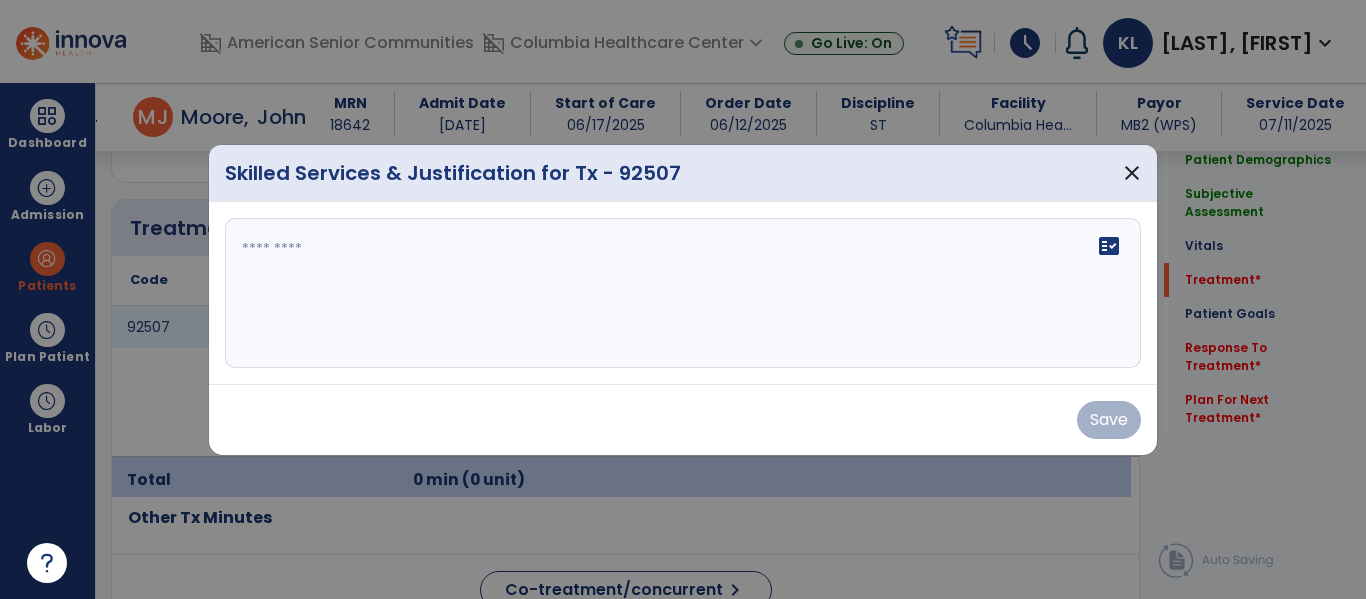 click on "fact_check" at bounding box center (683, 293) 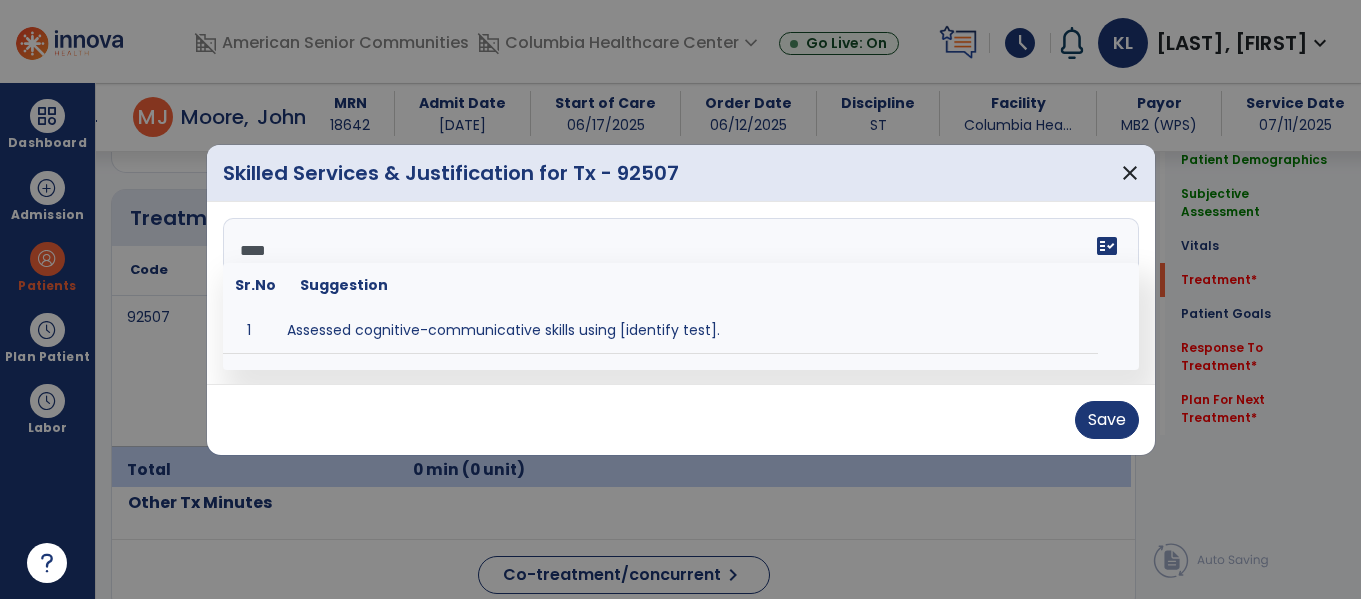 scroll, scrollTop: 1165, scrollLeft: 0, axis: vertical 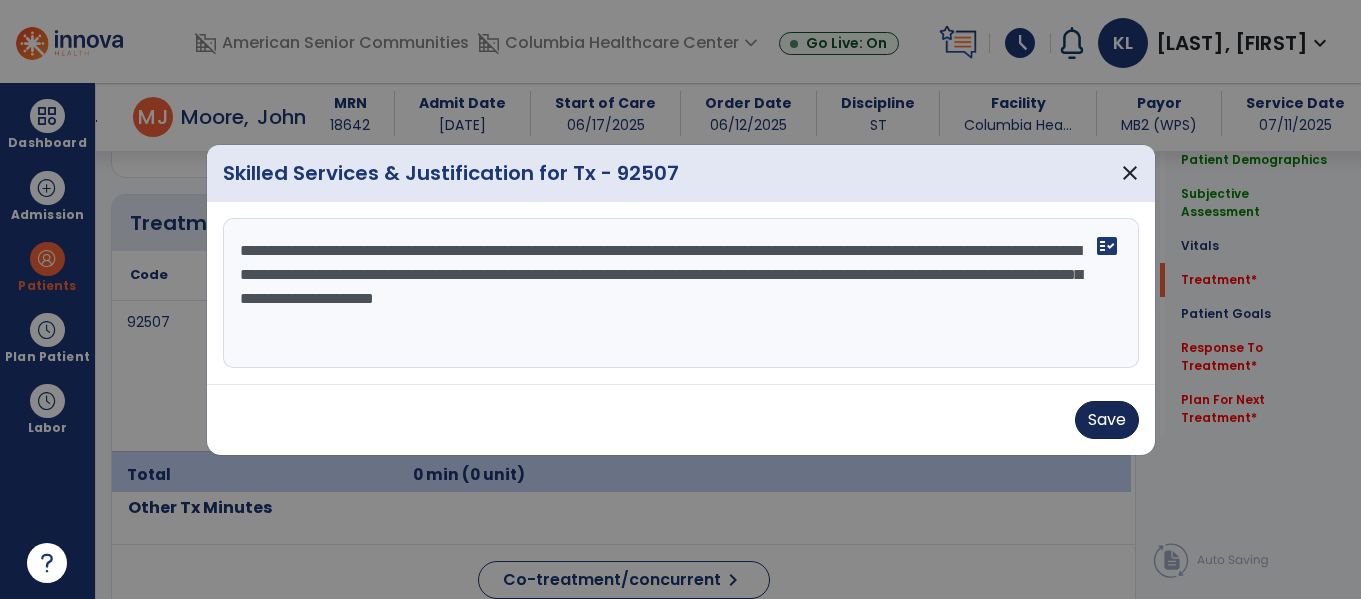 type on "**********" 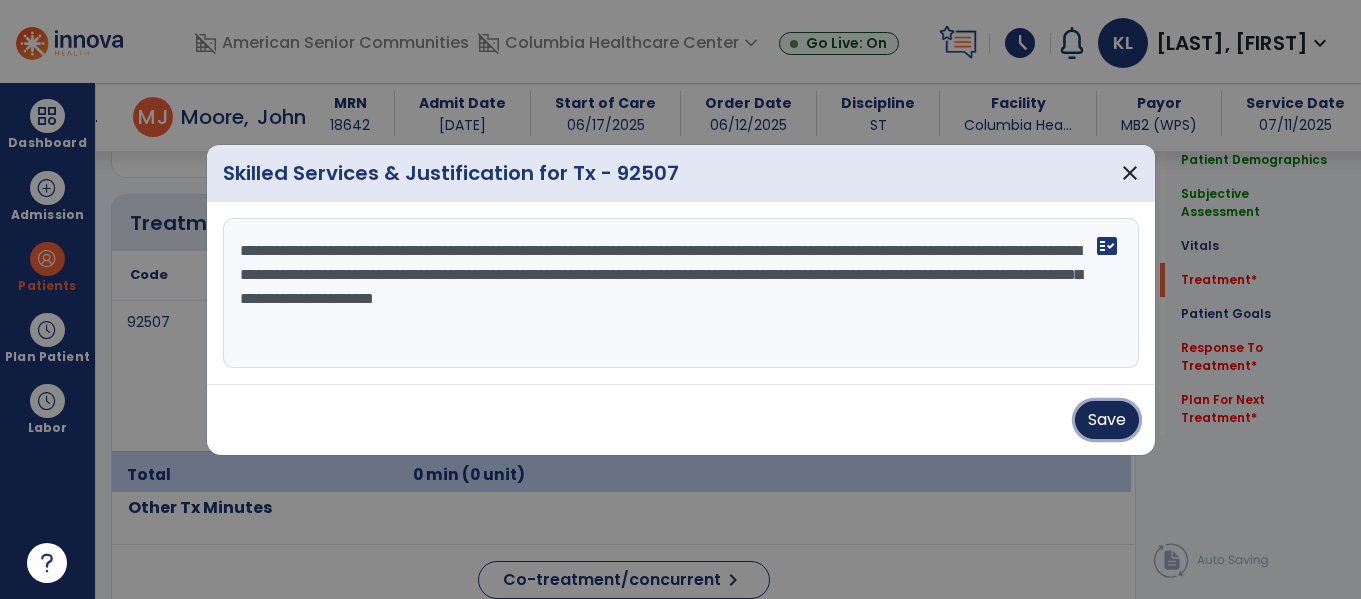 click on "Save" at bounding box center [1107, 420] 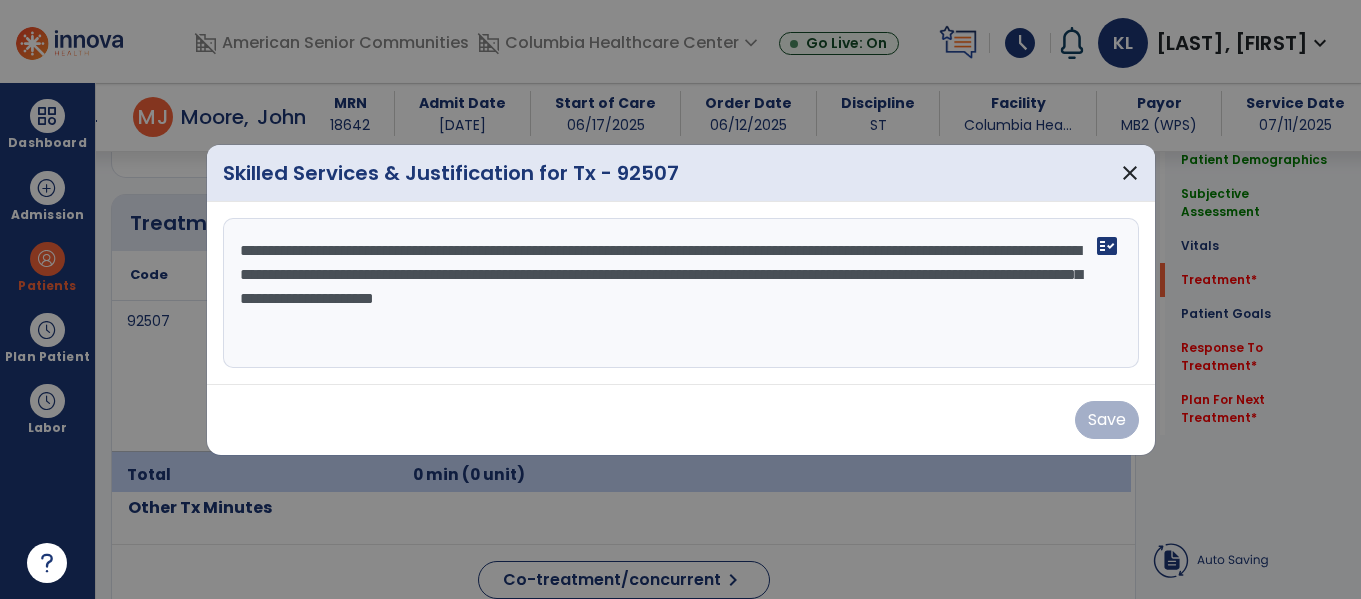 click on "Save" at bounding box center (681, 420) 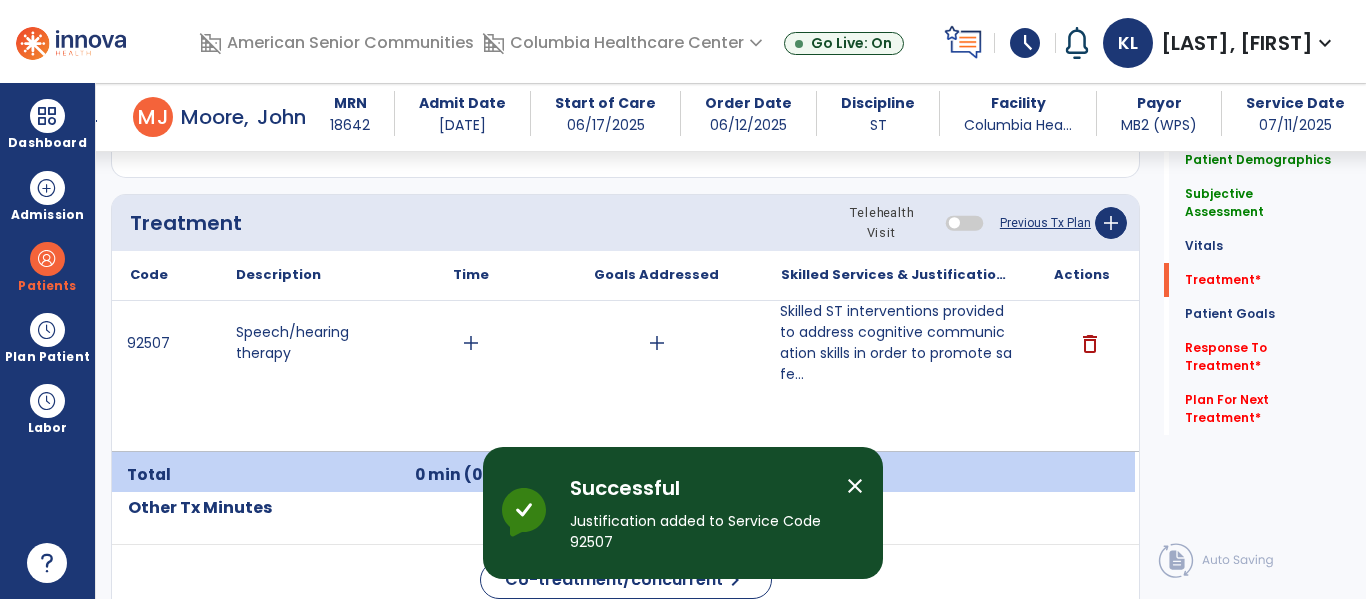 click on "Previous Tx Plan" 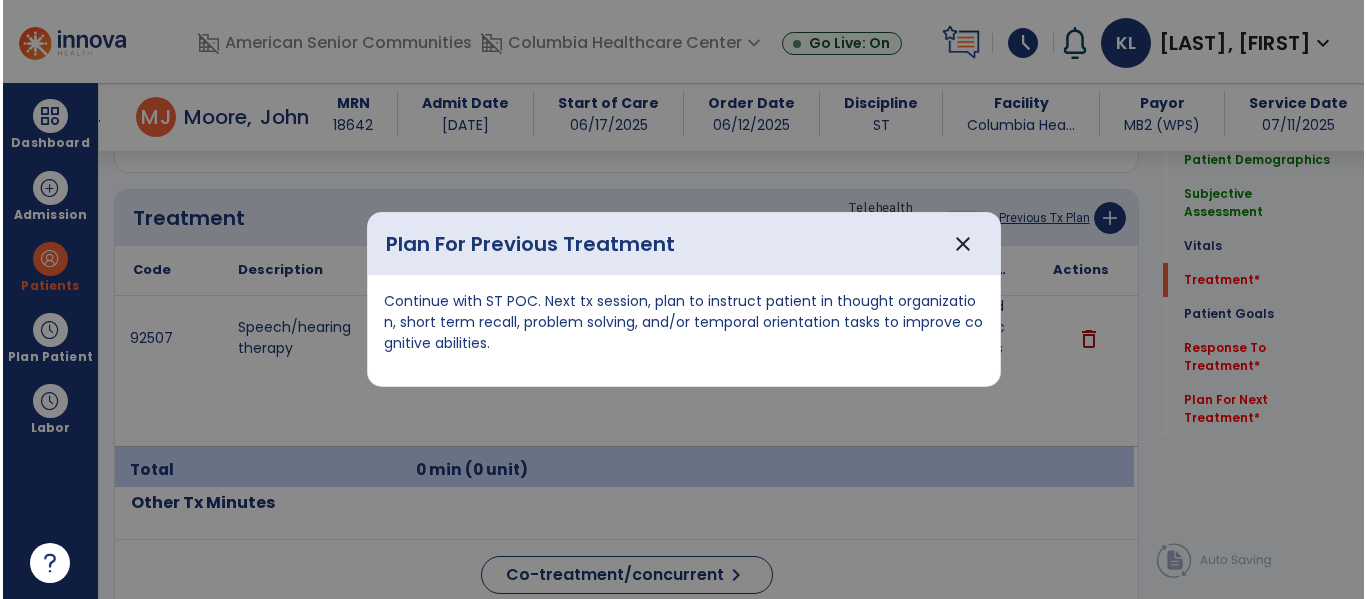 scroll, scrollTop: 1165, scrollLeft: 0, axis: vertical 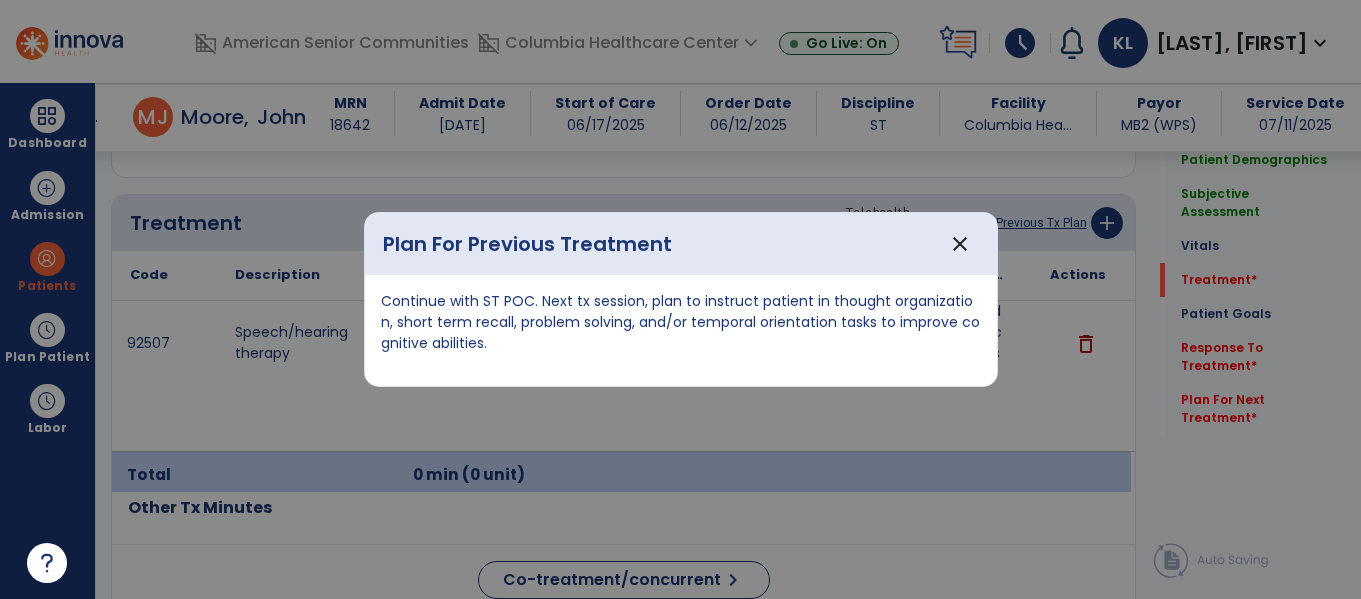click on "Continue with ST POC. Next tx session, plan to instruct patient in thought organization, short term recall, problem solving, and/or temporal orientation tasks to improve cognitive abilities." at bounding box center (681, 322) 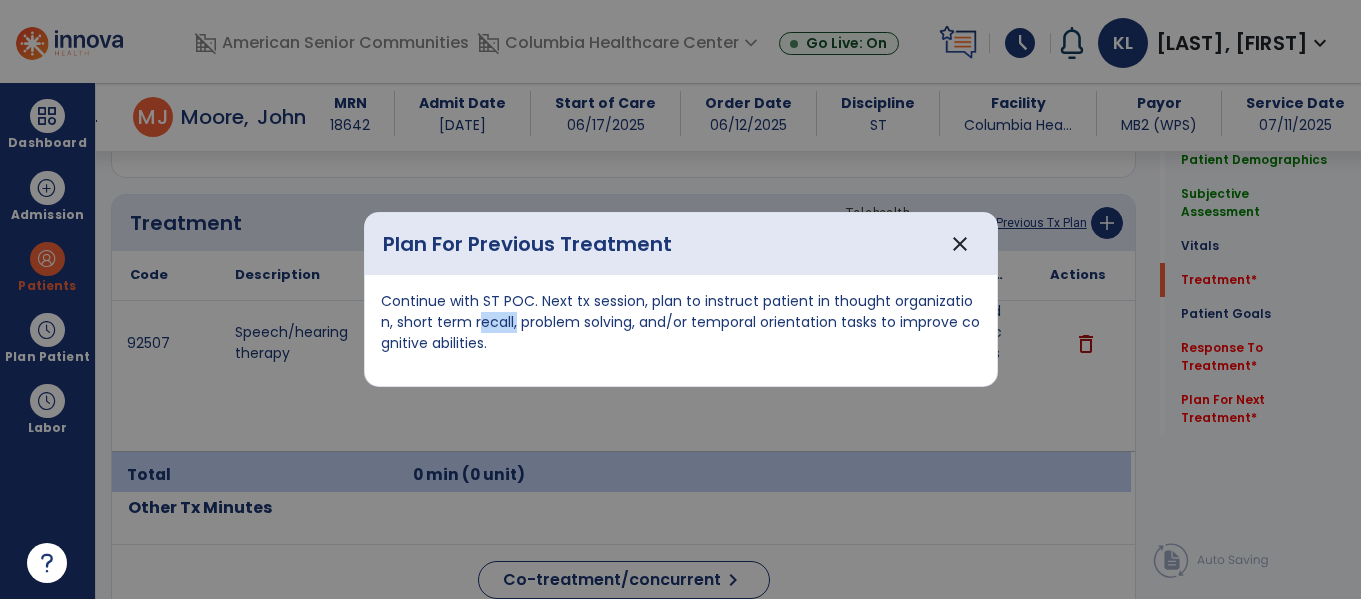 click on "Continue with ST POC. Next tx session, plan to instruct patient in thought organization, short term recall, problem solving, and/or temporal orientation tasks to improve cognitive abilities." at bounding box center [681, 322] 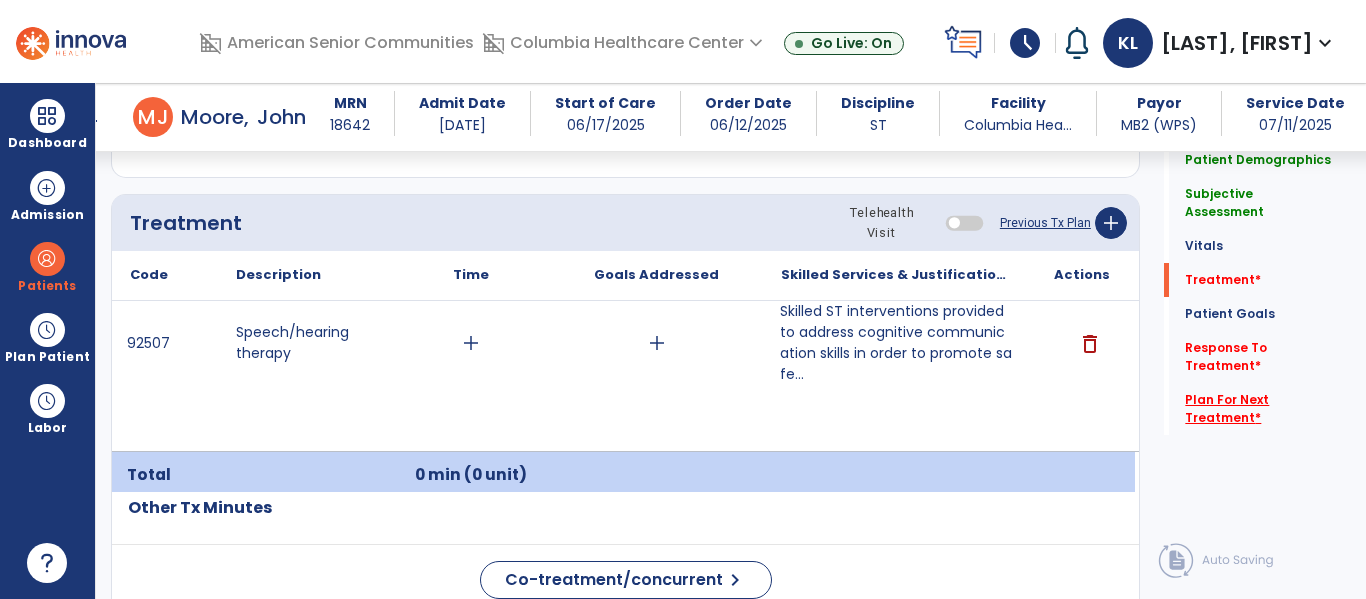 click on "Plan For Next Treatment   *" 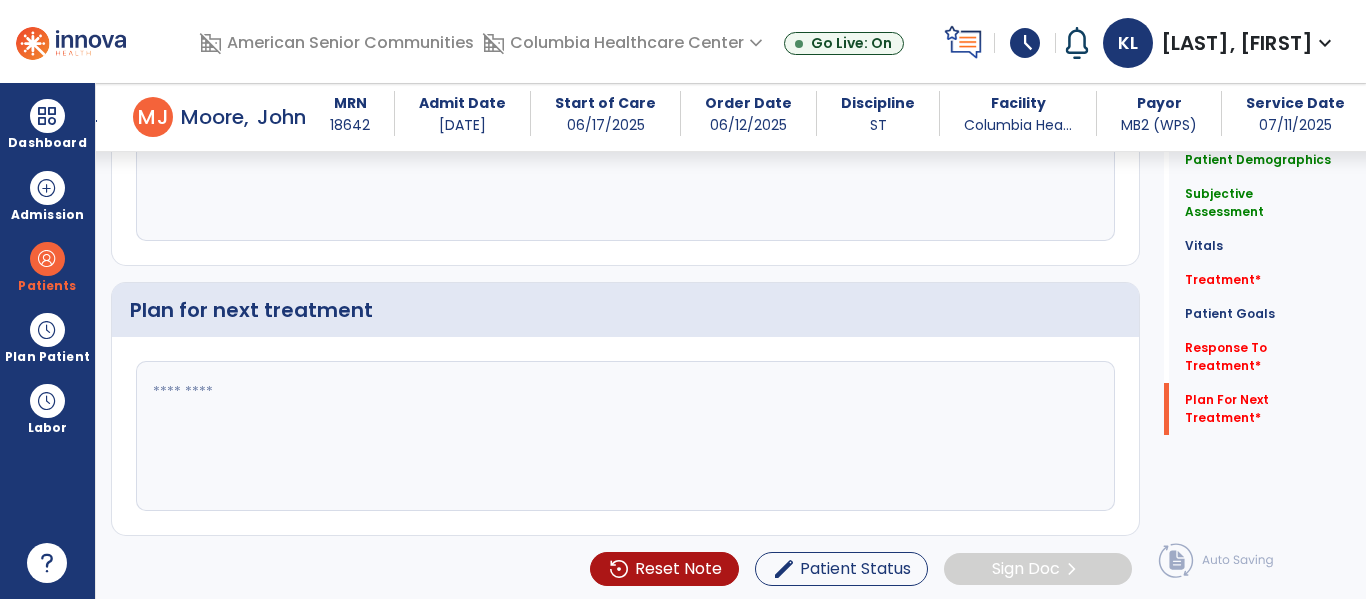 scroll, scrollTop: 4101, scrollLeft: 0, axis: vertical 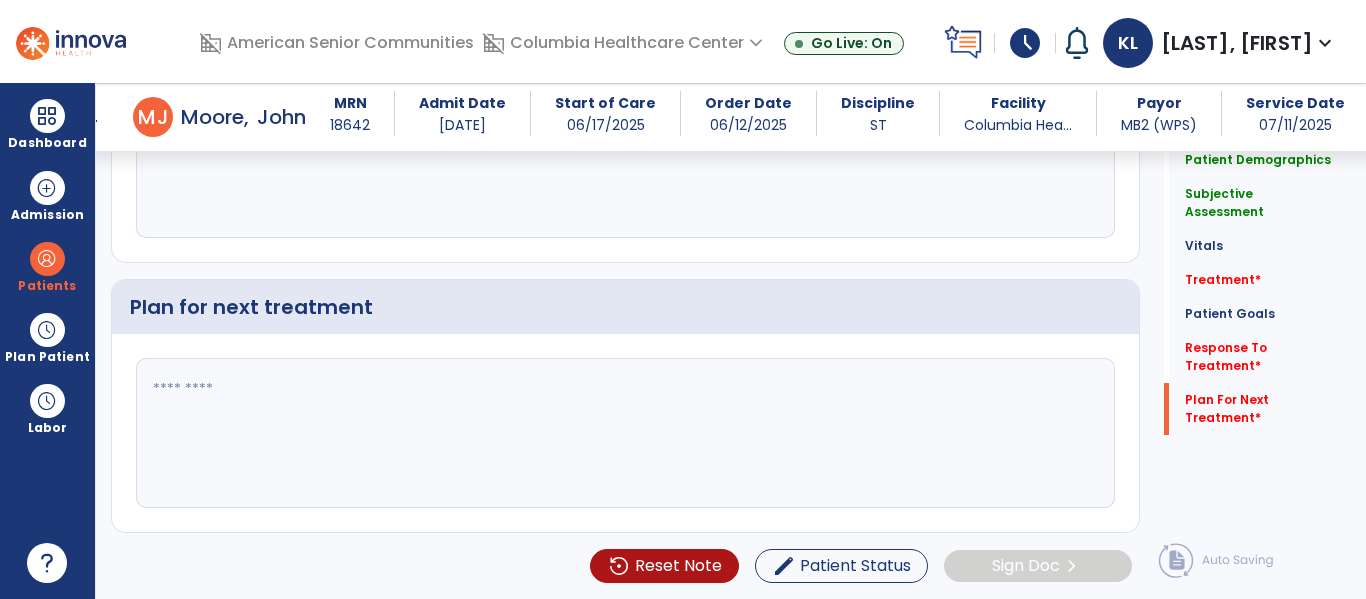 click 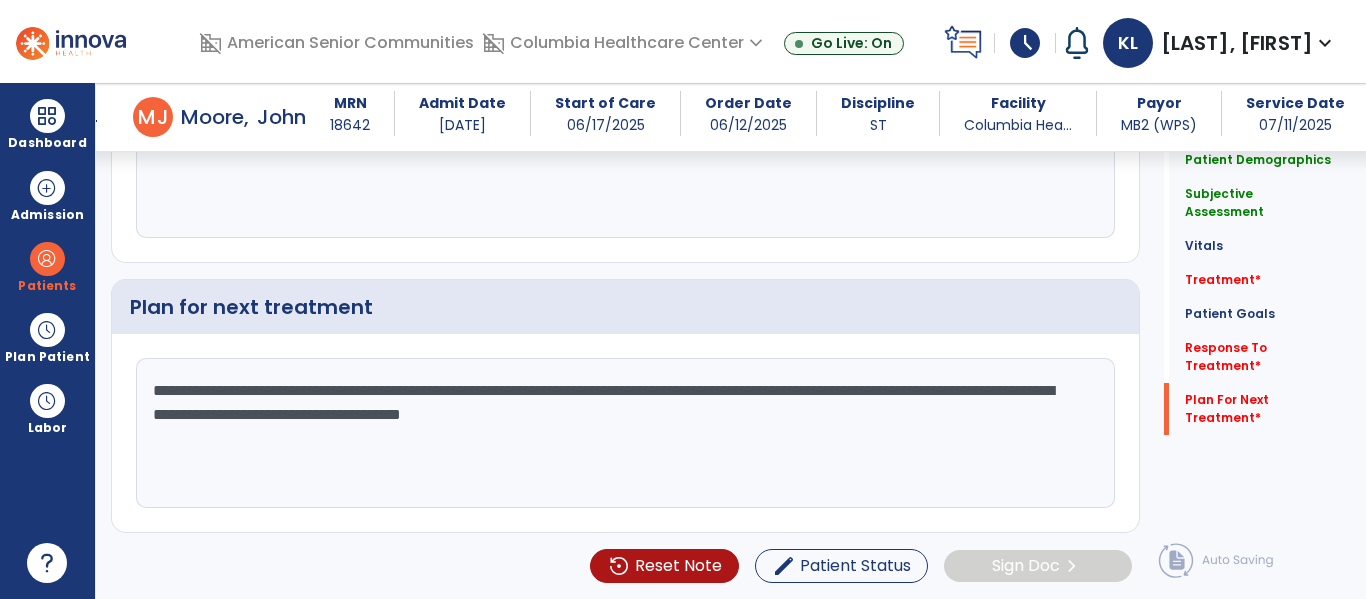 scroll, scrollTop: 3937, scrollLeft: 0, axis: vertical 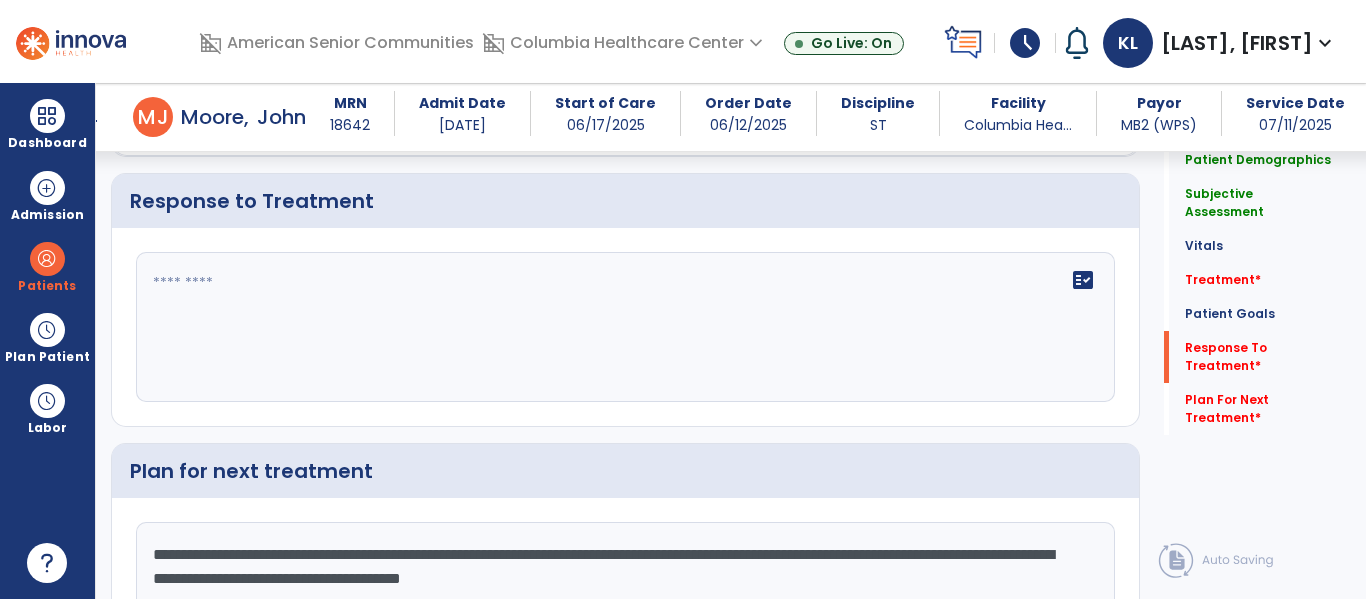 type on "**********" 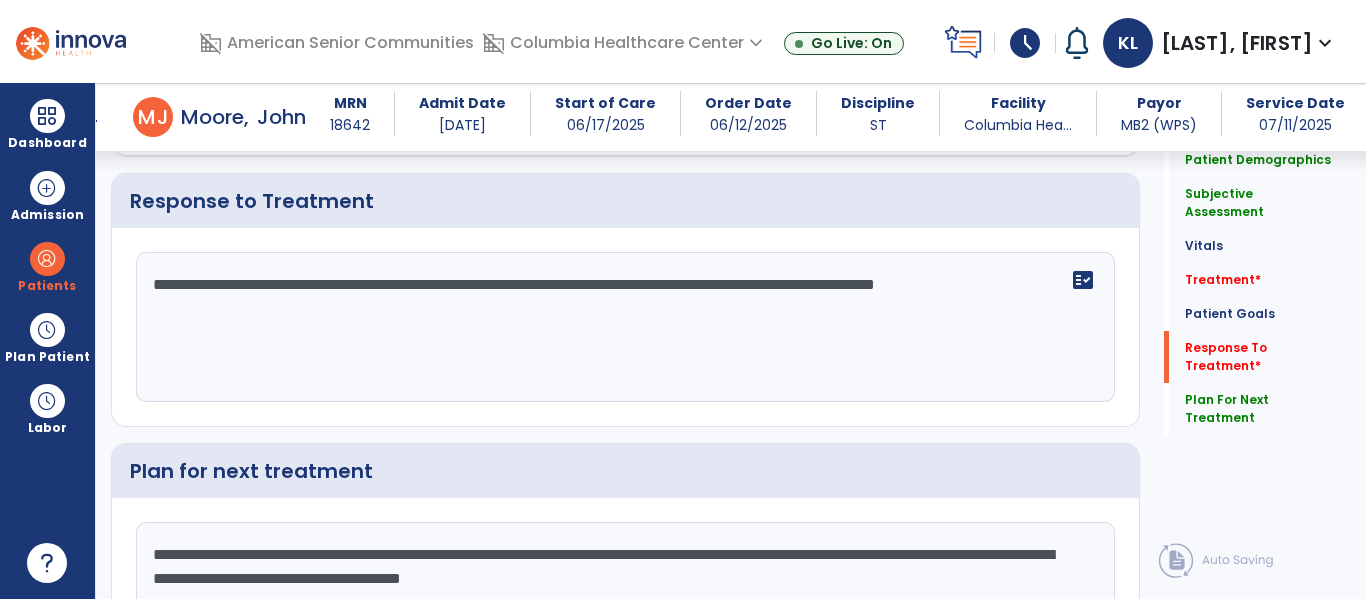 click on "**********" 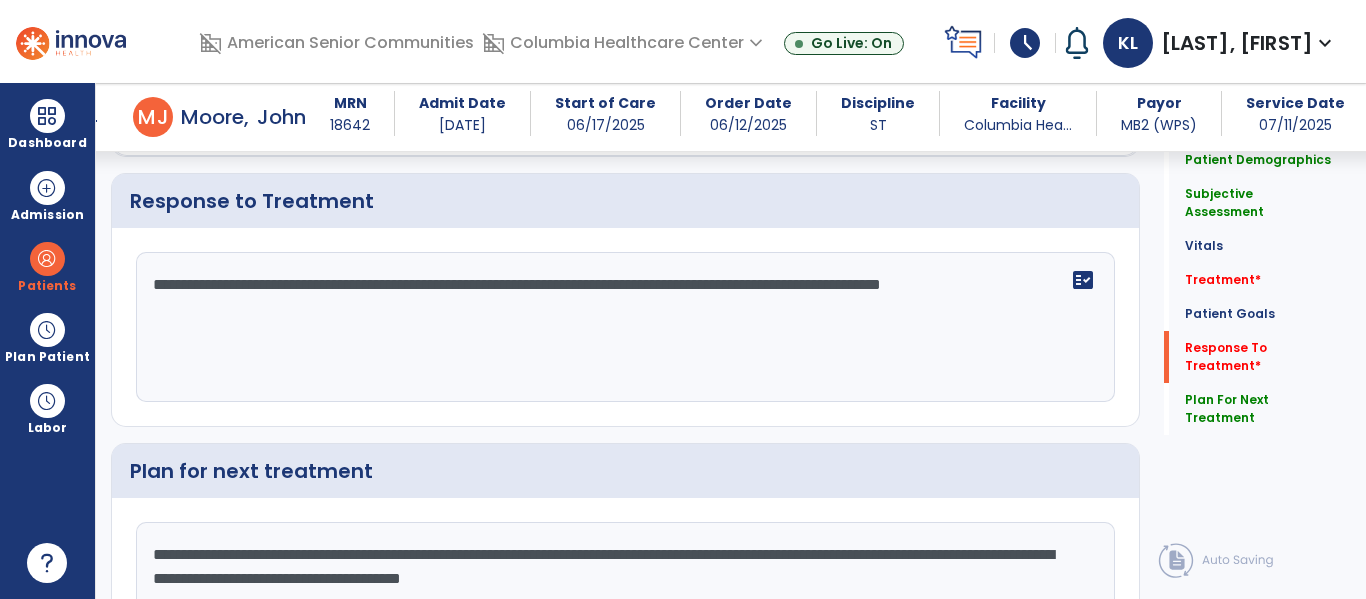 type on "**********" 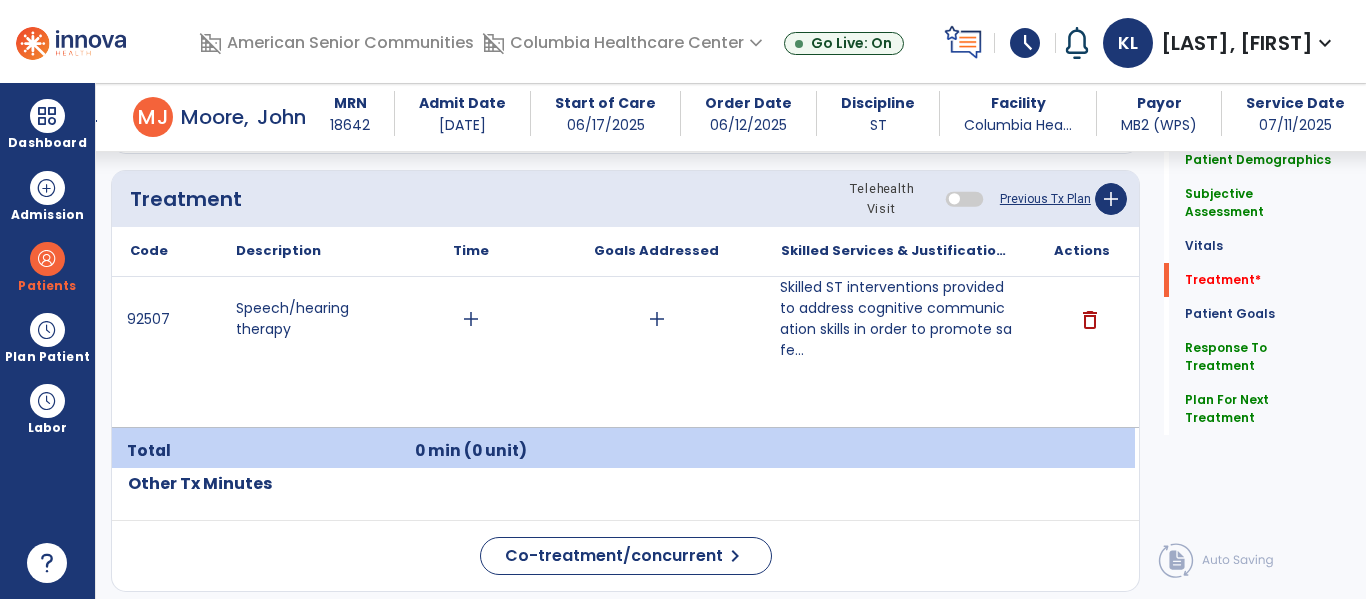 scroll, scrollTop: 1194, scrollLeft: 0, axis: vertical 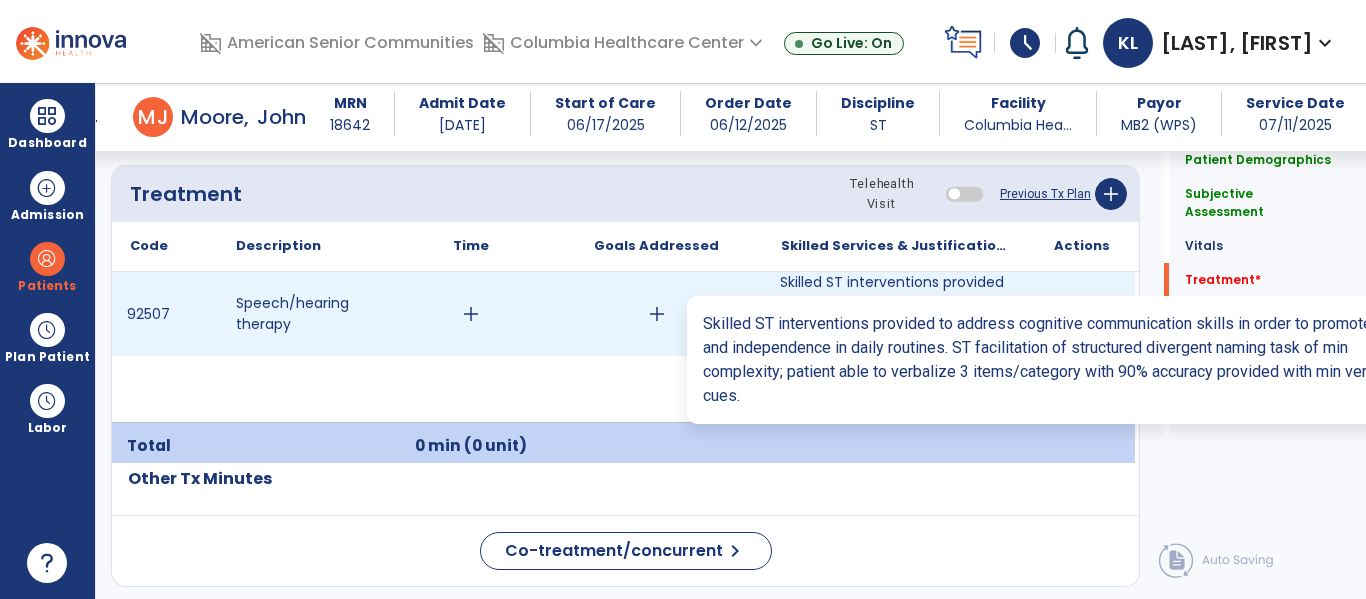 click on "add" at bounding box center (471, 314) 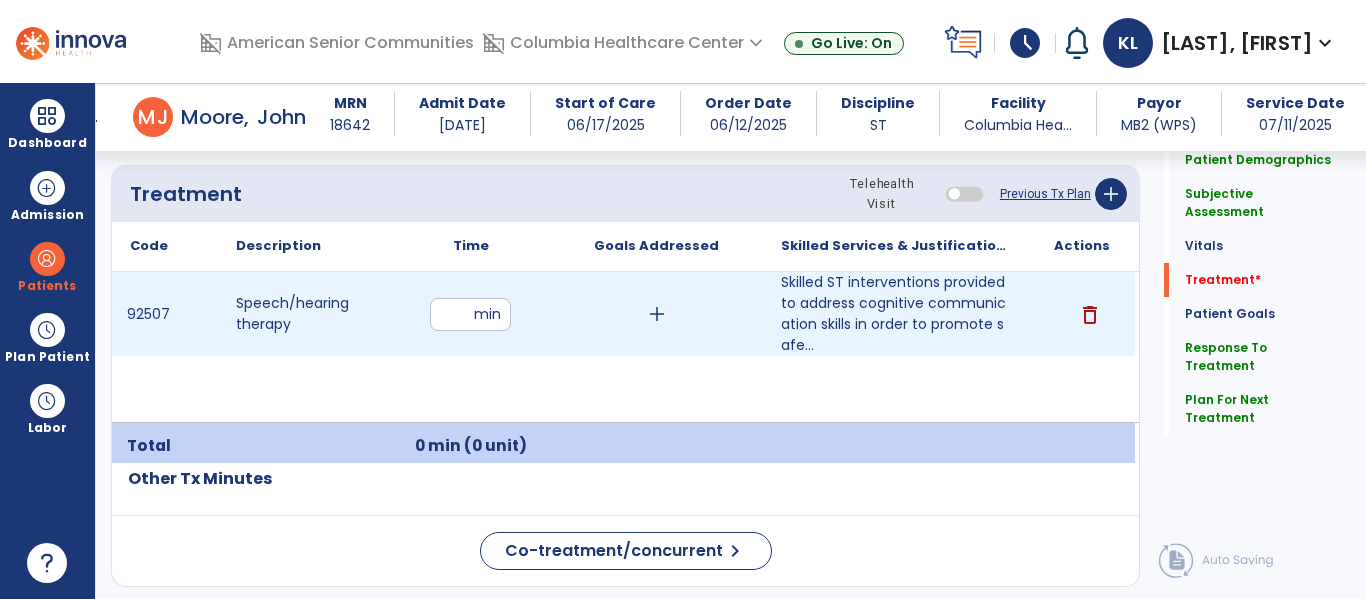 type on "**" 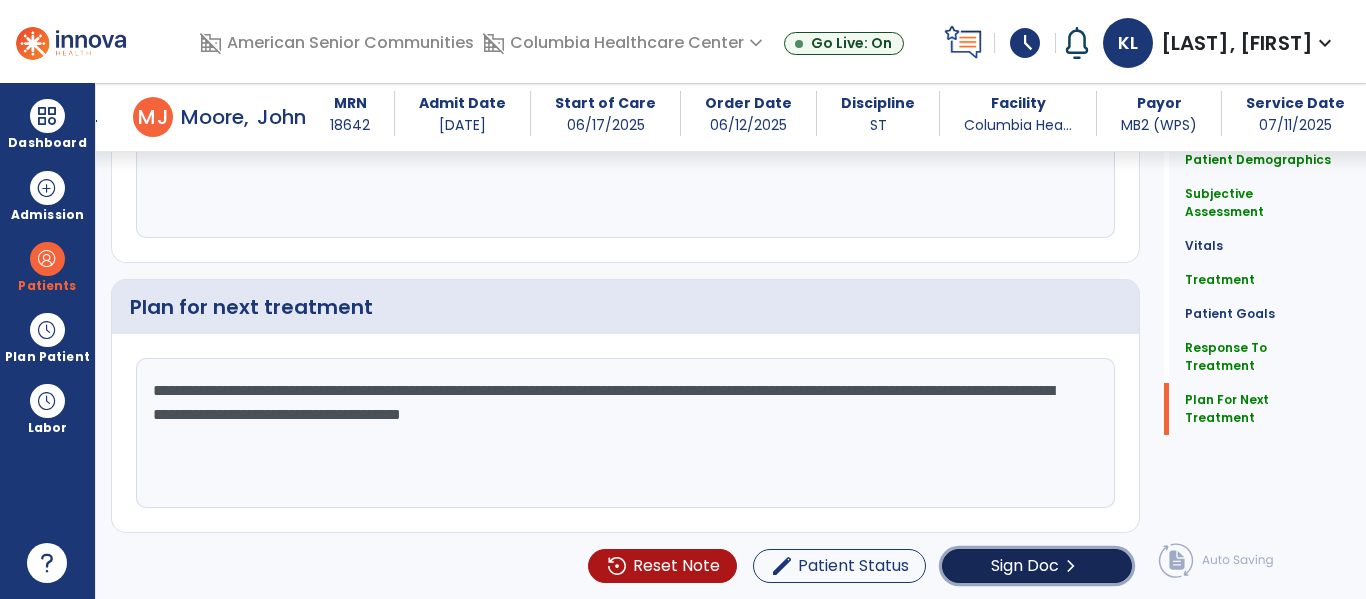click on "Sign Doc" 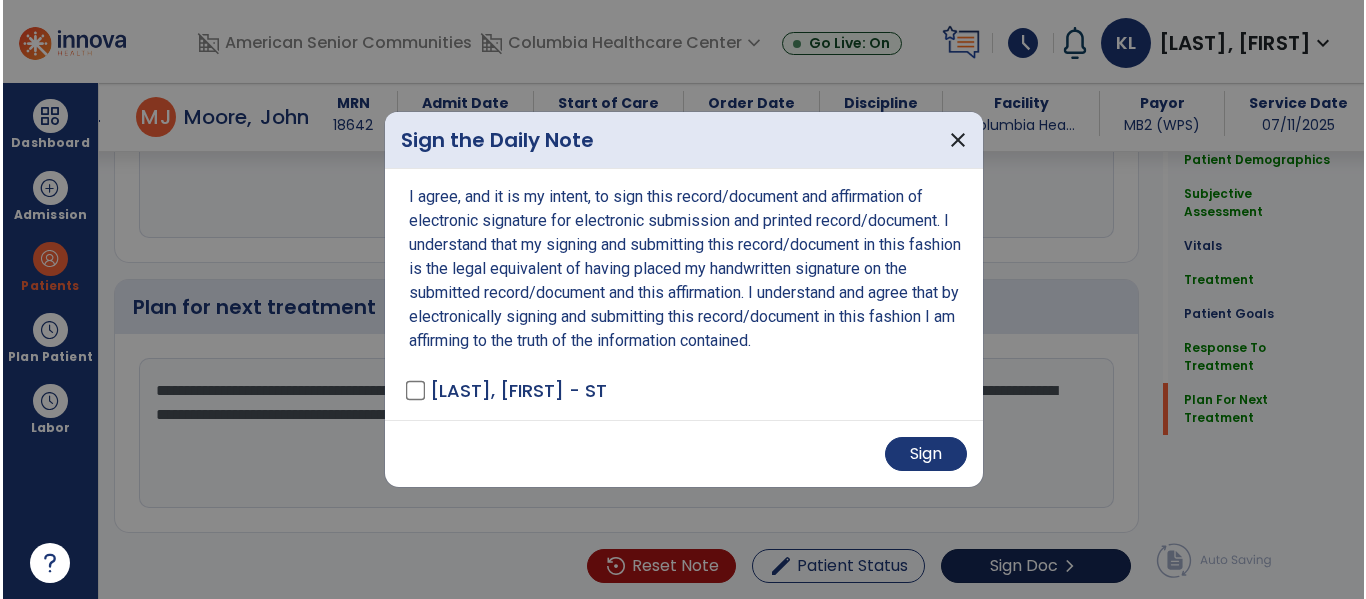 scroll, scrollTop: 4101, scrollLeft: 0, axis: vertical 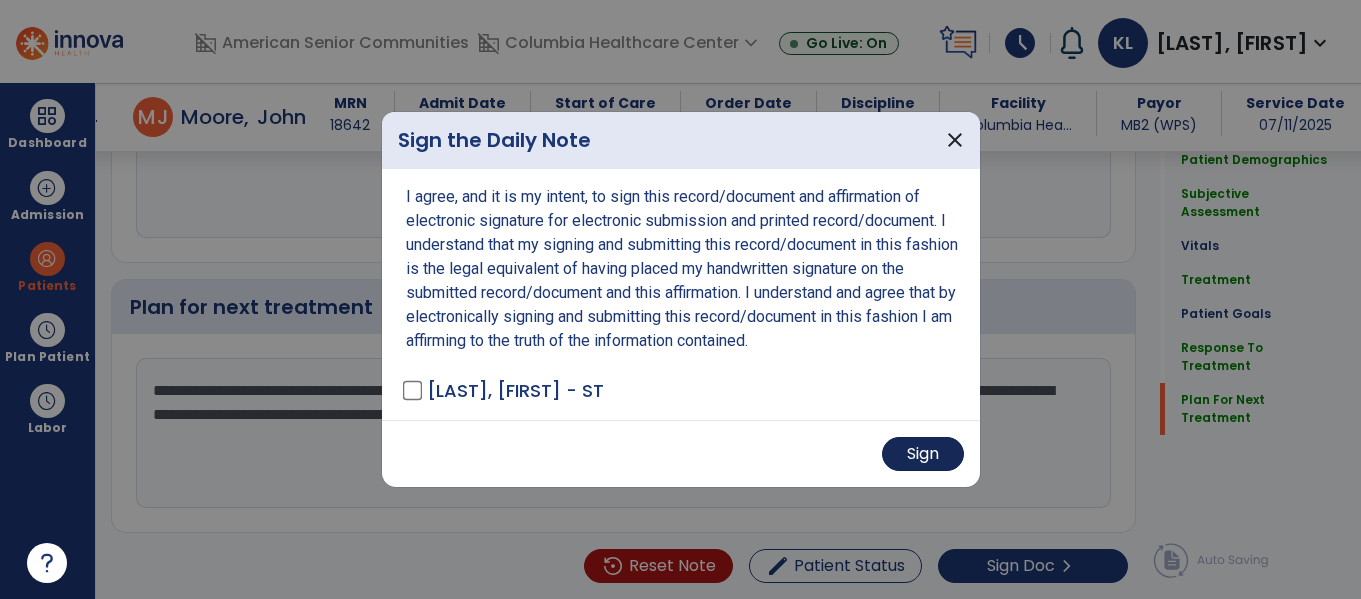 click on "Sign" at bounding box center (923, 454) 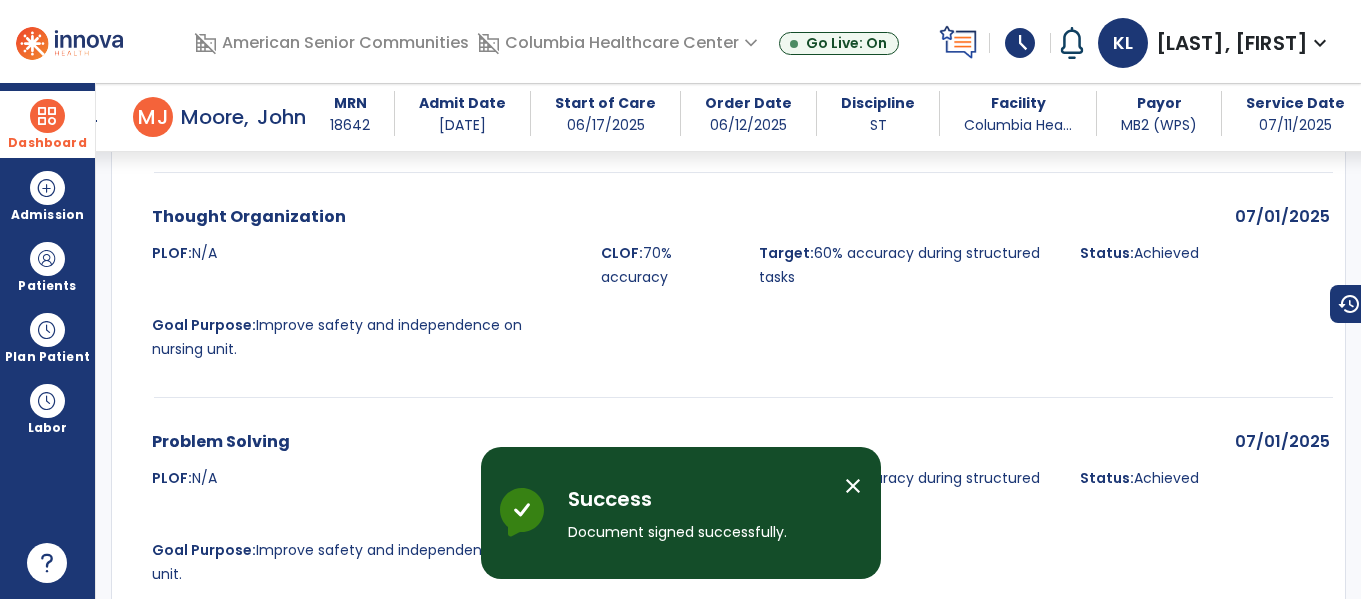 click on "Dashboard" at bounding box center [47, 124] 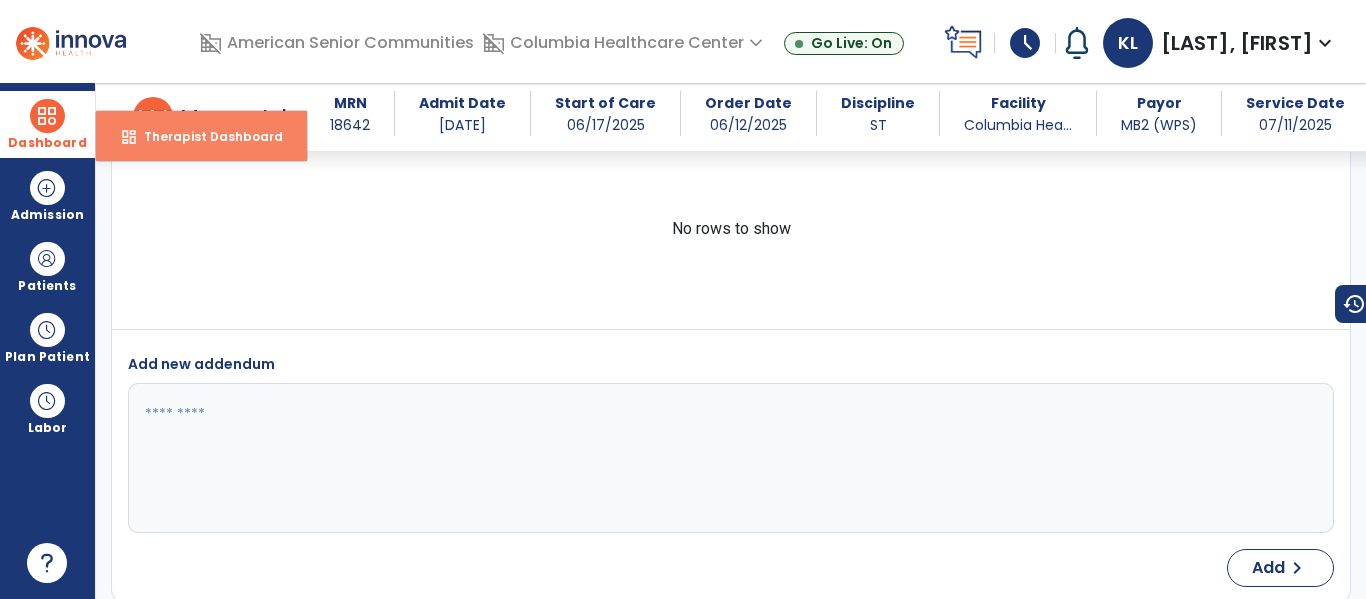 click on "dashboard  Therapist Dashboard" at bounding box center (201, 136) 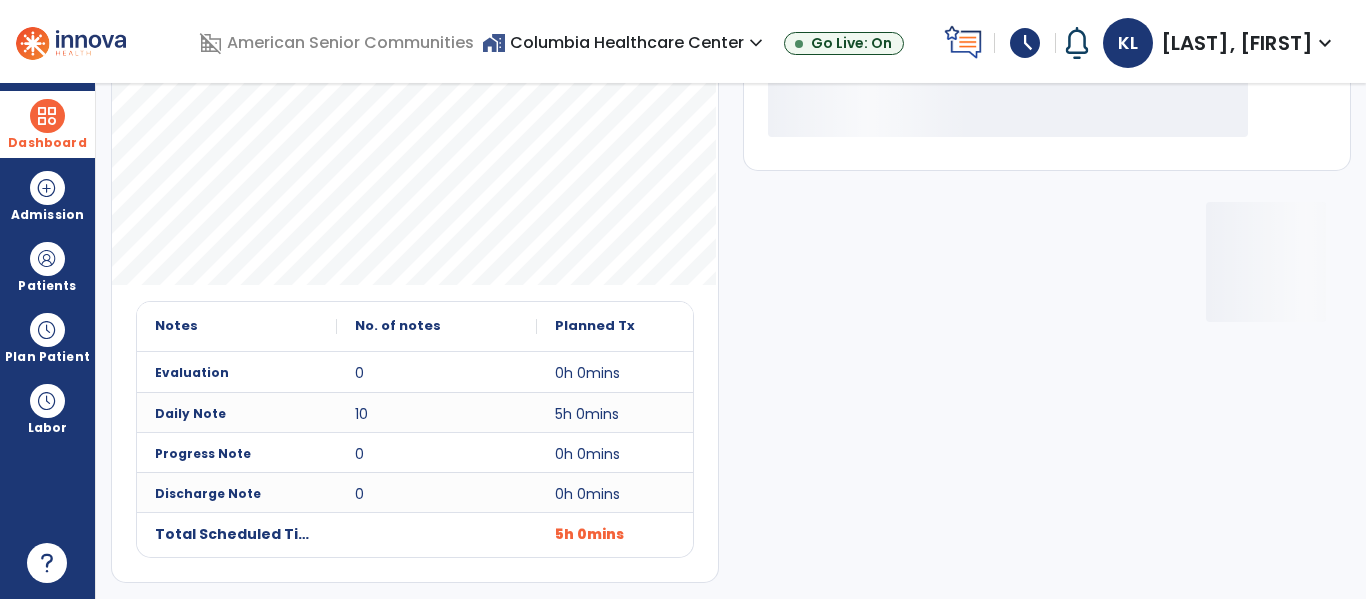 scroll, scrollTop: 278, scrollLeft: 0, axis: vertical 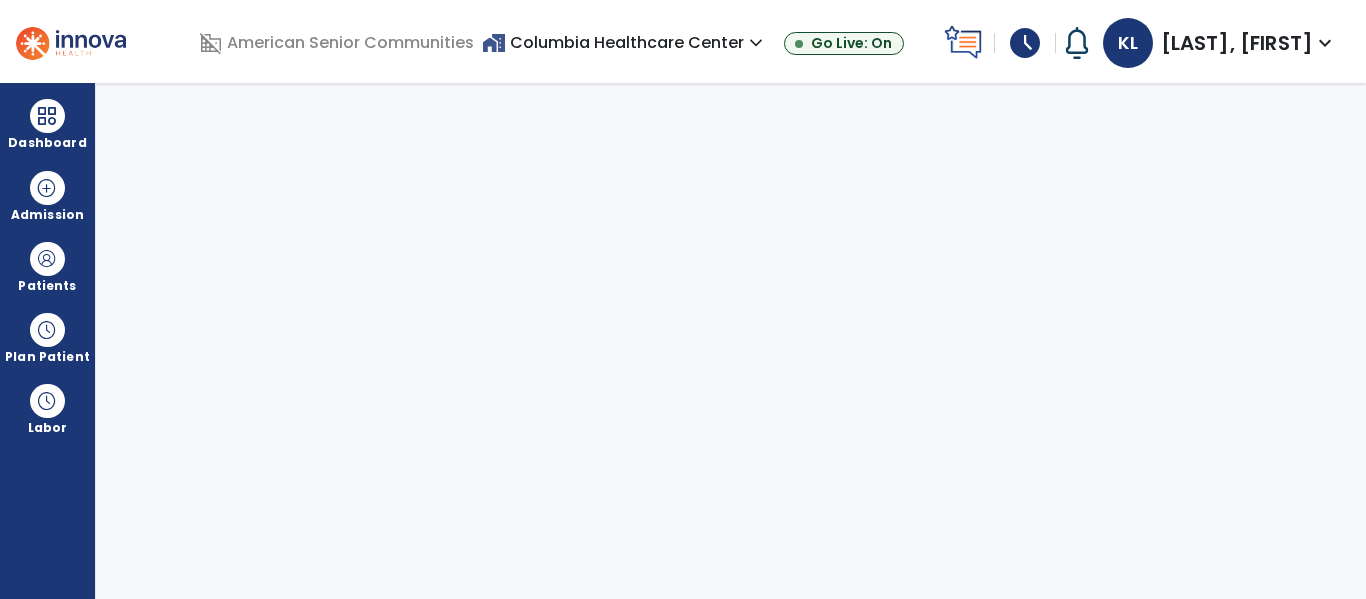 select on "****" 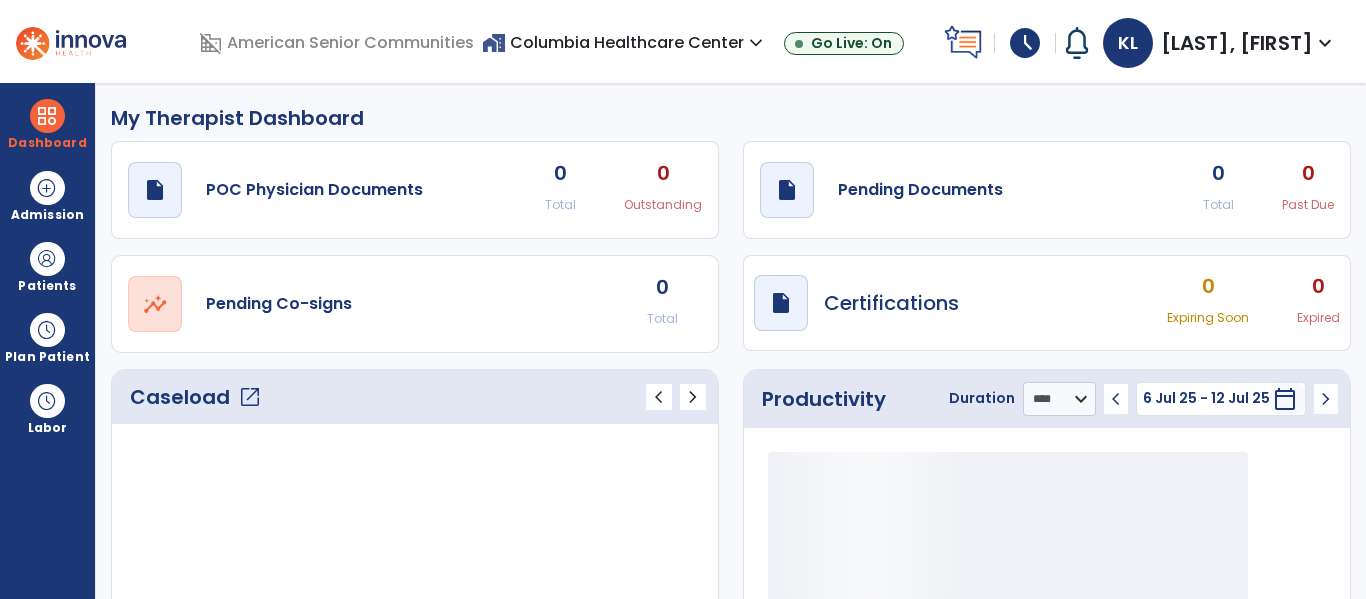 click on "open_in_new" 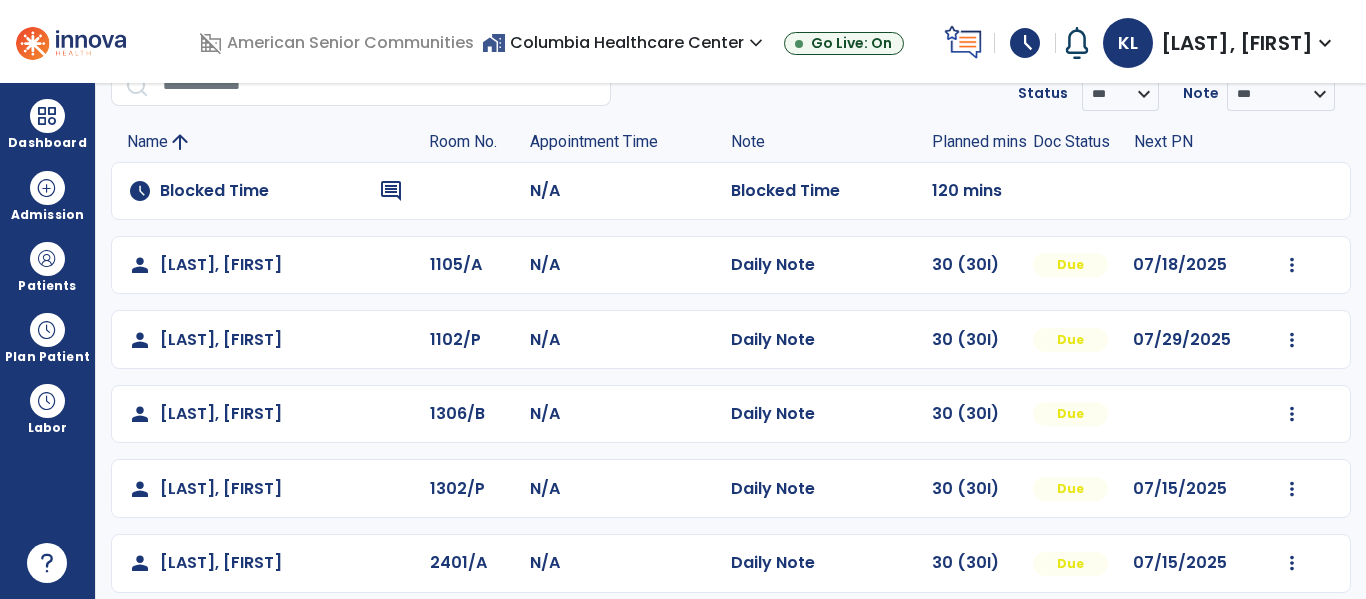 scroll, scrollTop: 65, scrollLeft: 0, axis: vertical 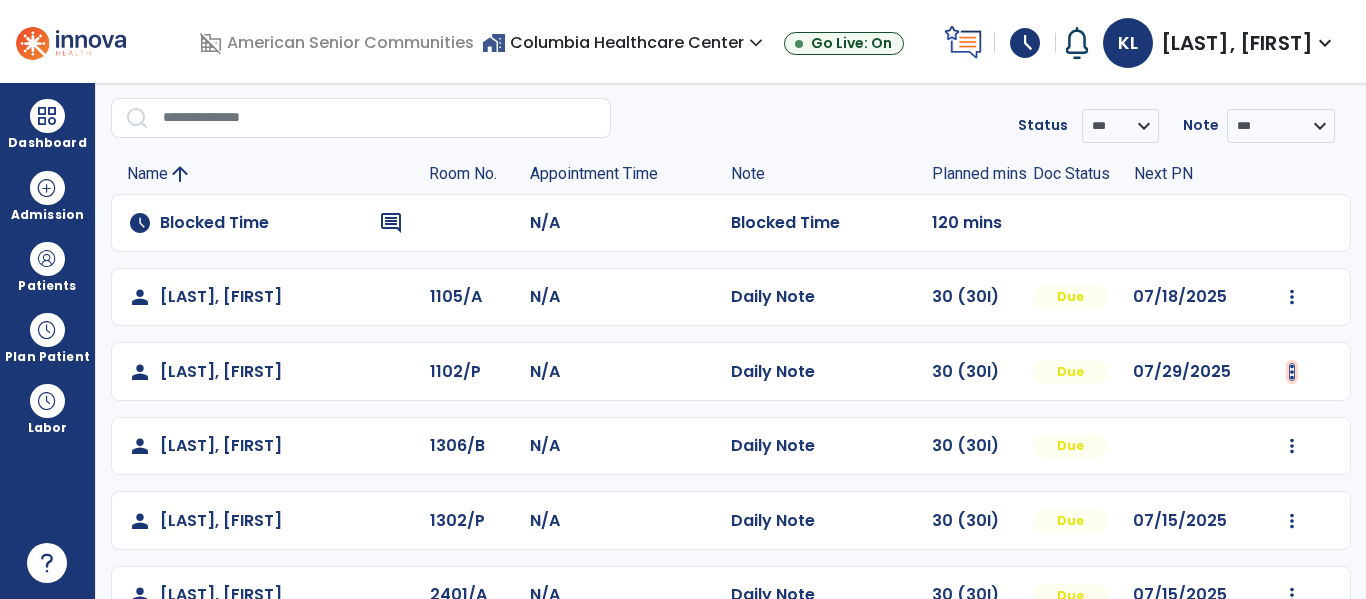 click at bounding box center (1292, 297) 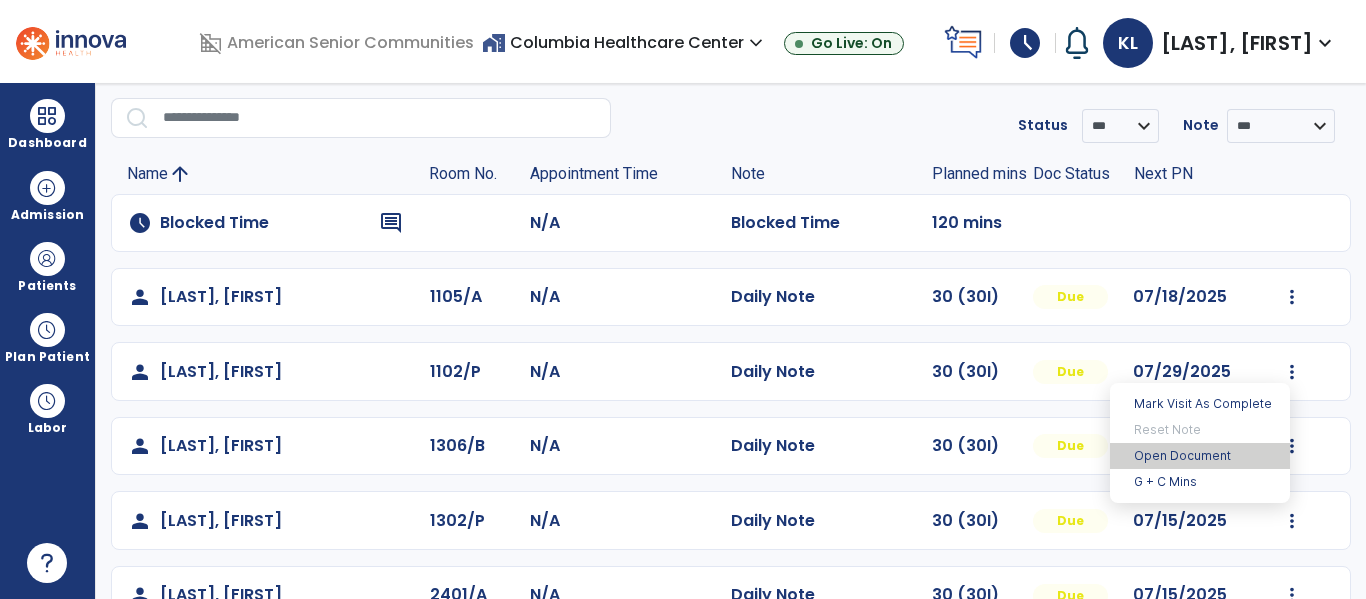 click on "Open Document" at bounding box center [1200, 456] 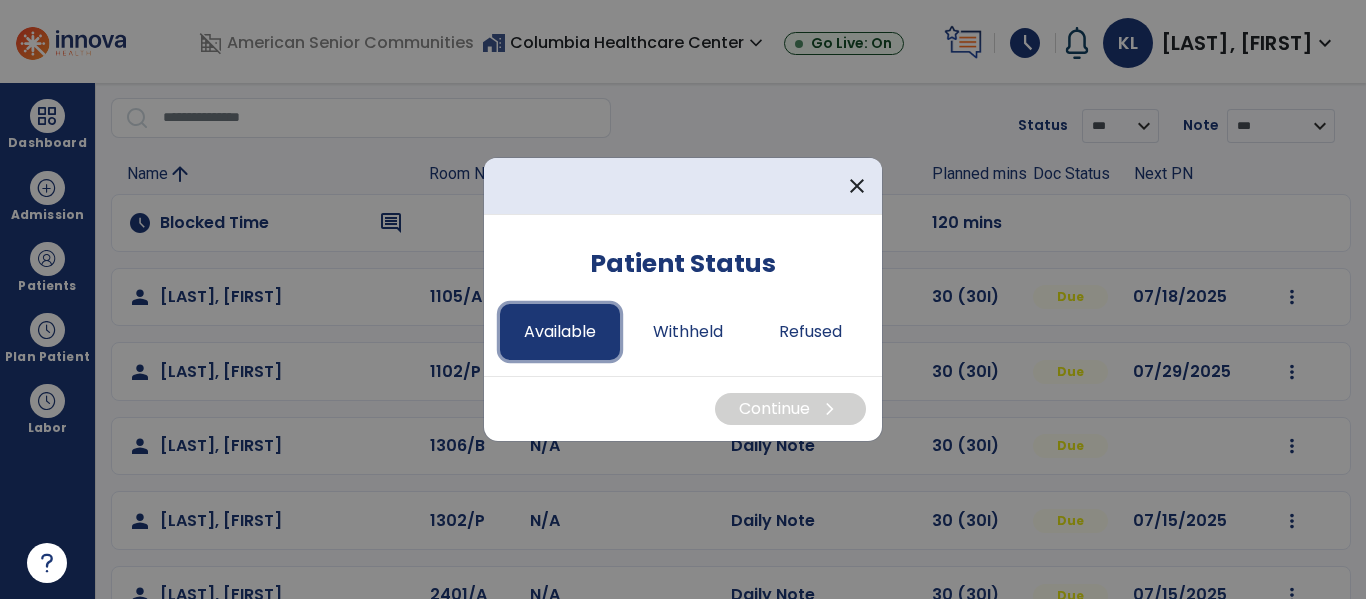 click on "Available" at bounding box center (560, 332) 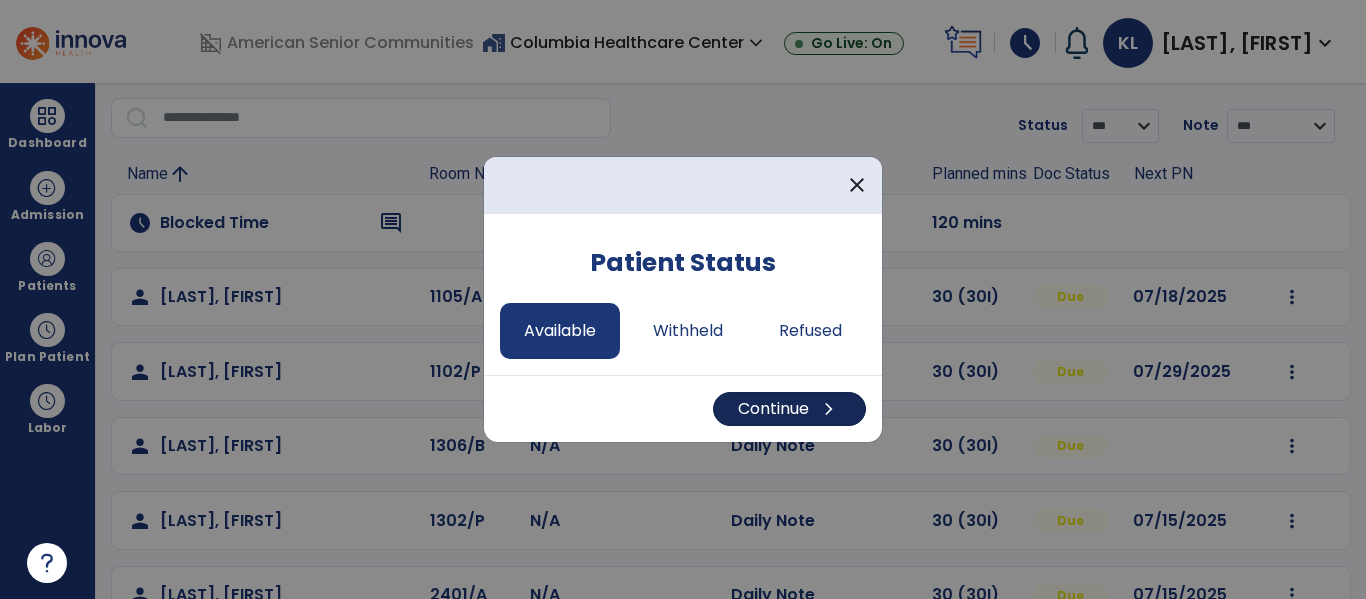 click on "Continue   chevron_right" at bounding box center [789, 409] 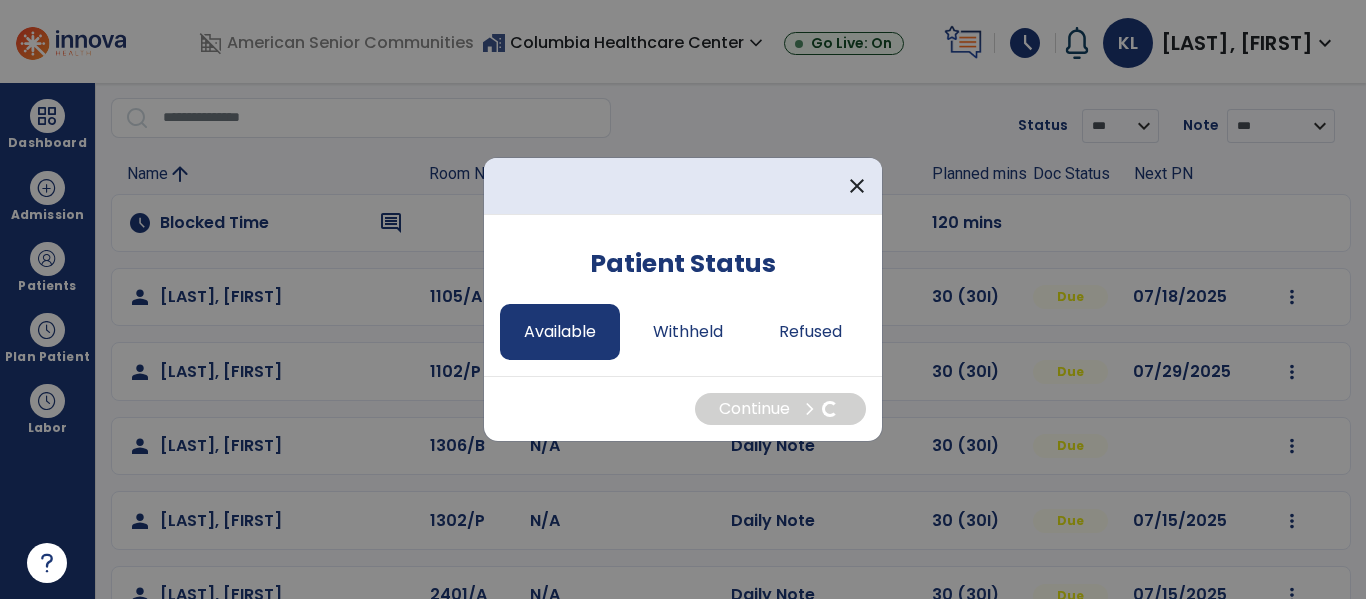 select on "*" 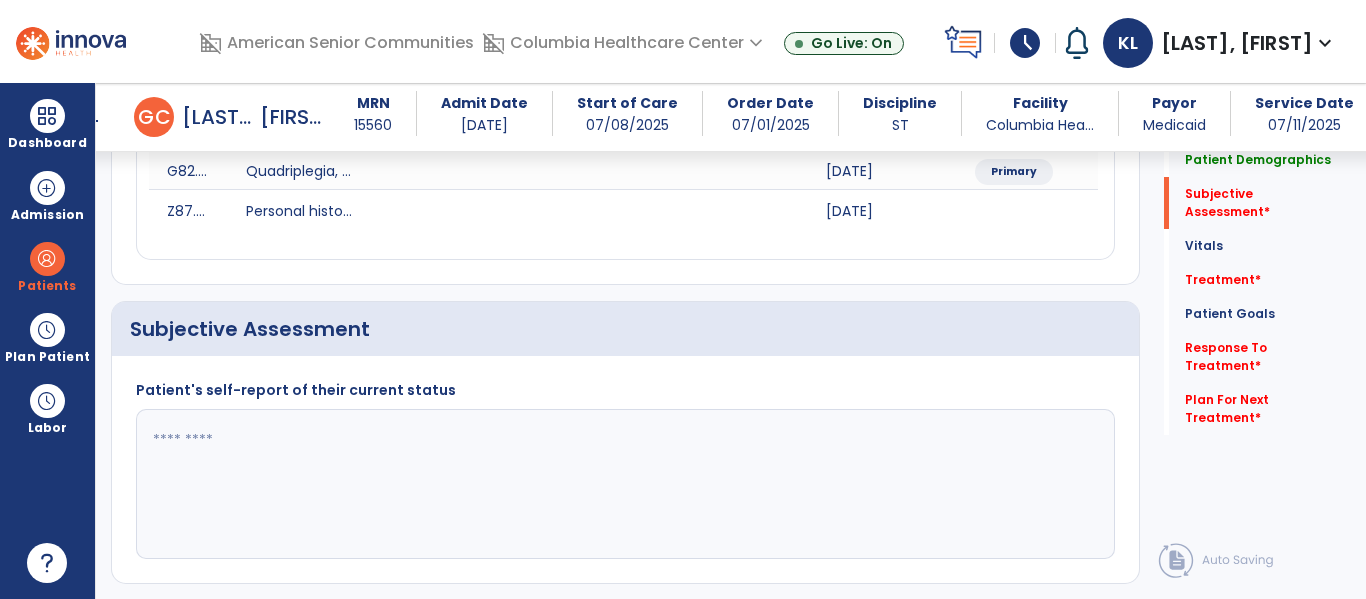 scroll, scrollTop: 434, scrollLeft: 0, axis: vertical 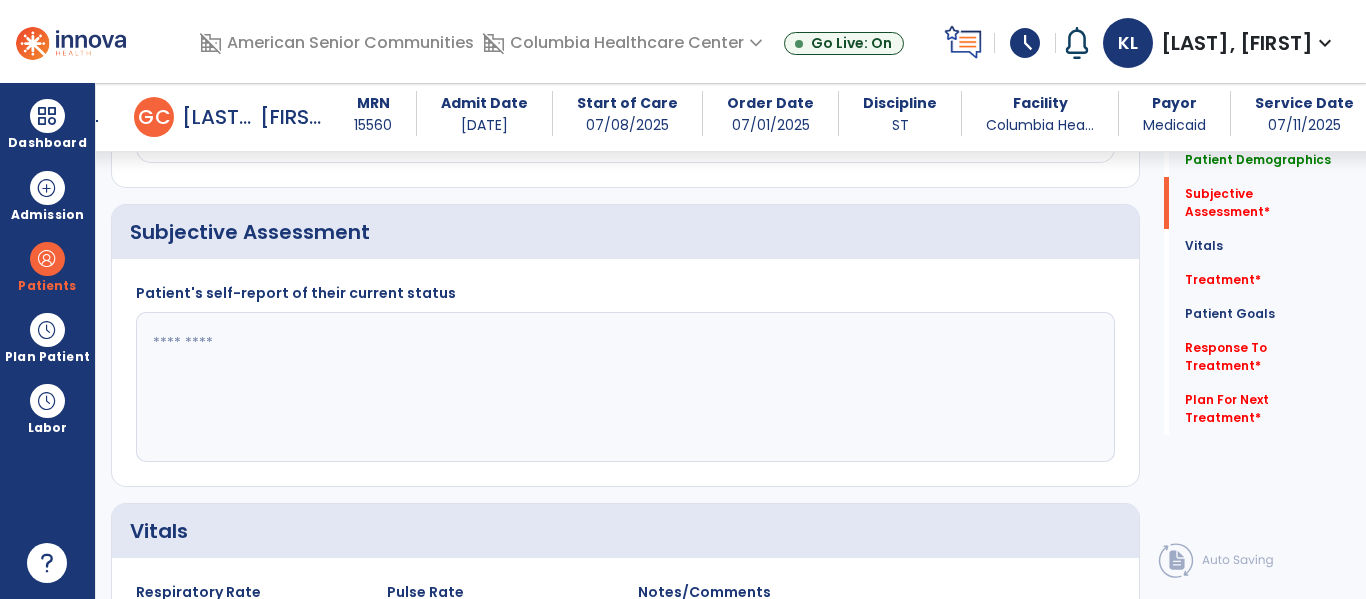 click 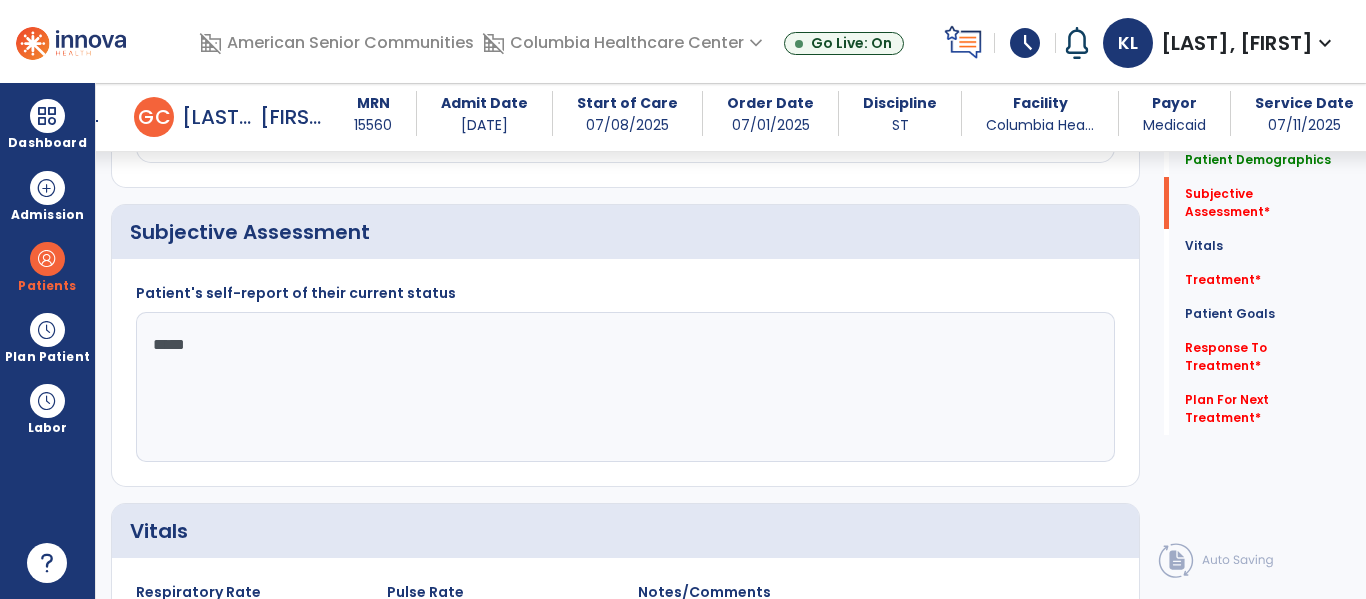 type on "******" 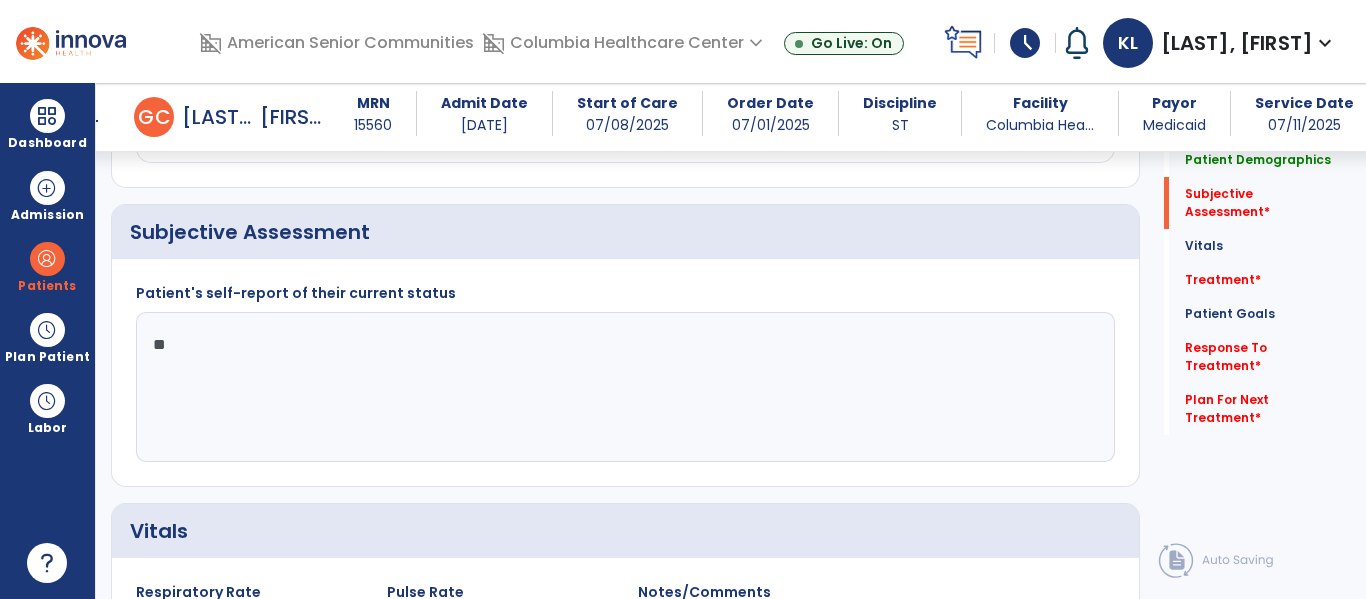 type on "*" 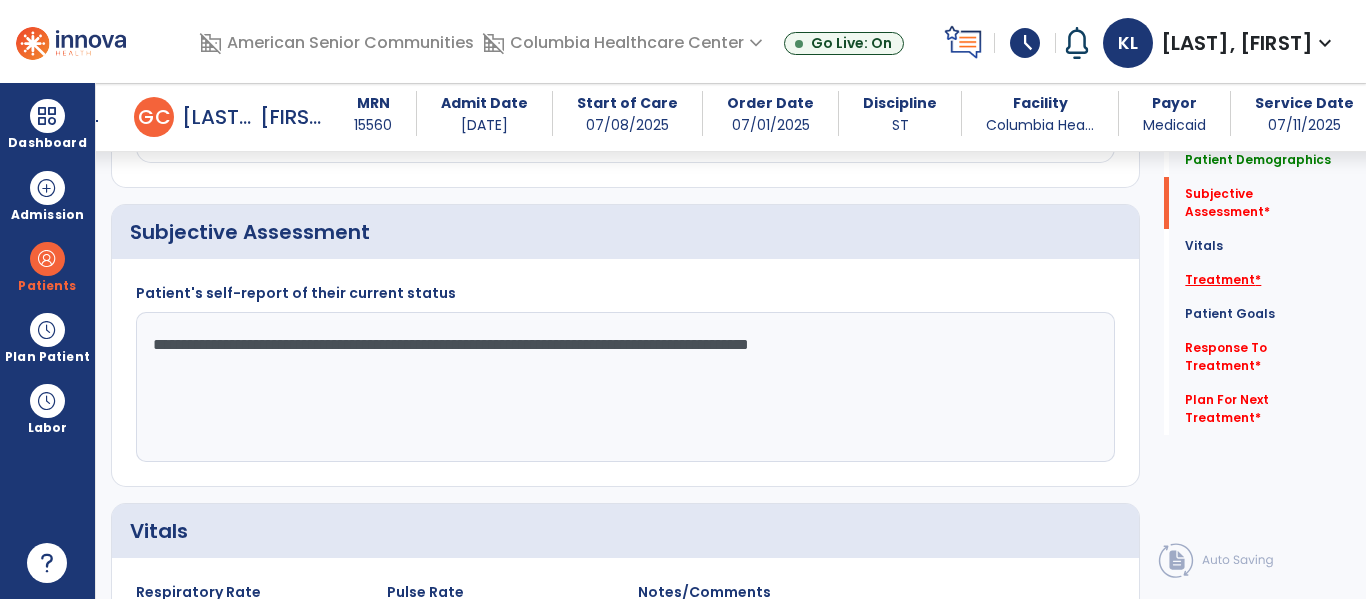 type on "**********" 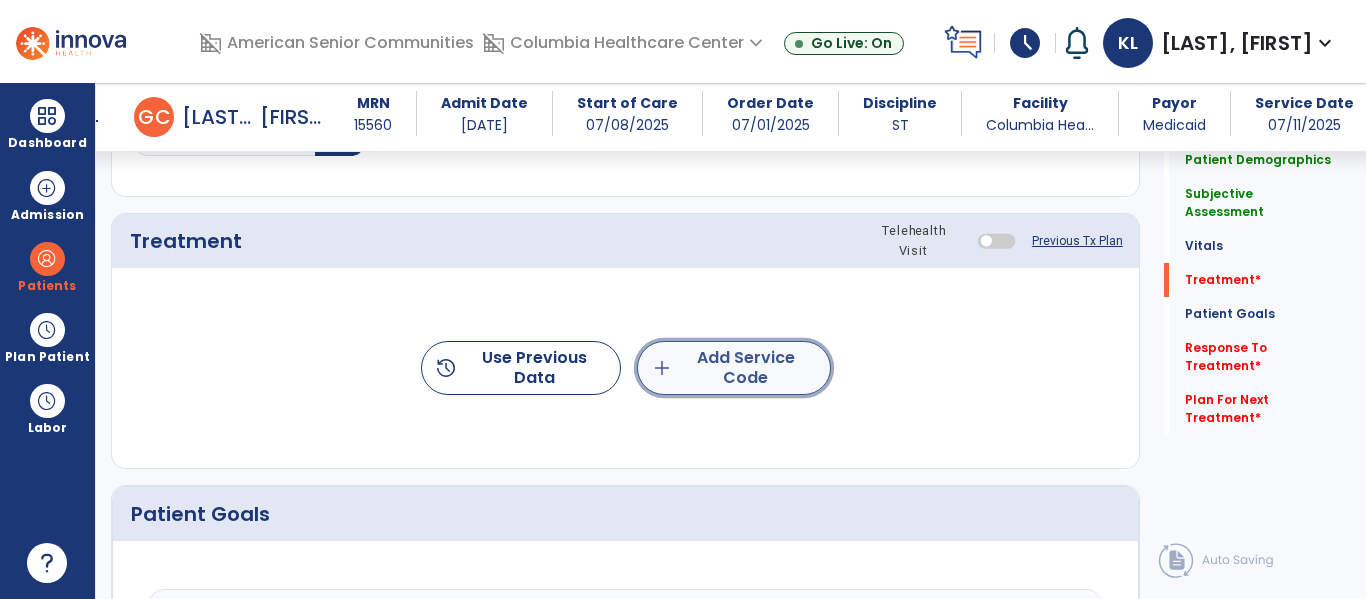 click on "add  Add Service Code" 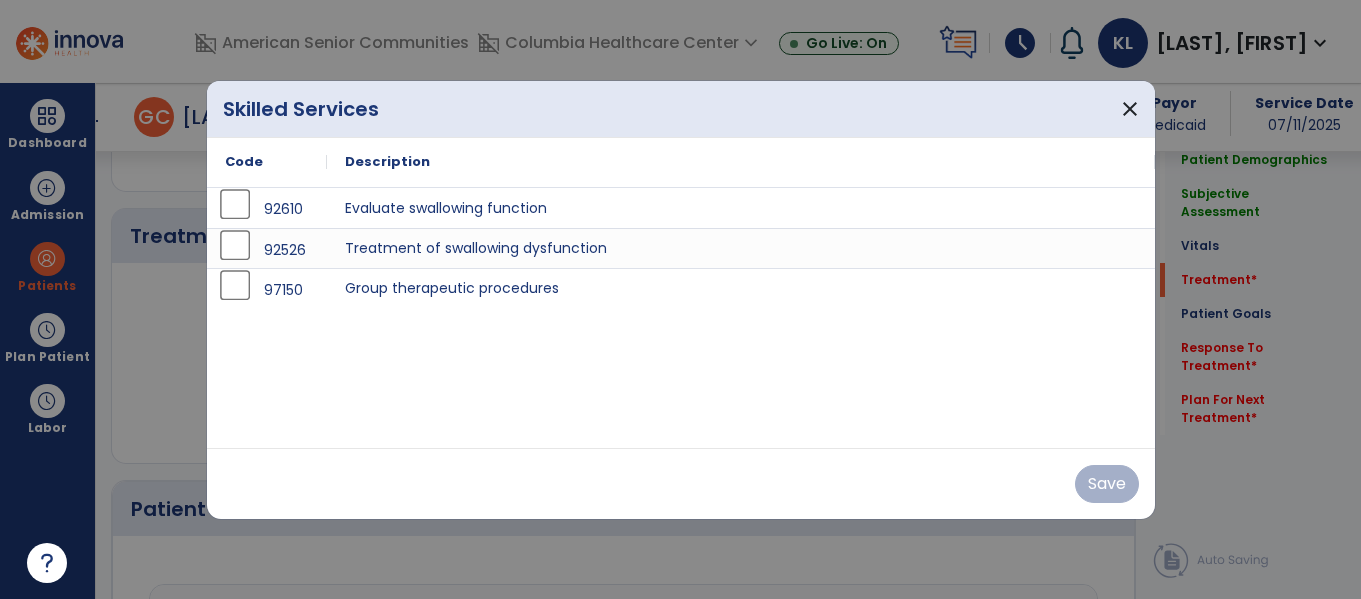 scroll, scrollTop: 1146, scrollLeft: 0, axis: vertical 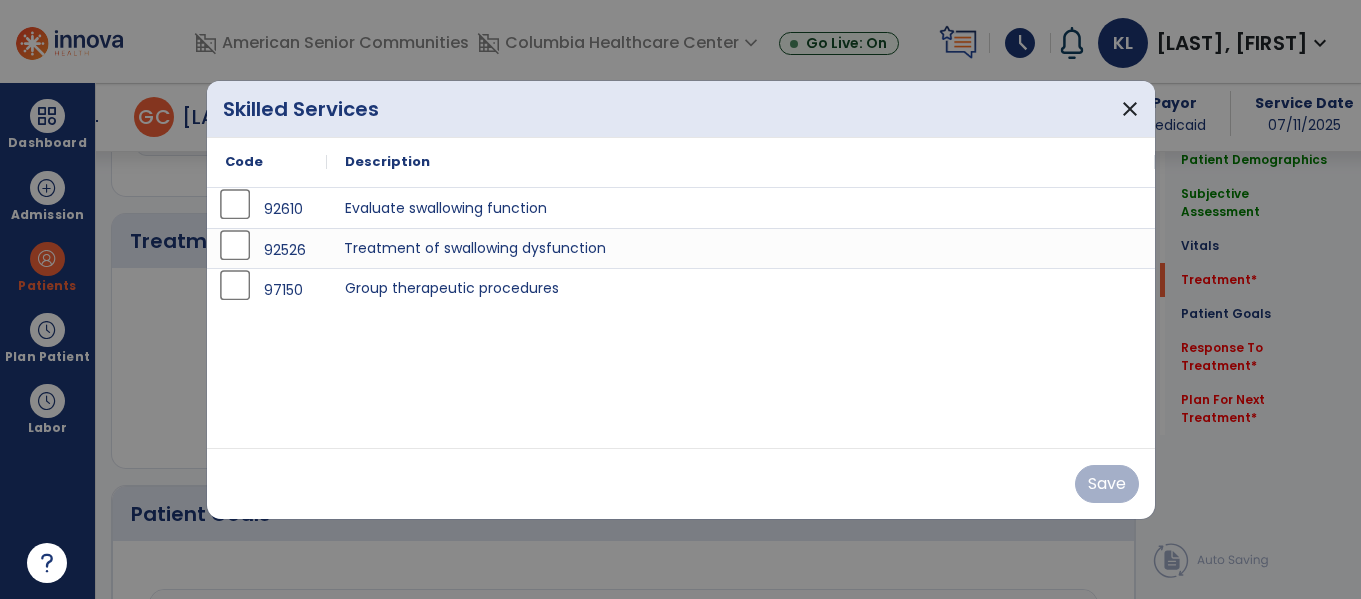click on "Treatment of swallowing dysfunction" at bounding box center [741, 248] 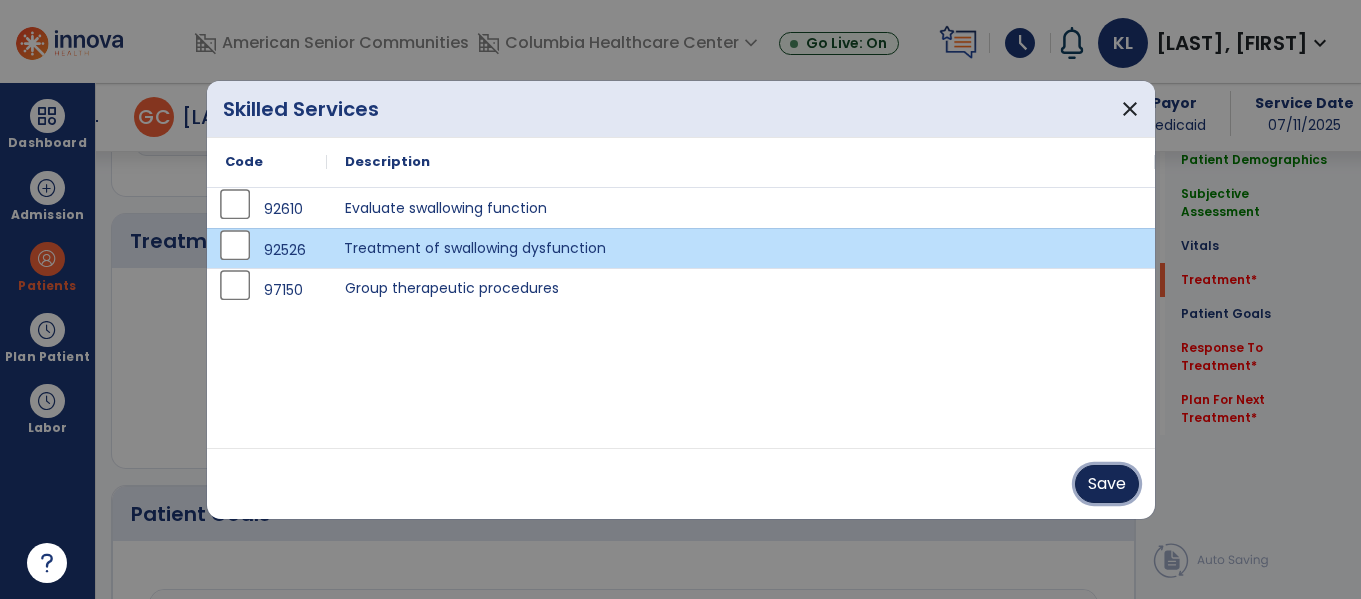 click on "Save" at bounding box center [1107, 484] 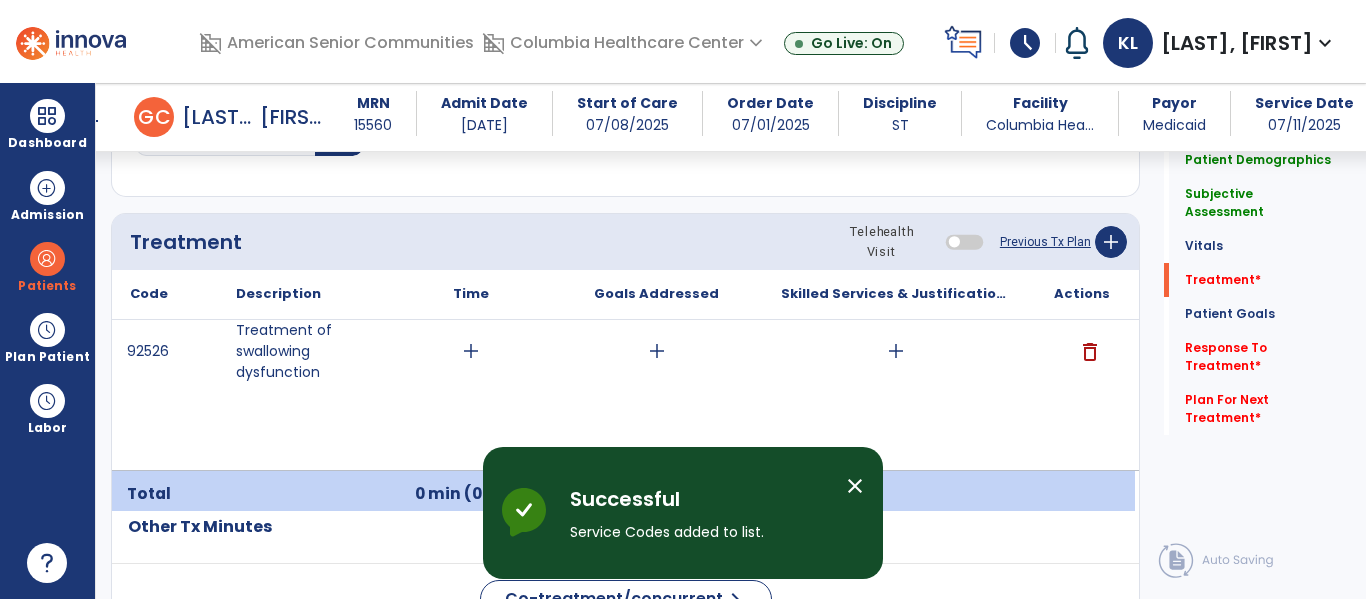 click on "add" at bounding box center [896, 351] 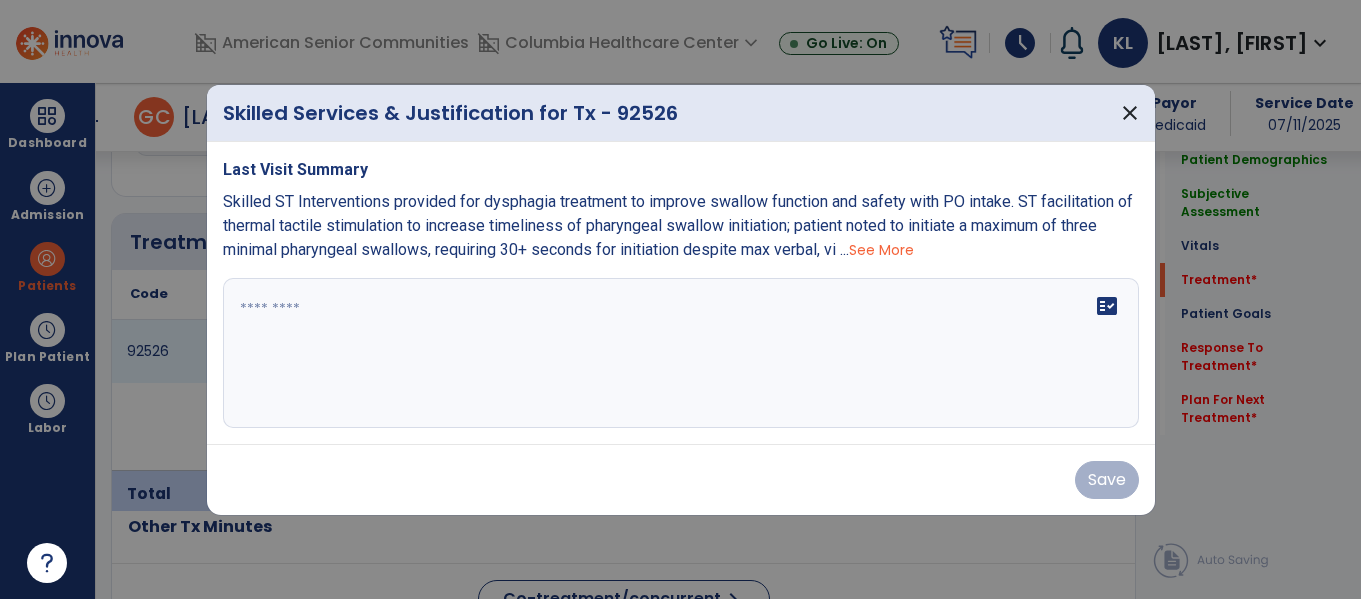 click on "fact_check" at bounding box center [681, 353] 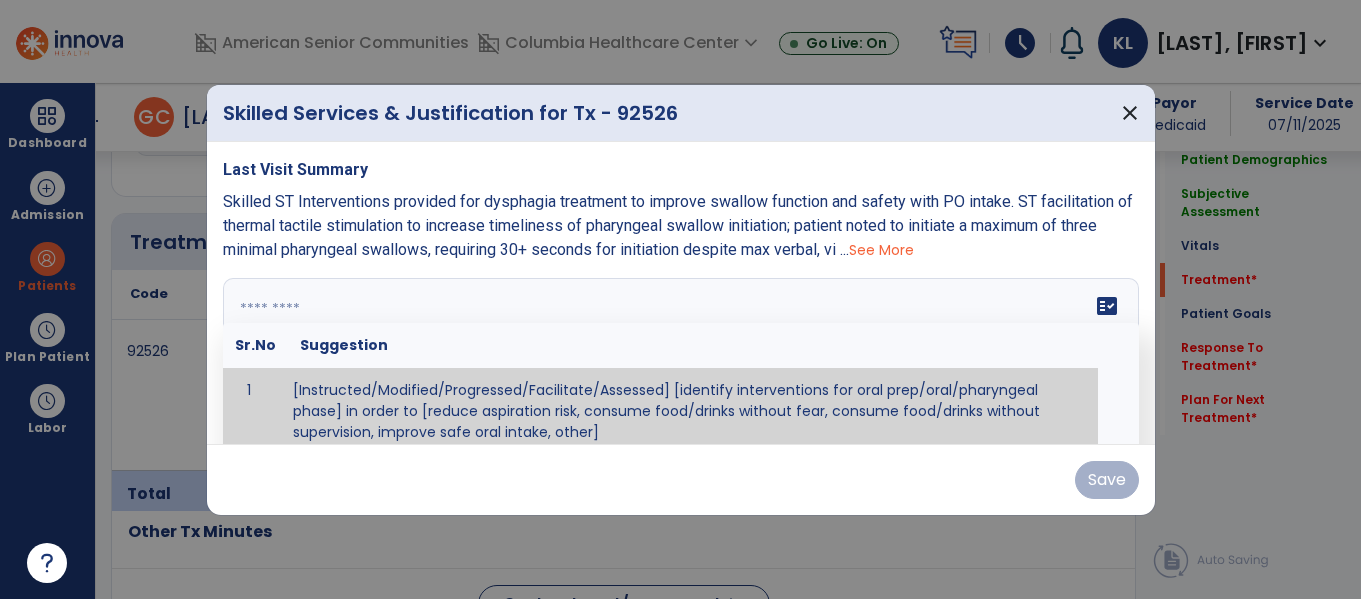 scroll, scrollTop: 1146, scrollLeft: 0, axis: vertical 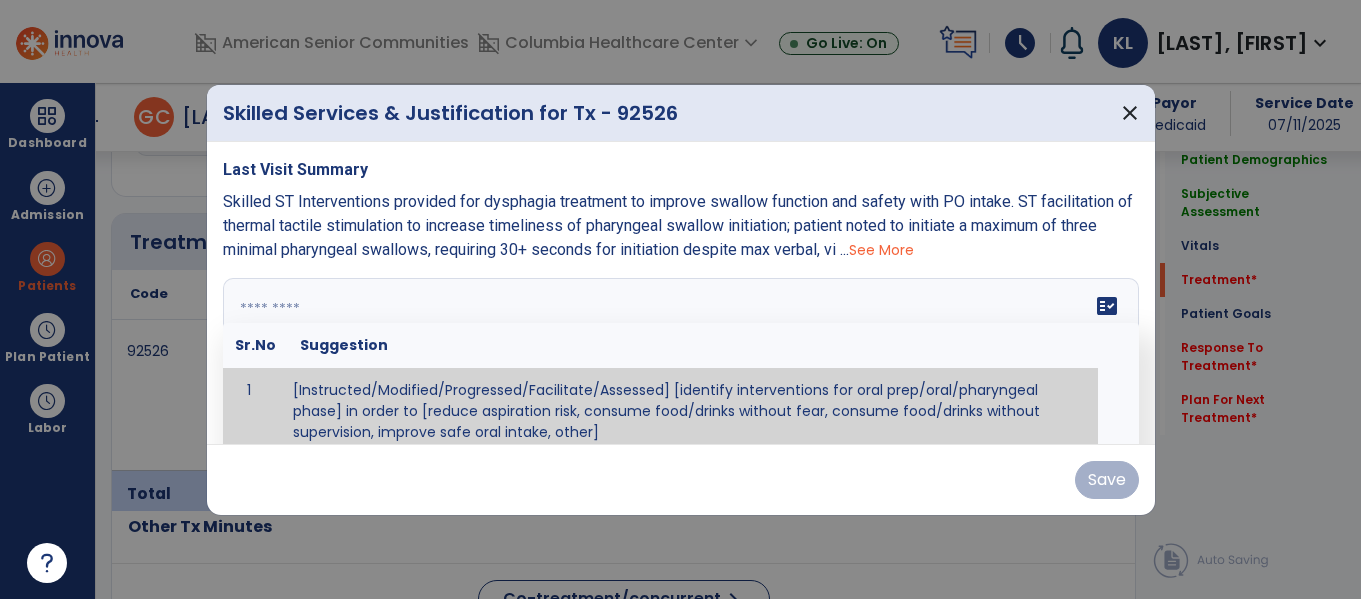 click at bounding box center (678, 353) 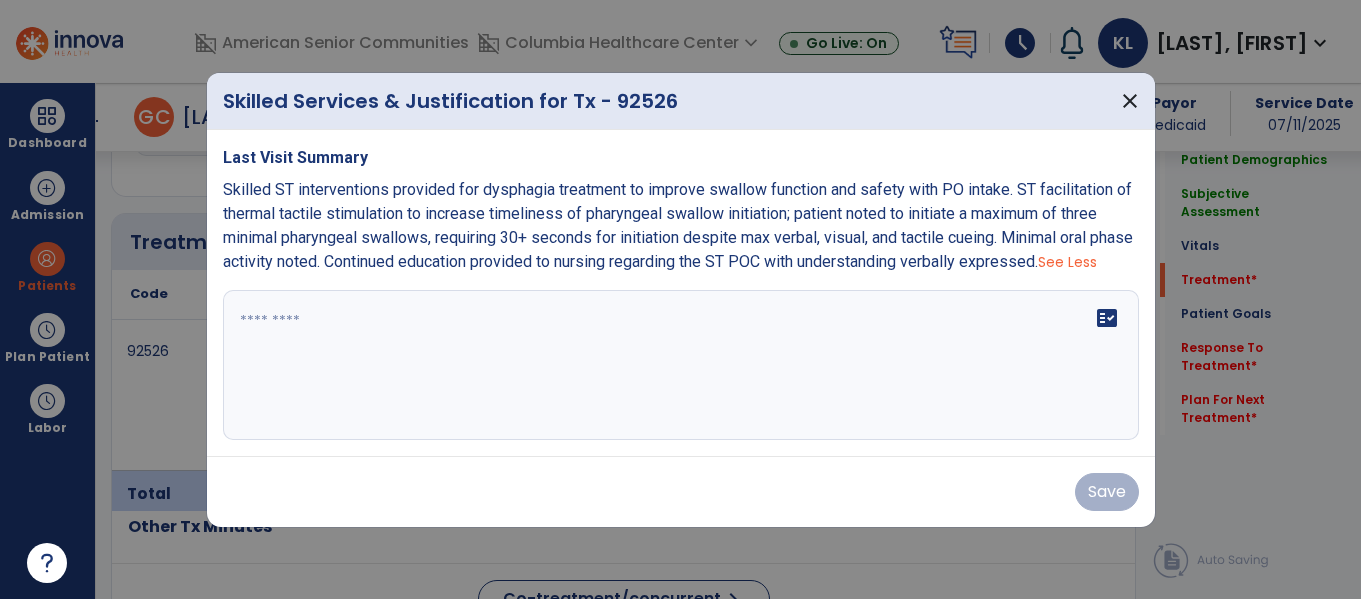 click on "fact_check" at bounding box center (681, 365) 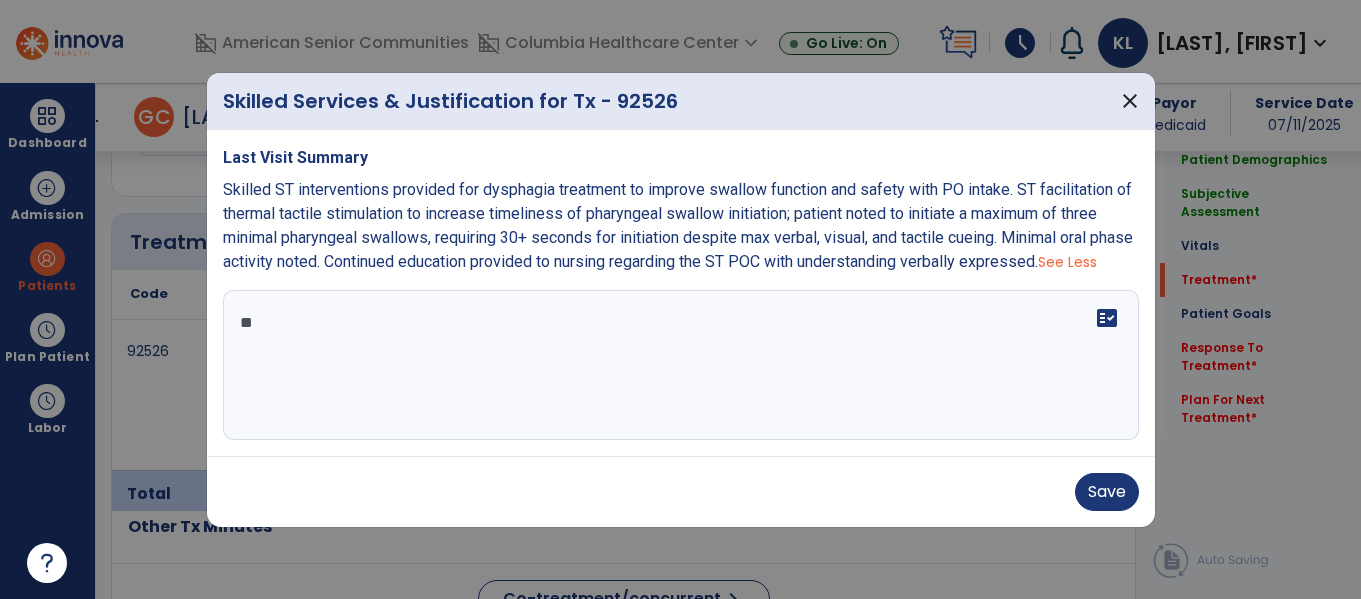 scroll, scrollTop: 0, scrollLeft: 0, axis: both 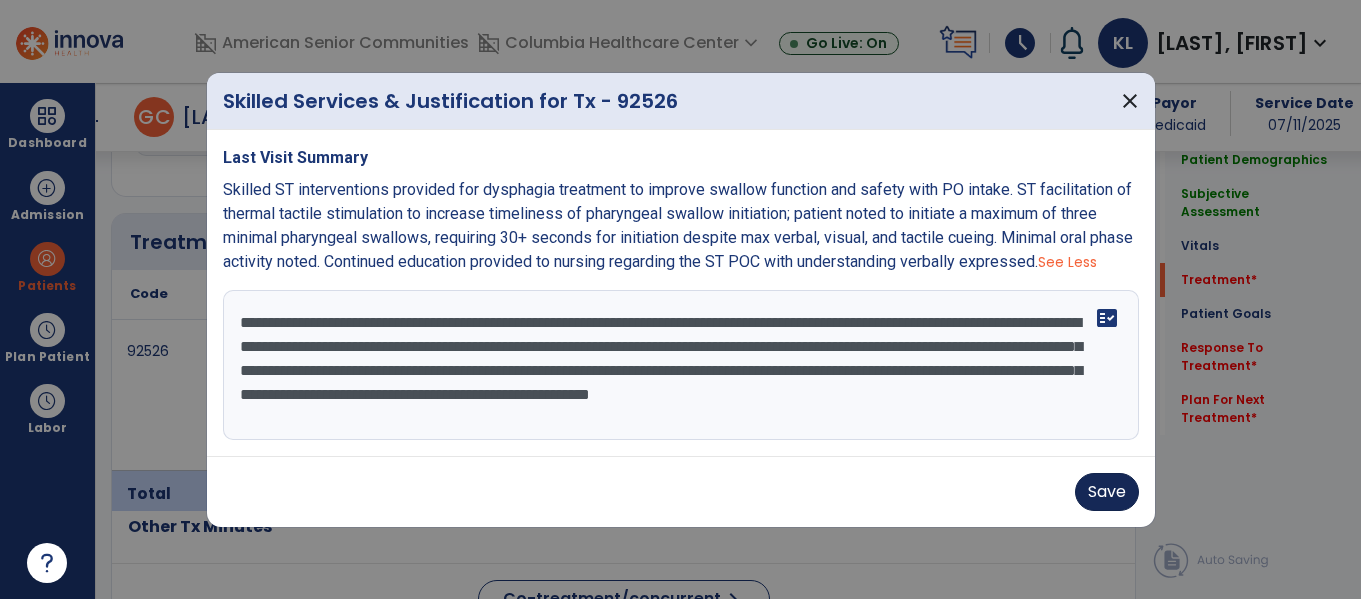 type on "**********" 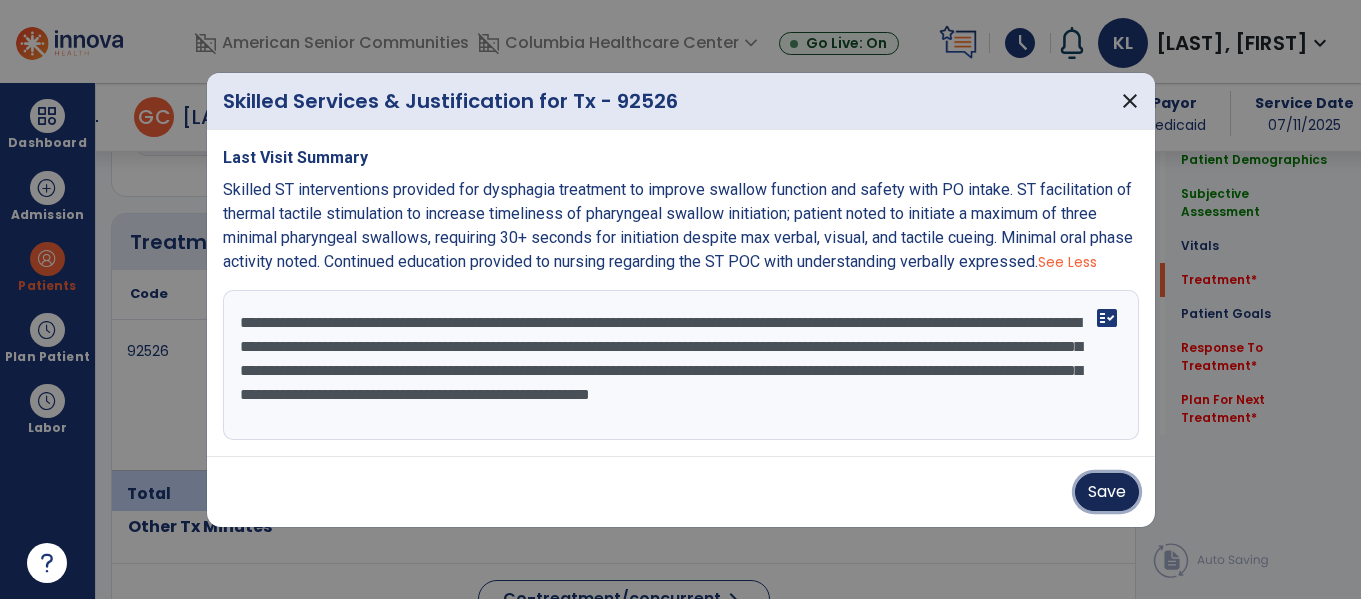 click on "Save" at bounding box center [1107, 492] 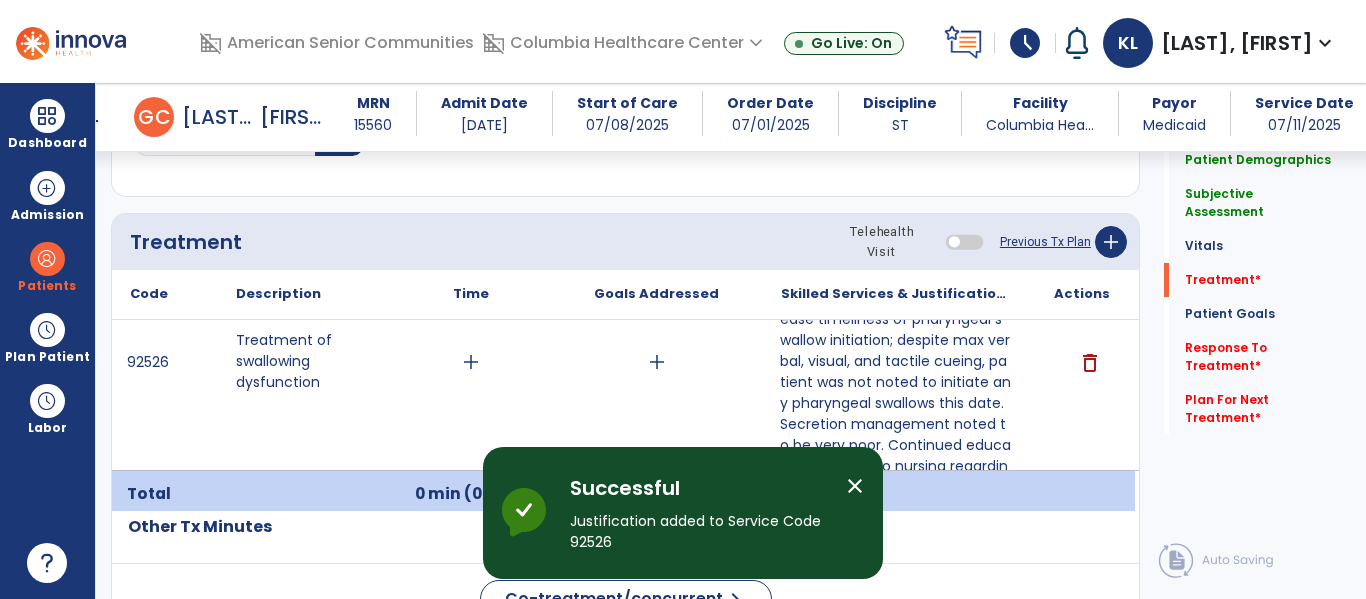 click on "Previous Tx Plan" 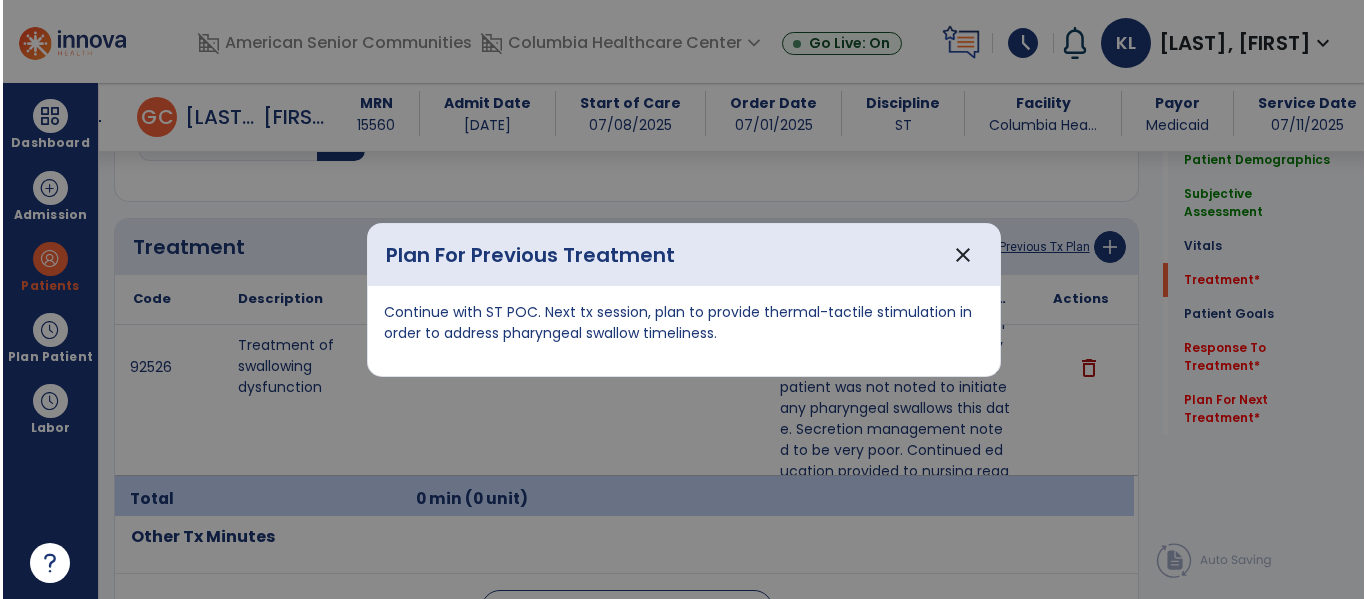 scroll, scrollTop: 1146, scrollLeft: 0, axis: vertical 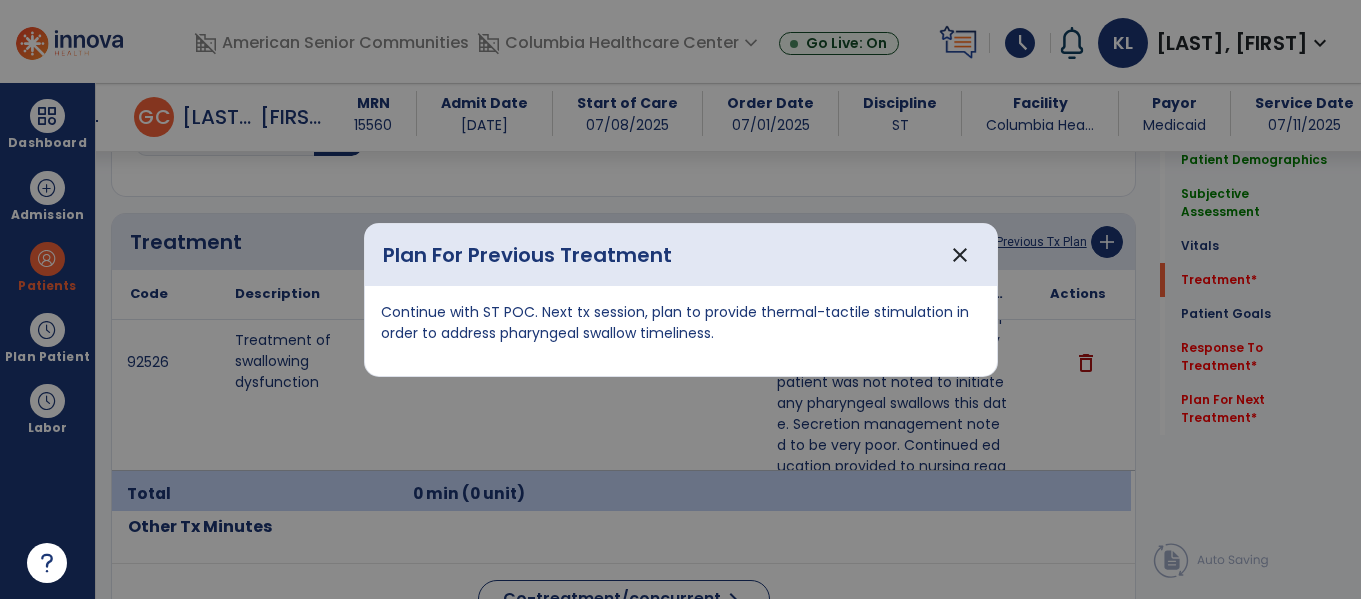 click on "Plan For Previous Treatment  close" at bounding box center [681, 255] 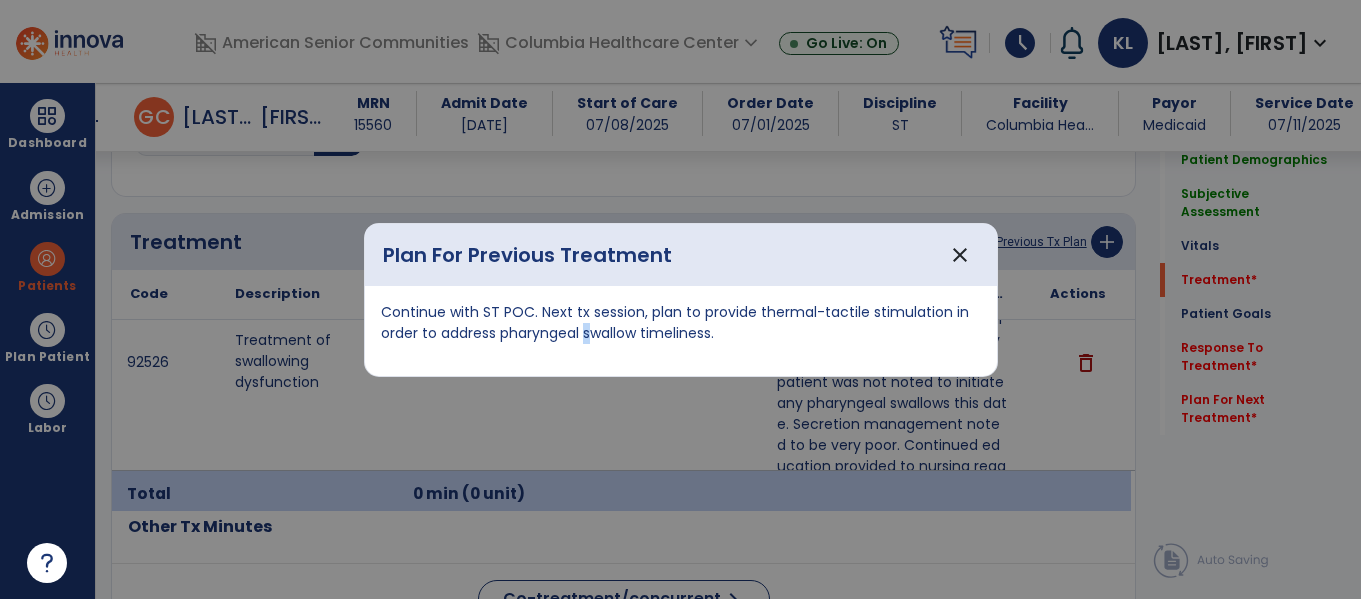 click on "Continue with ST POC. Next tx session, plan to provide thermal-tactile stimulation in order to address pharyngeal swallow timeliness." at bounding box center (681, 323) 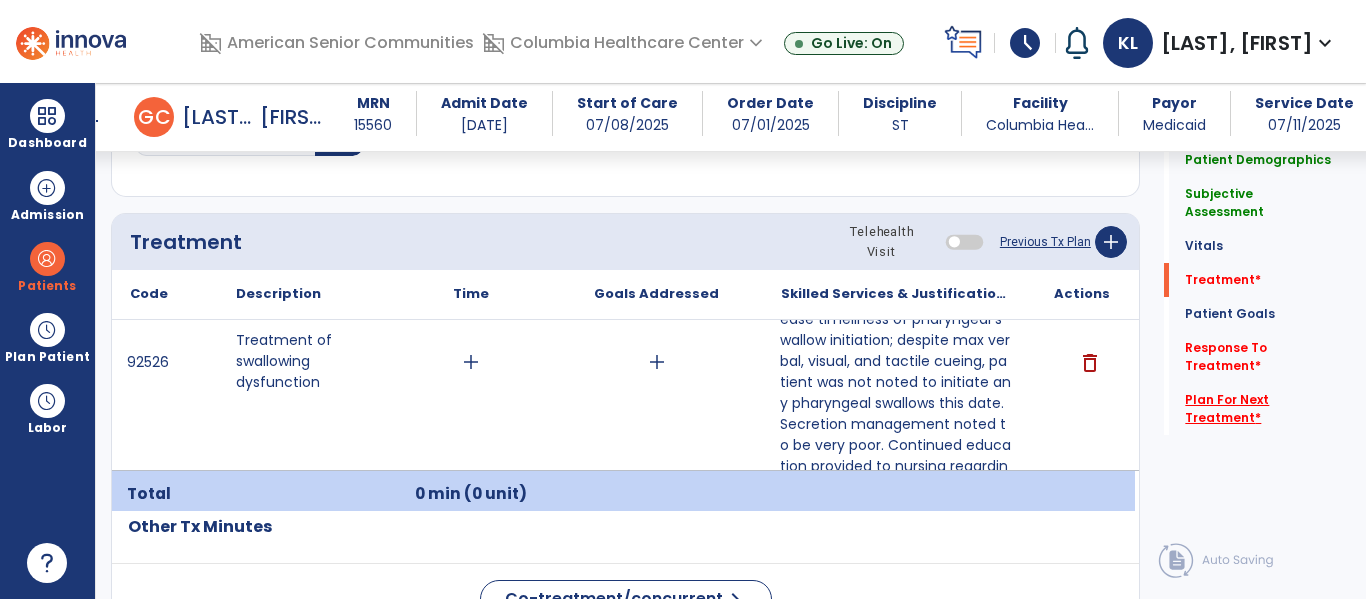 click on "Plan For Next Treatment   *" 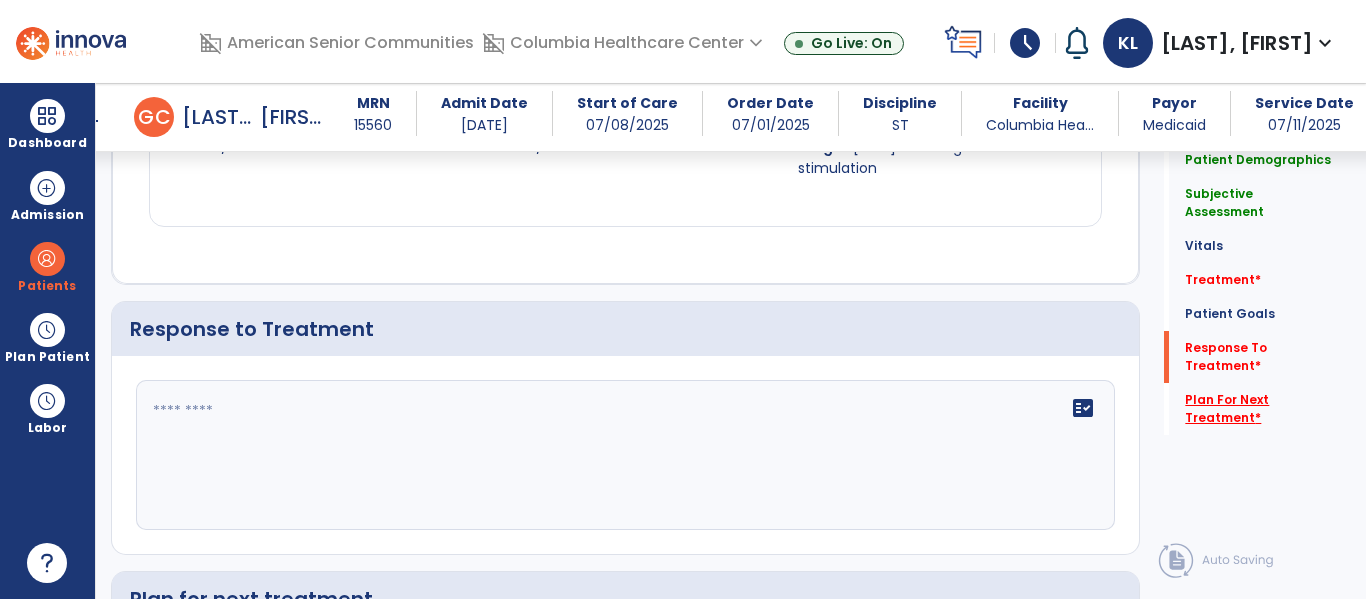 scroll, scrollTop: 2899, scrollLeft: 0, axis: vertical 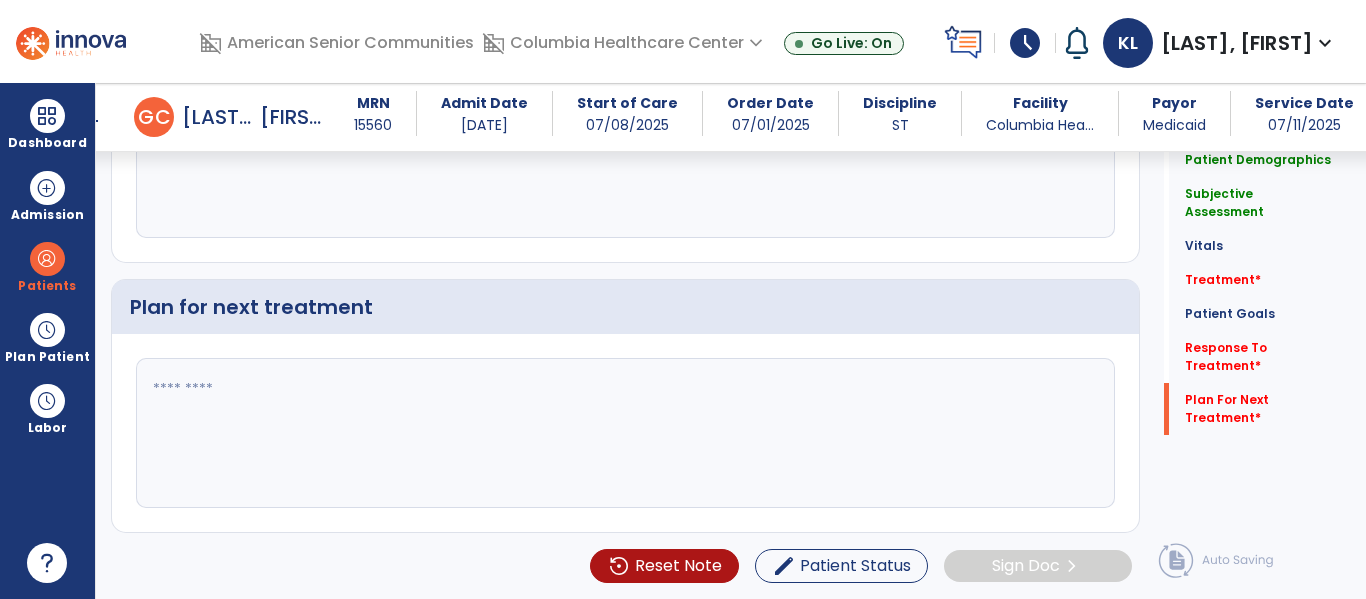 click 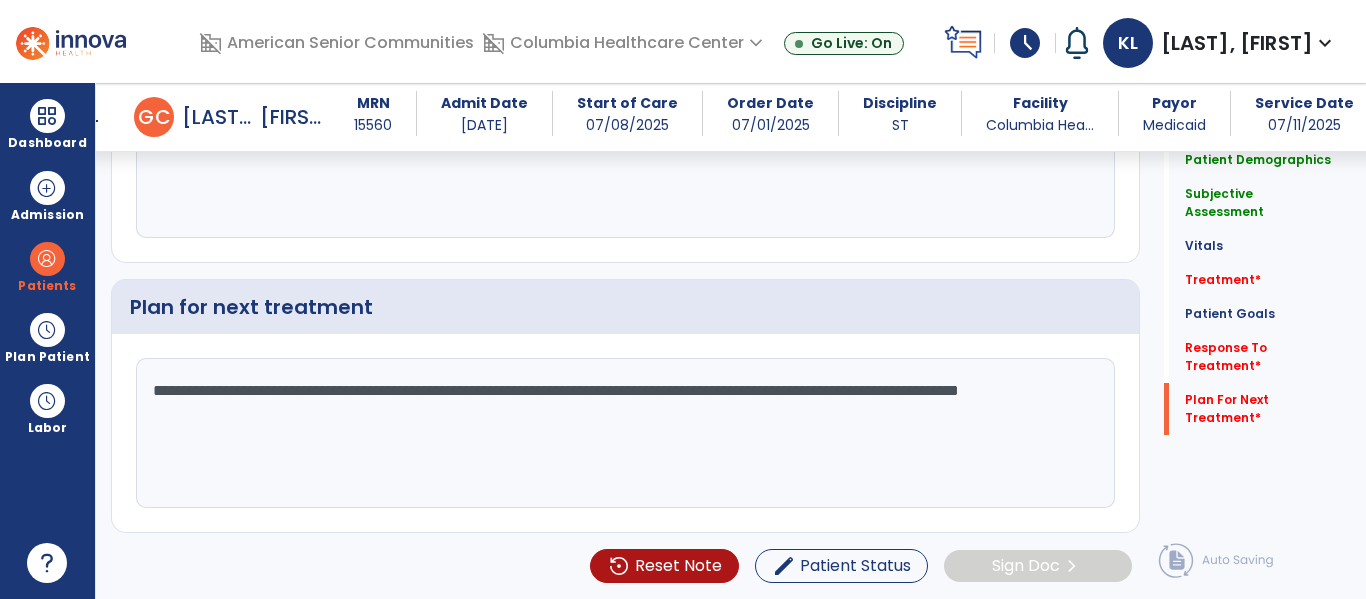 scroll, scrollTop: 2754, scrollLeft: 0, axis: vertical 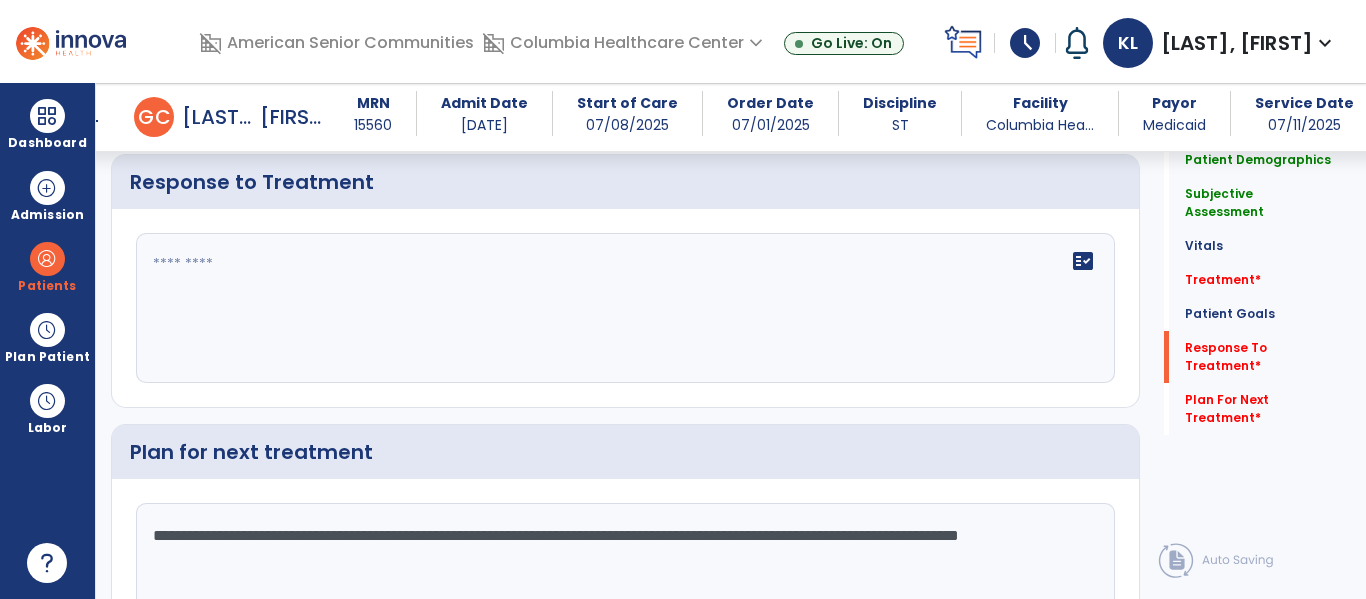 type on "**********" 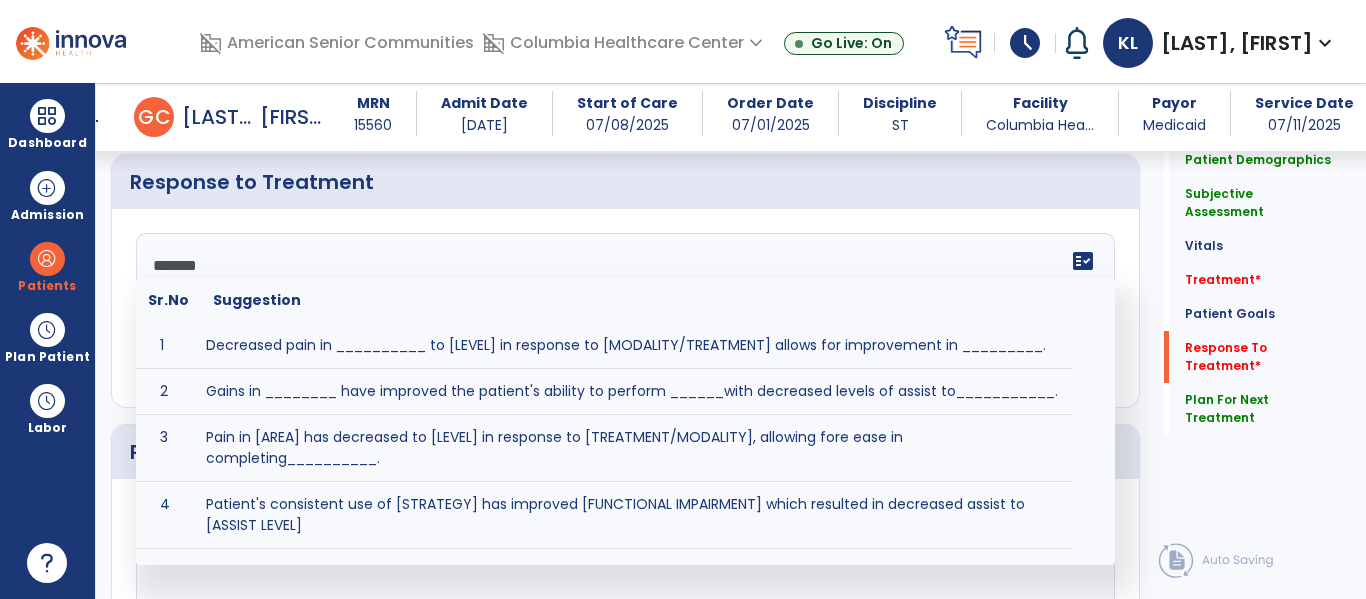 type on "********" 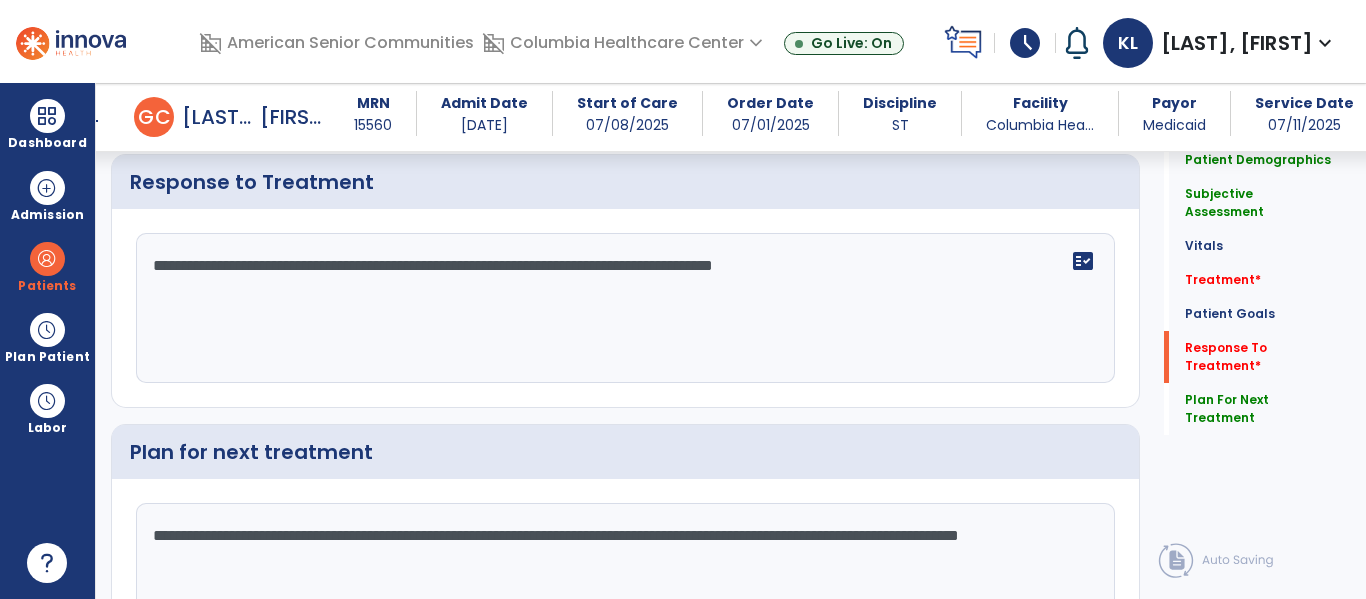 type on "**********" 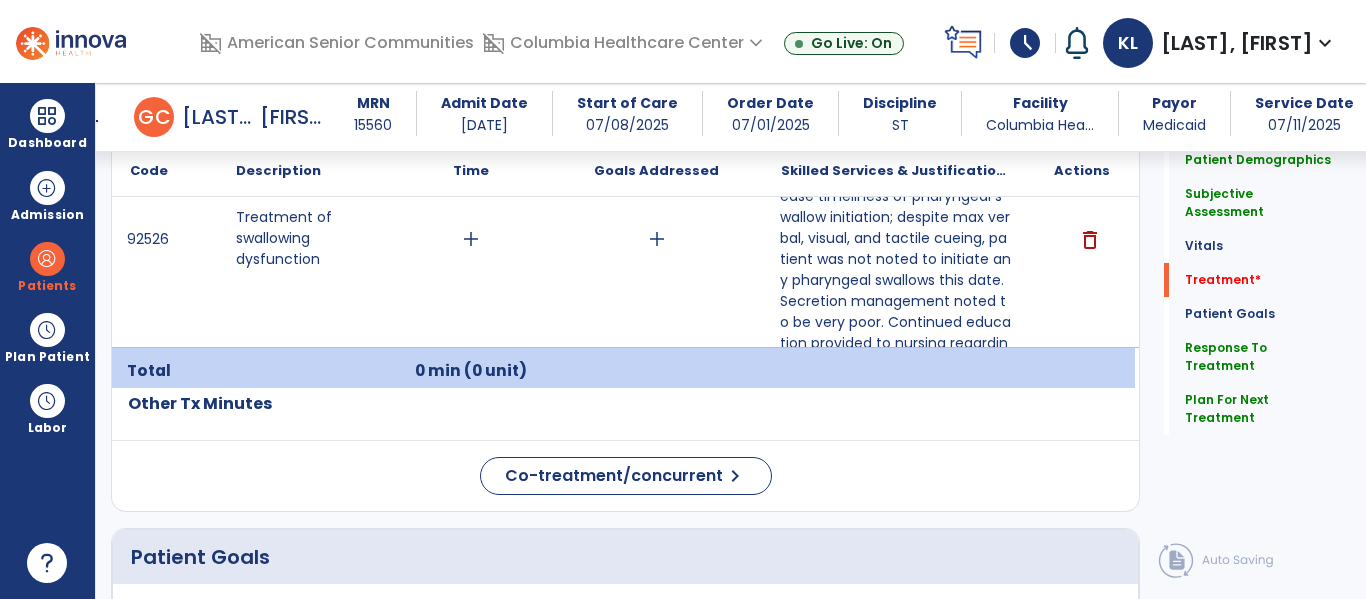 scroll, scrollTop: 1272, scrollLeft: 0, axis: vertical 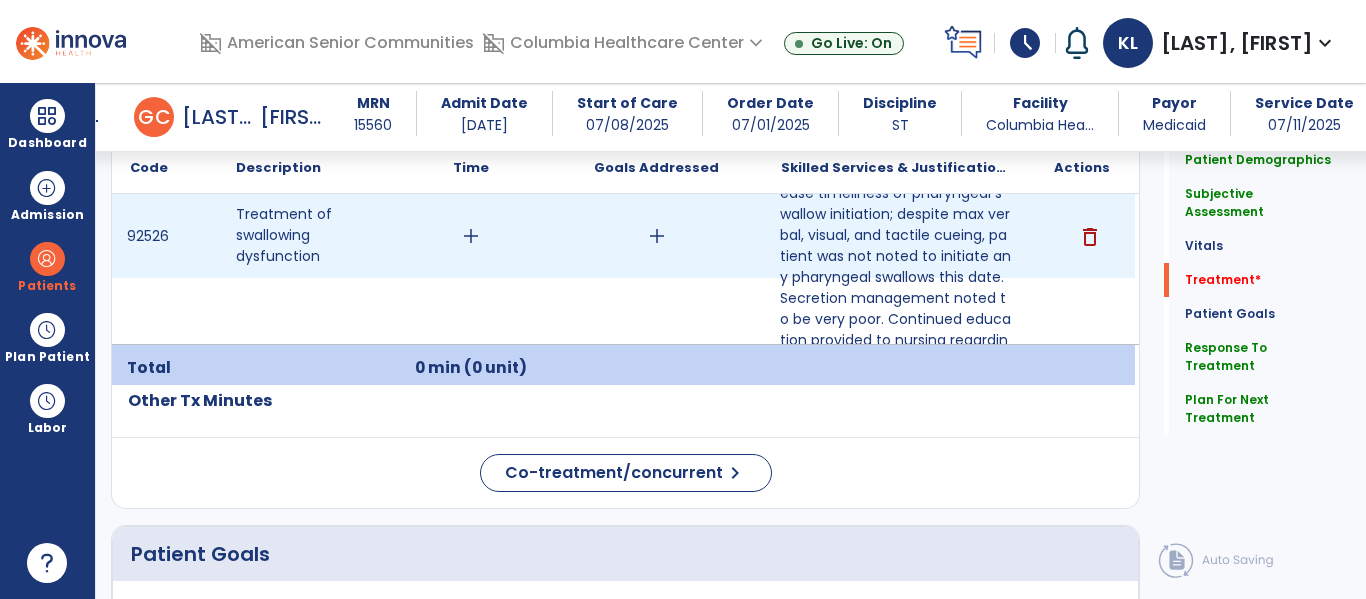 click on "add" at bounding box center (471, 236) 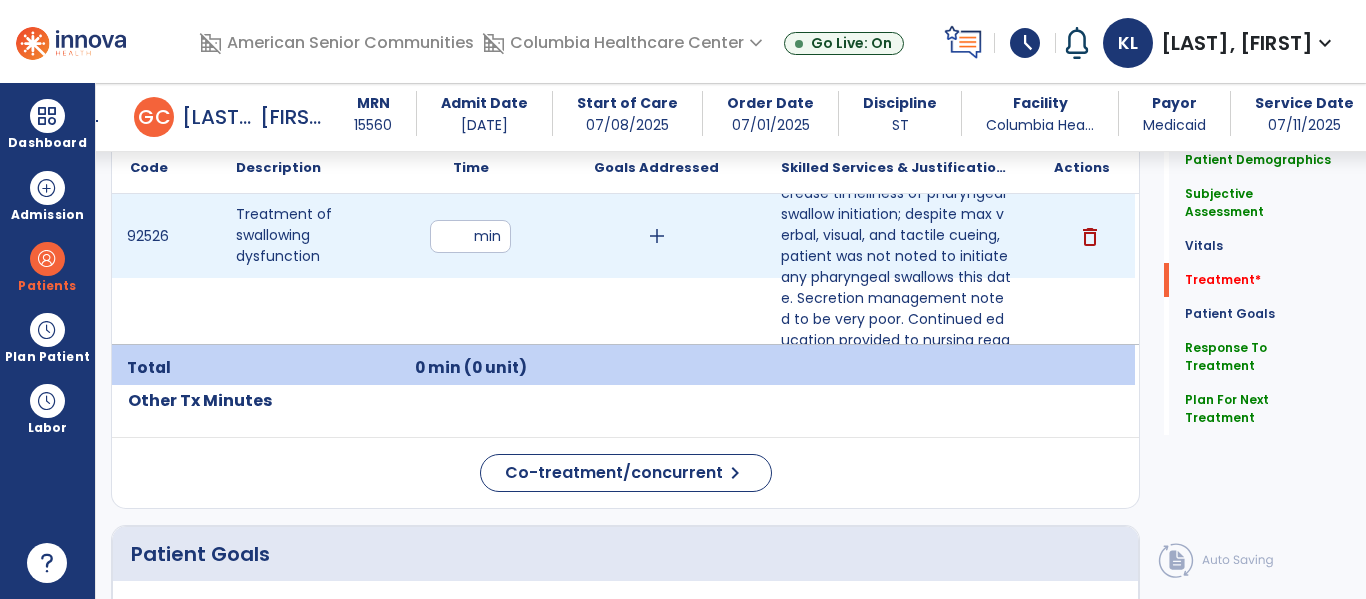 type on "**" 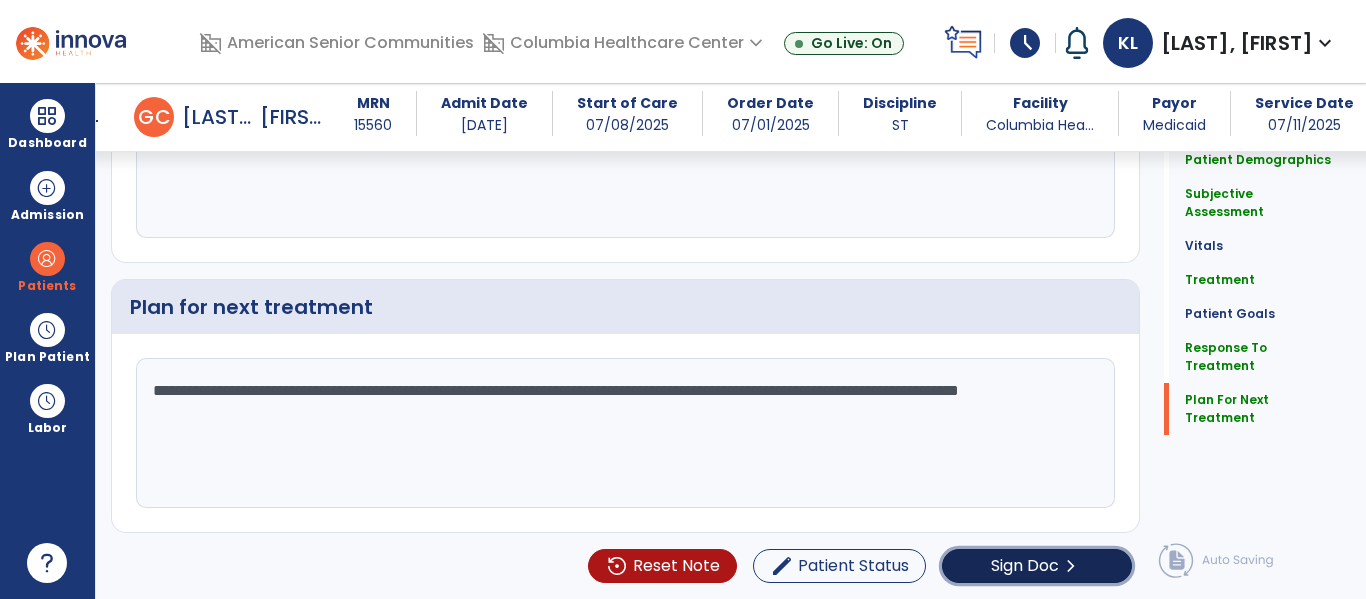click on "Sign Doc  chevron_right" 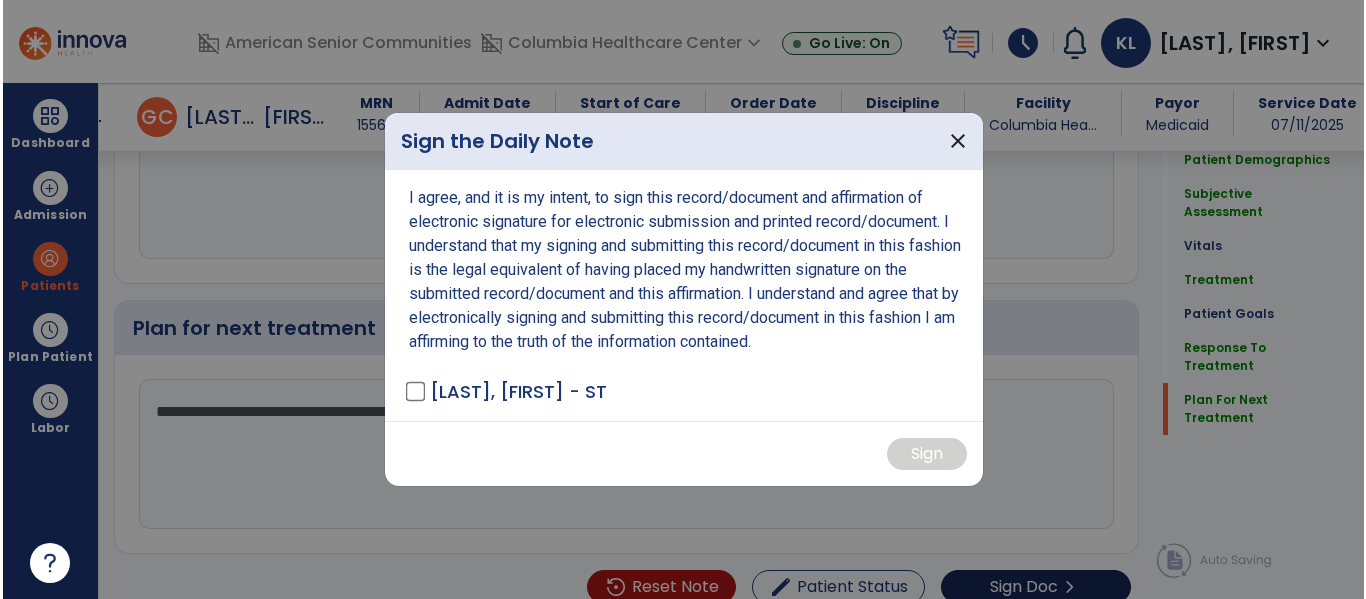 scroll, scrollTop: 2899, scrollLeft: 0, axis: vertical 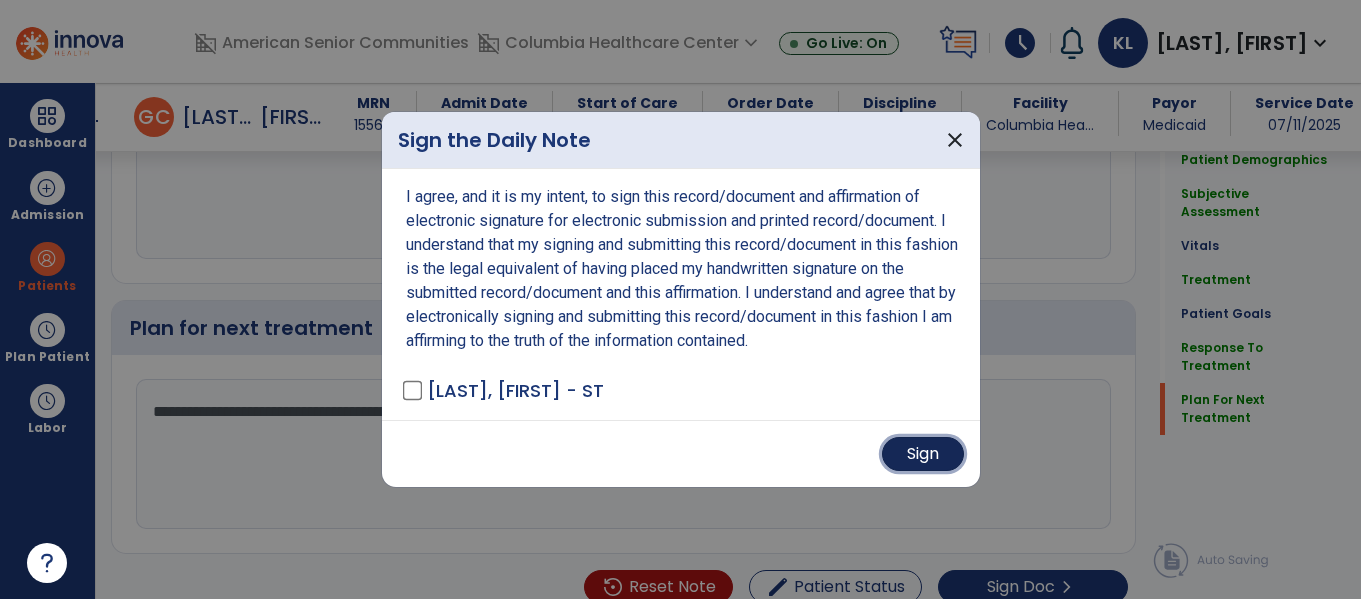 click on "Sign" at bounding box center [923, 454] 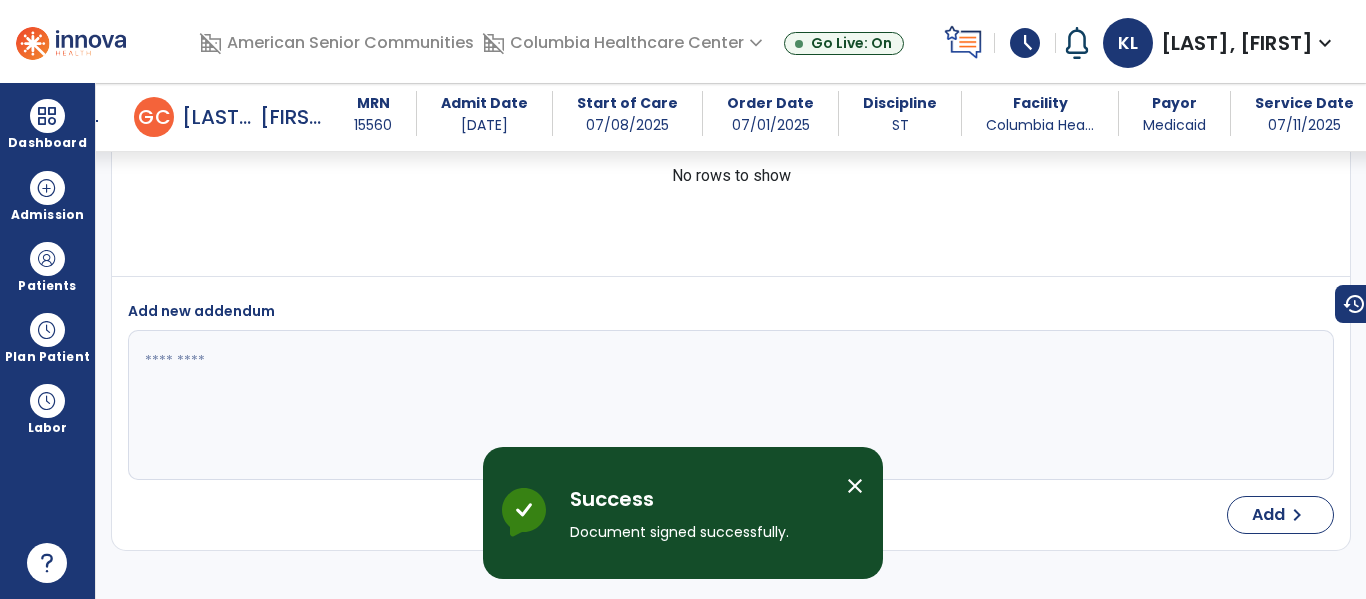 scroll, scrollTop: 4140, scrollLeft: 0, axis: vertical 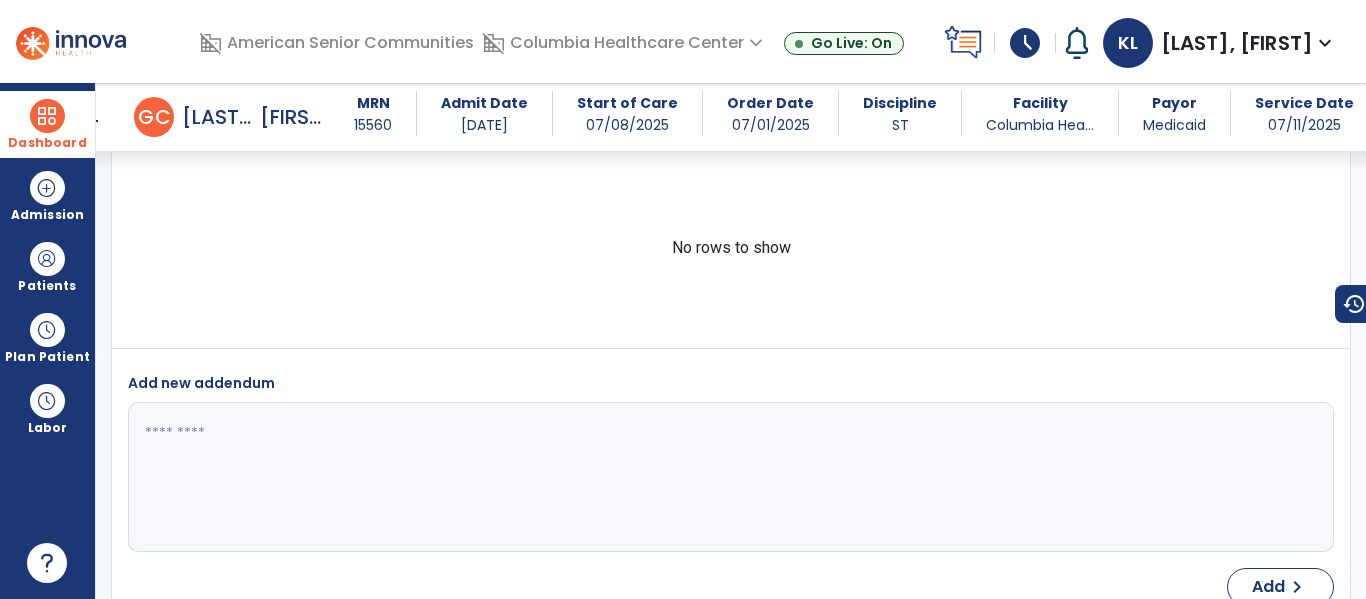 click at bounding box center (47, 116) 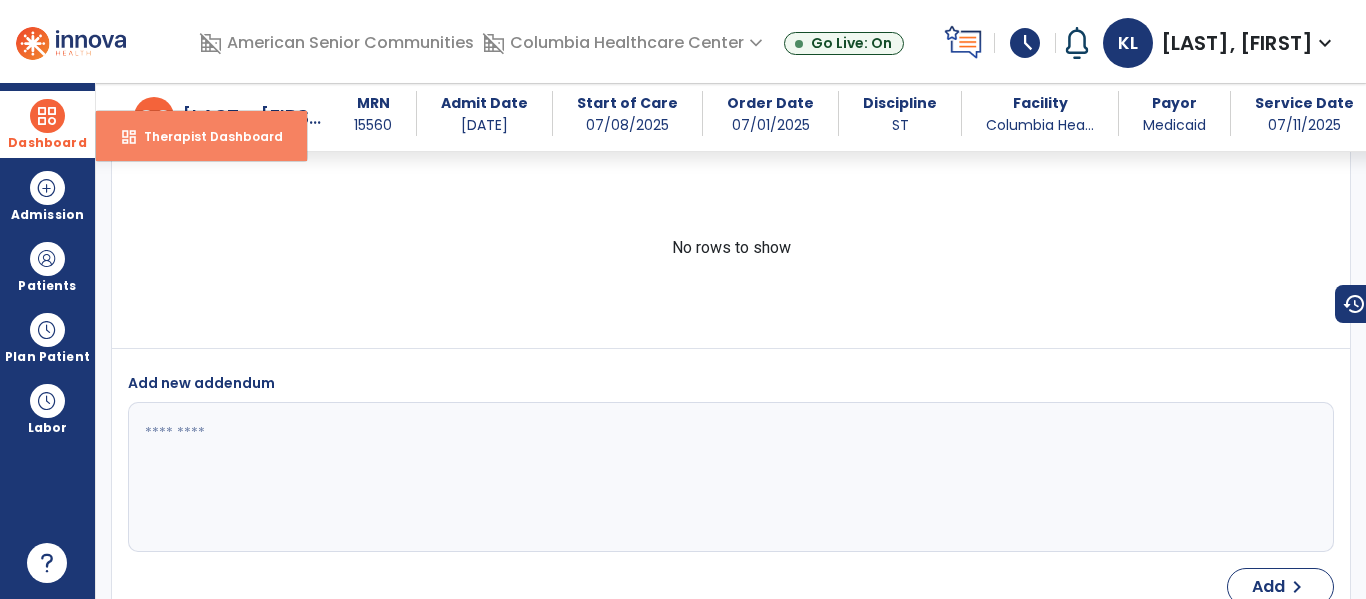 click on "Therapist Dashboard" at bounding box center [205, 136] 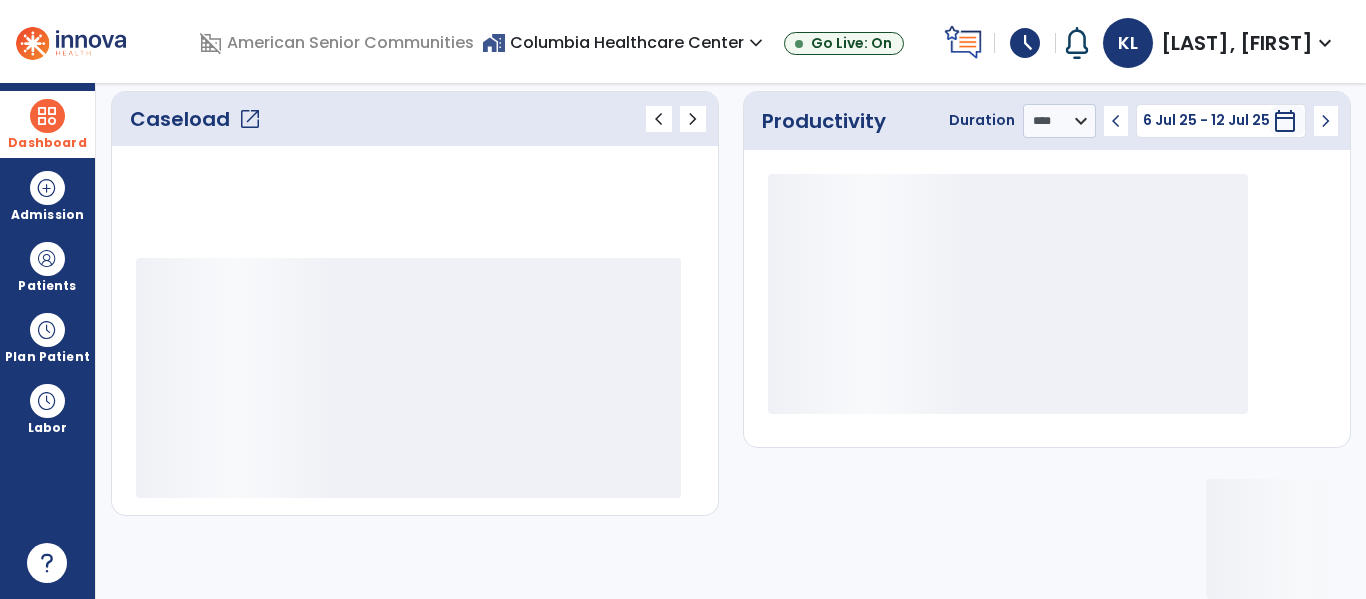 scroll, scrollTop: 278, scrollLeft: 0, axis: vertical 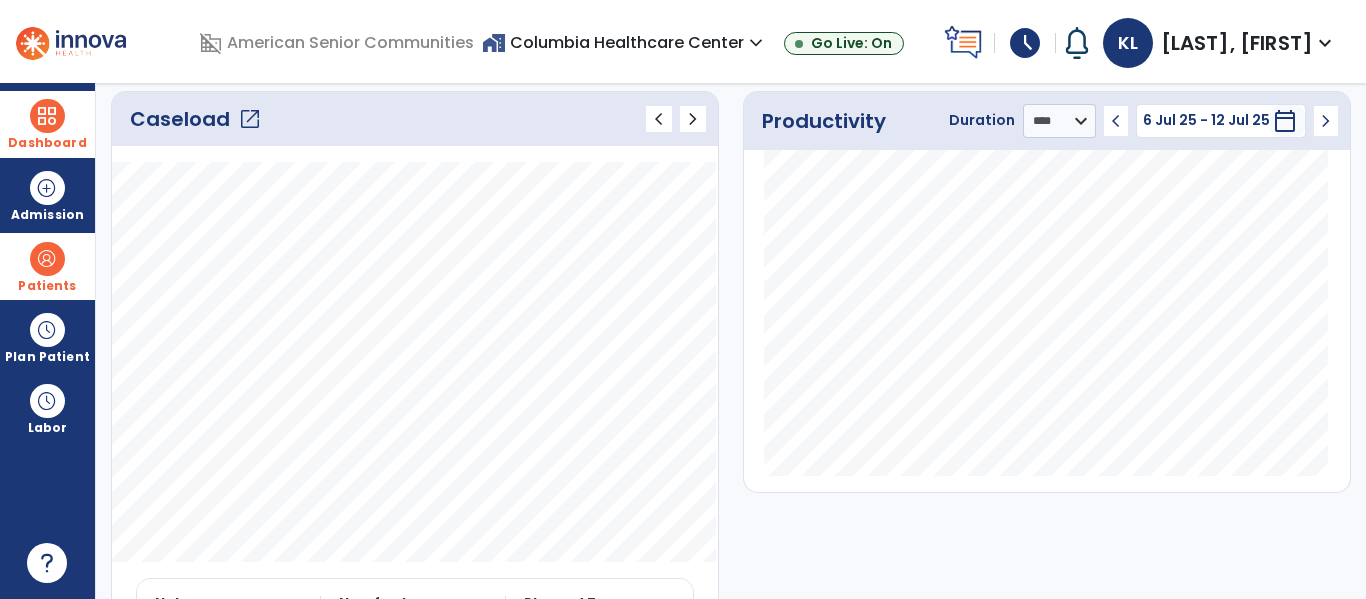 click on "Patients" at bounding box center (47, 266) 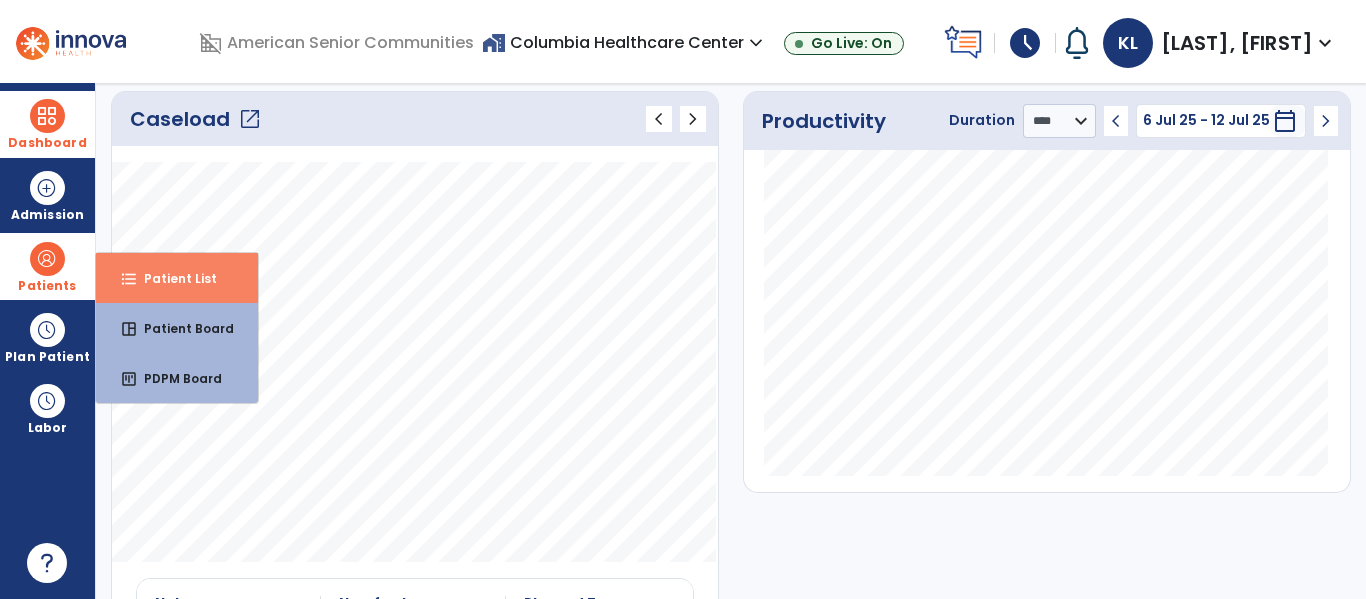 click on "format_list_bulleted  Patient List" at bounding box center (177, 278) 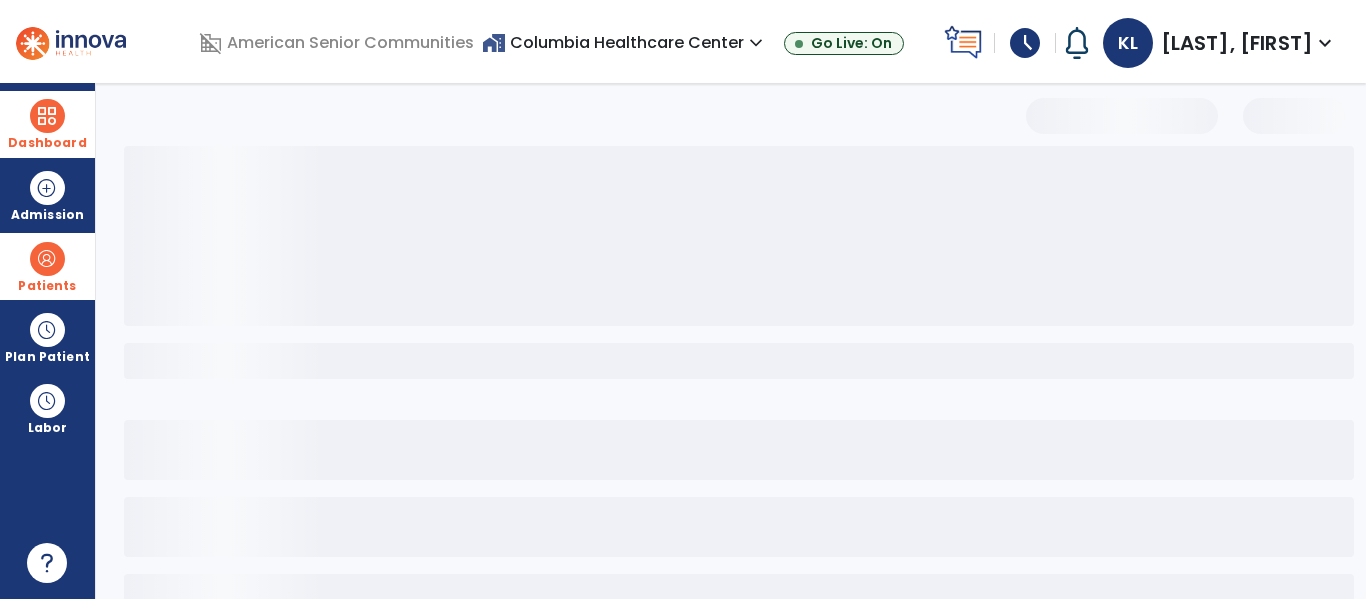 scroll, scrollTop: 144, scrollLeft: 0, axis: vertical 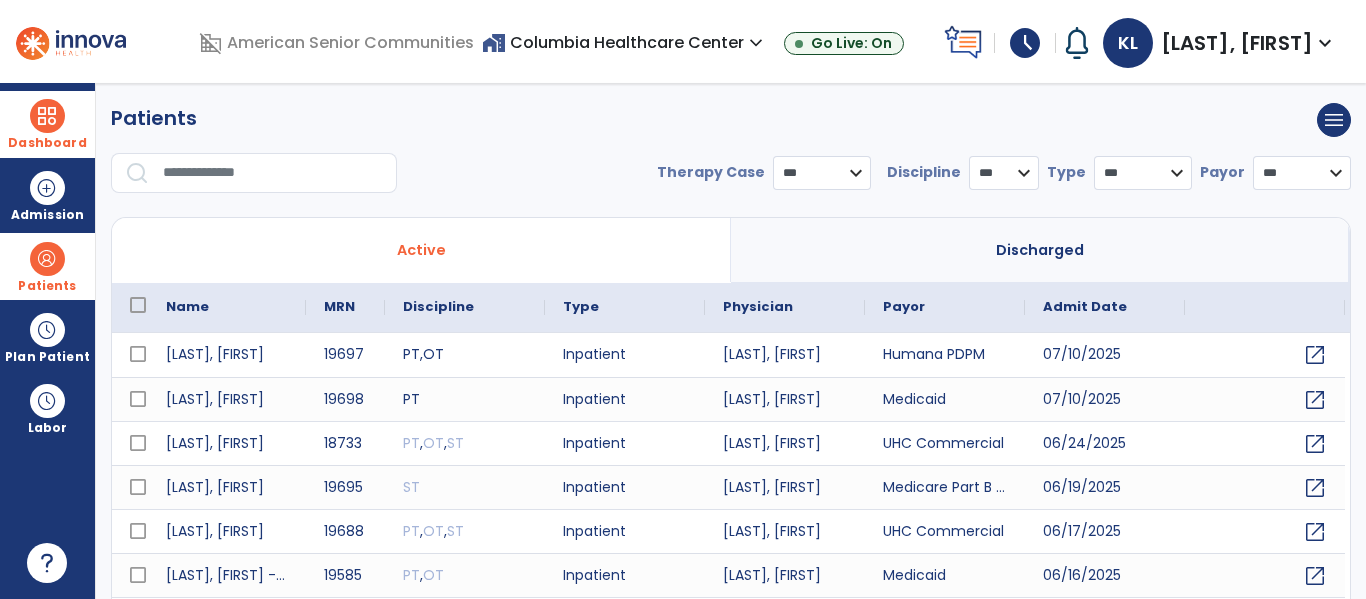click on "Dashboard" at bounding box center (47, 124) 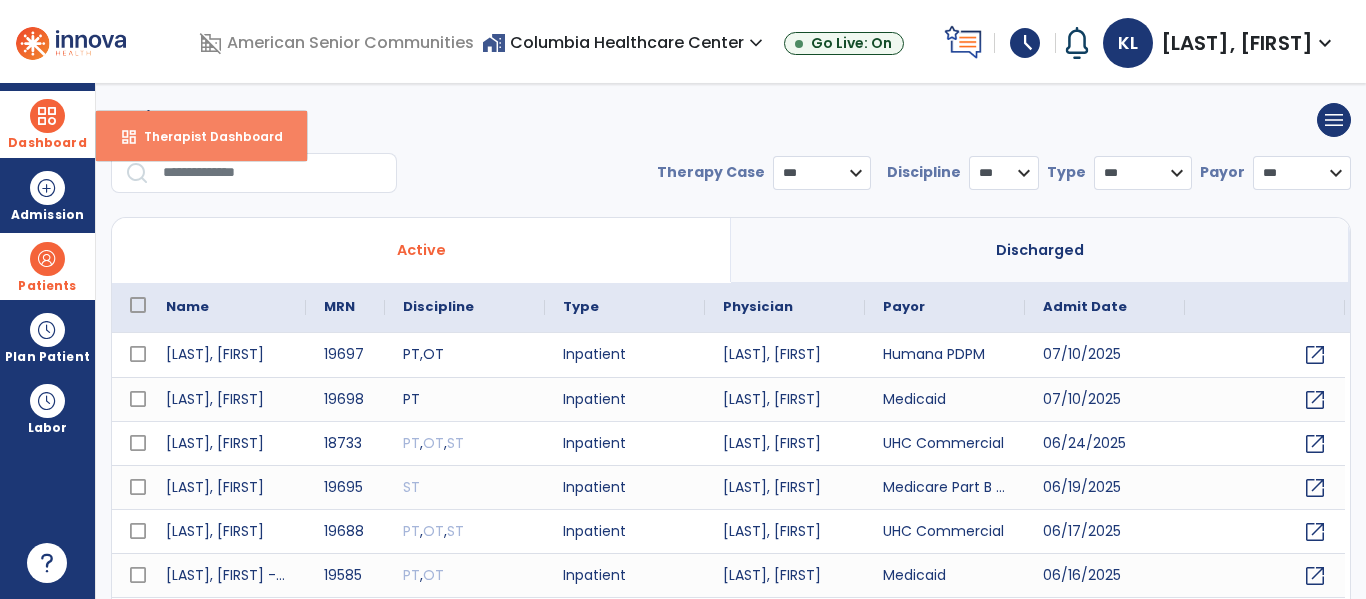 click on "dashboard  Therapist Dashboard" at bounding box center [201, 136] 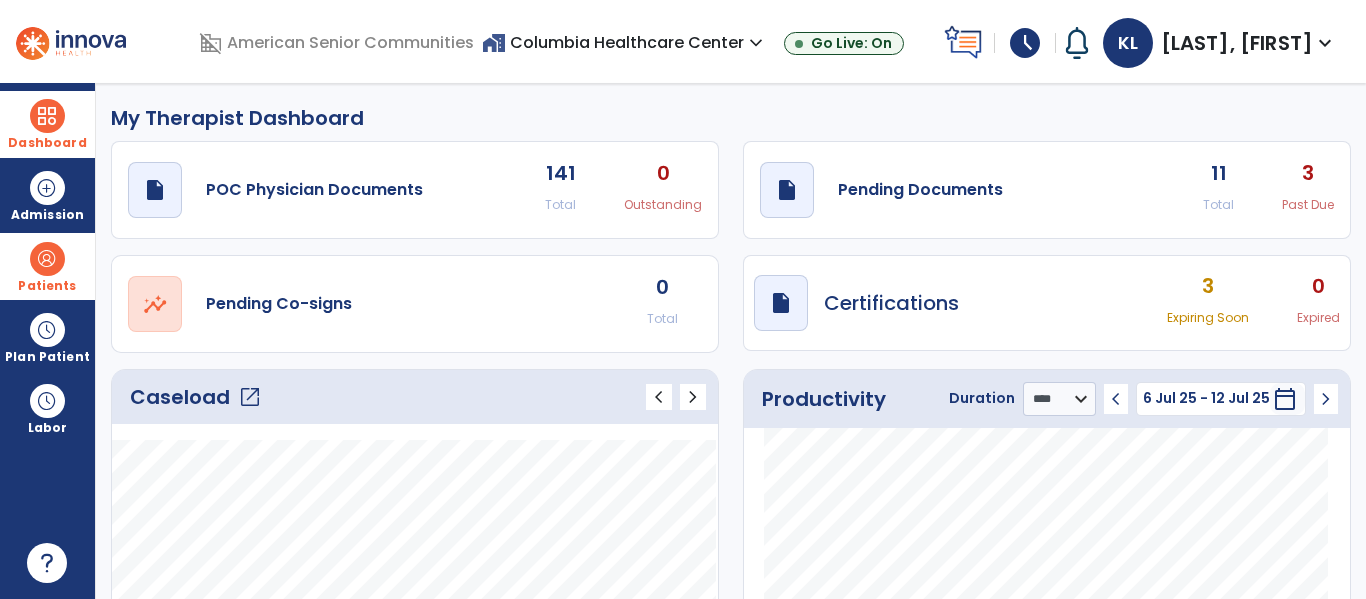 click on "open_in_new" 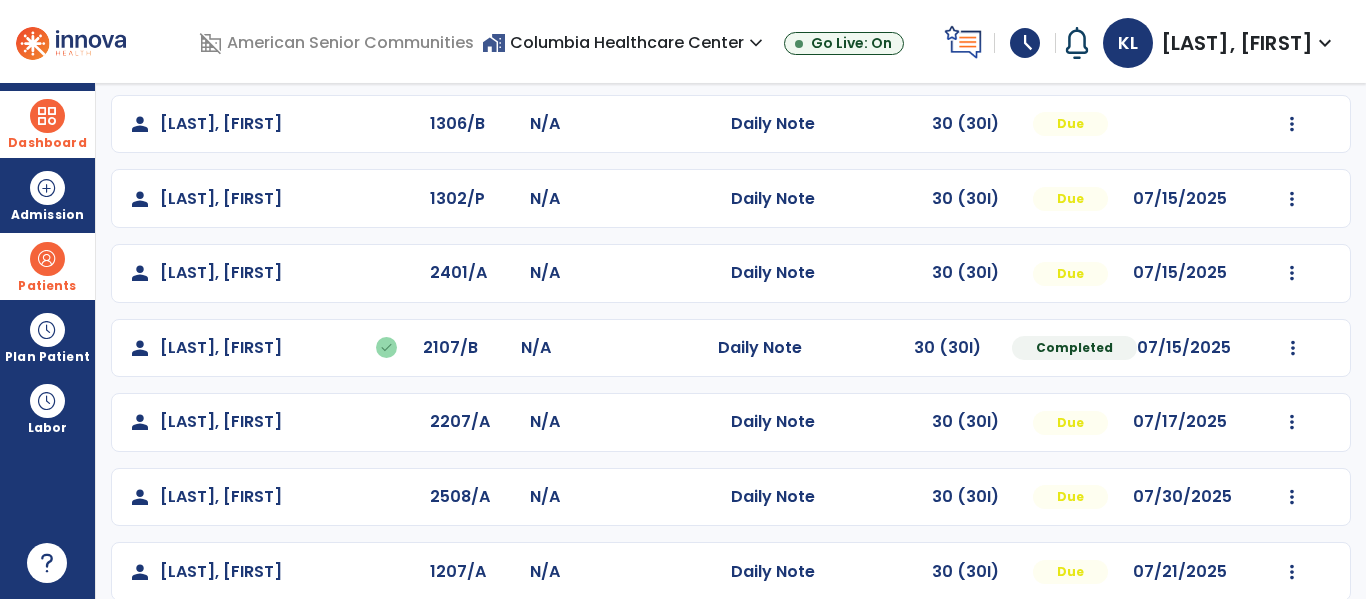scroll, scrollTop: 269, scrollLeft: 0, axis: vertical 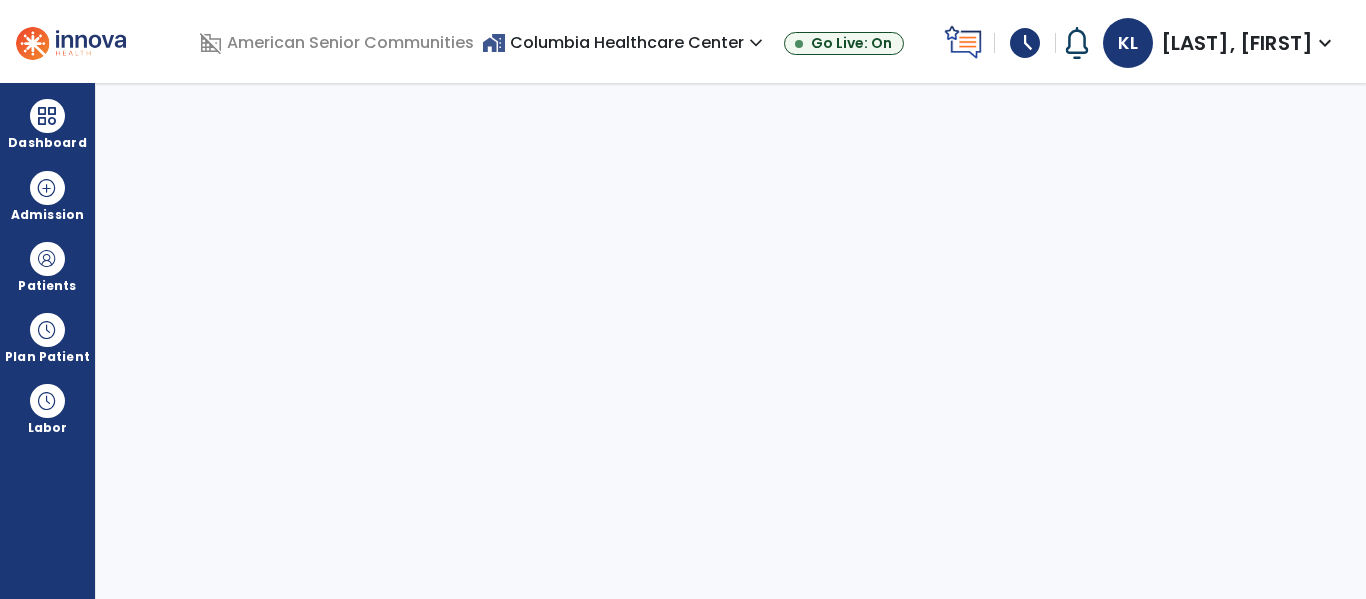 select on "****" 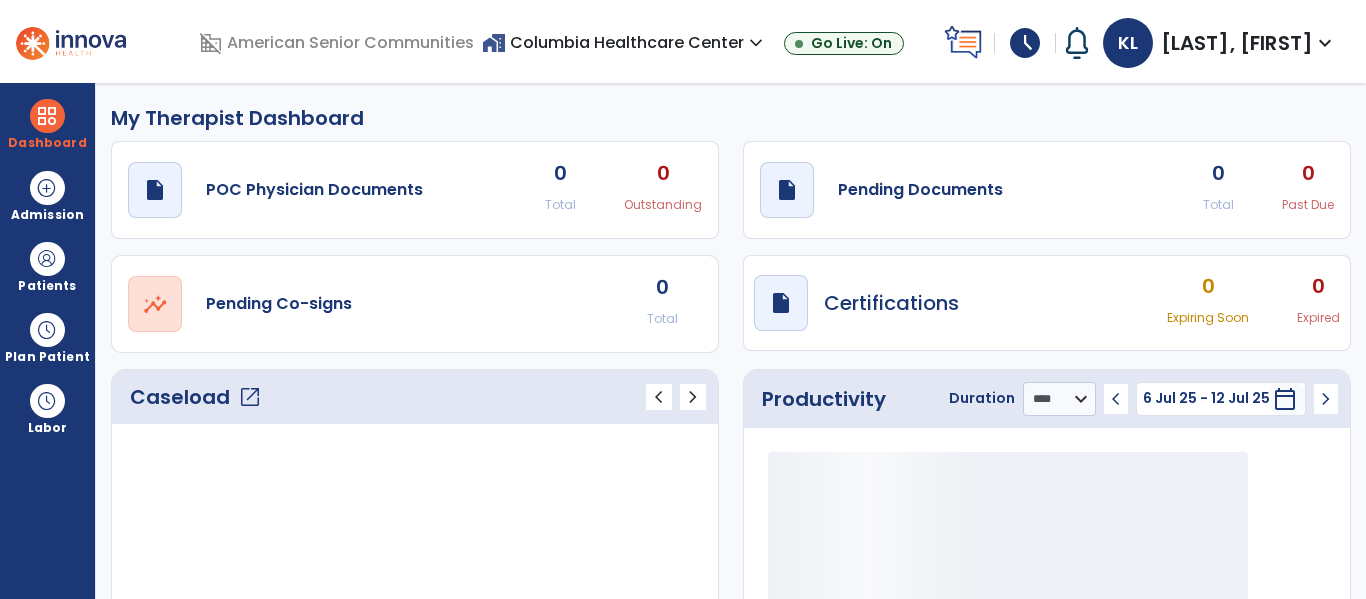 click on "open_in_new" 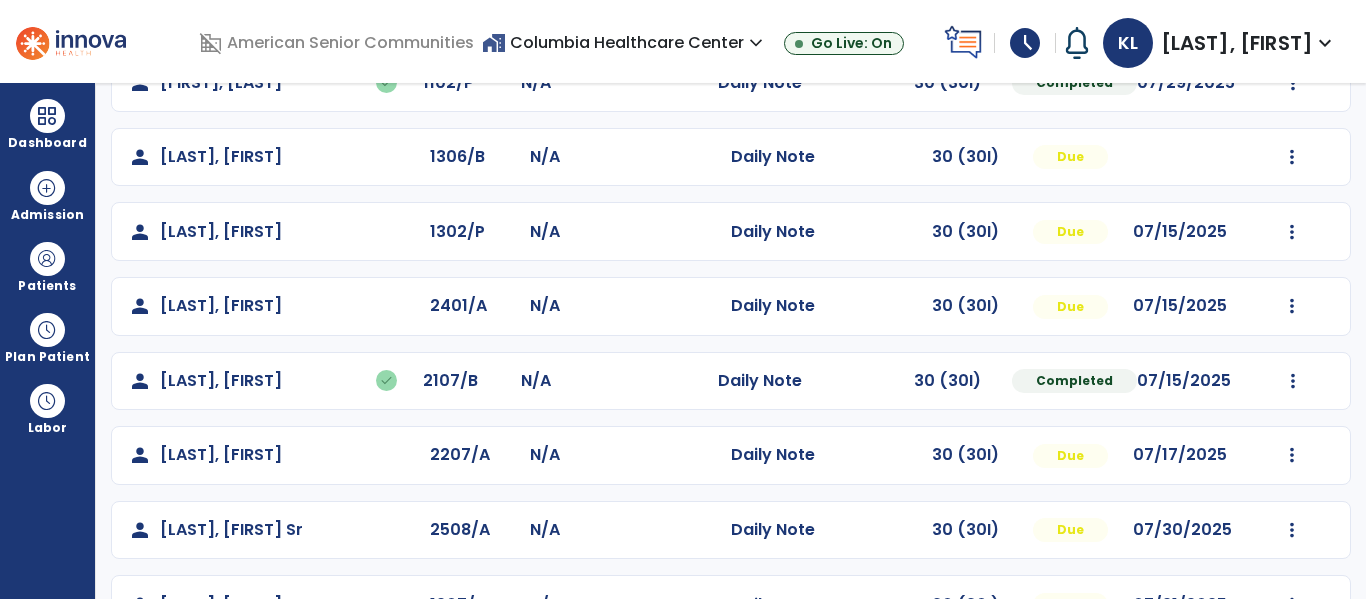 scroll, scrollTop: 487, scrollLeft: 0, axis: vertical 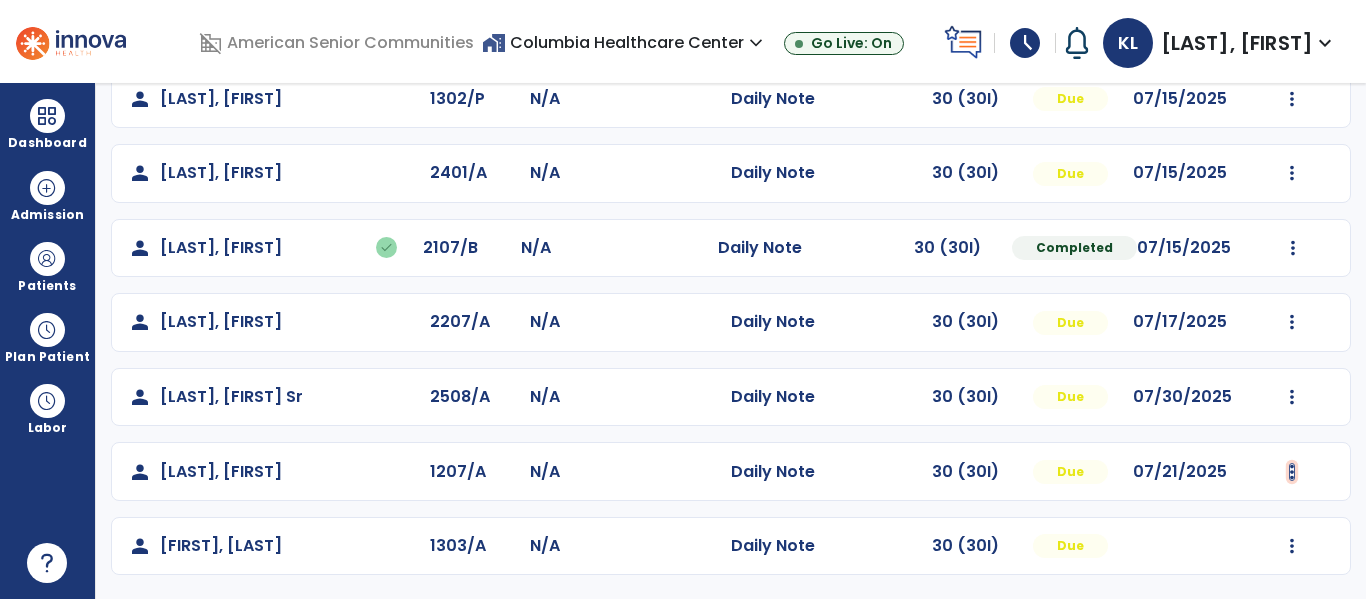 click at bounding box center [1292, -125] 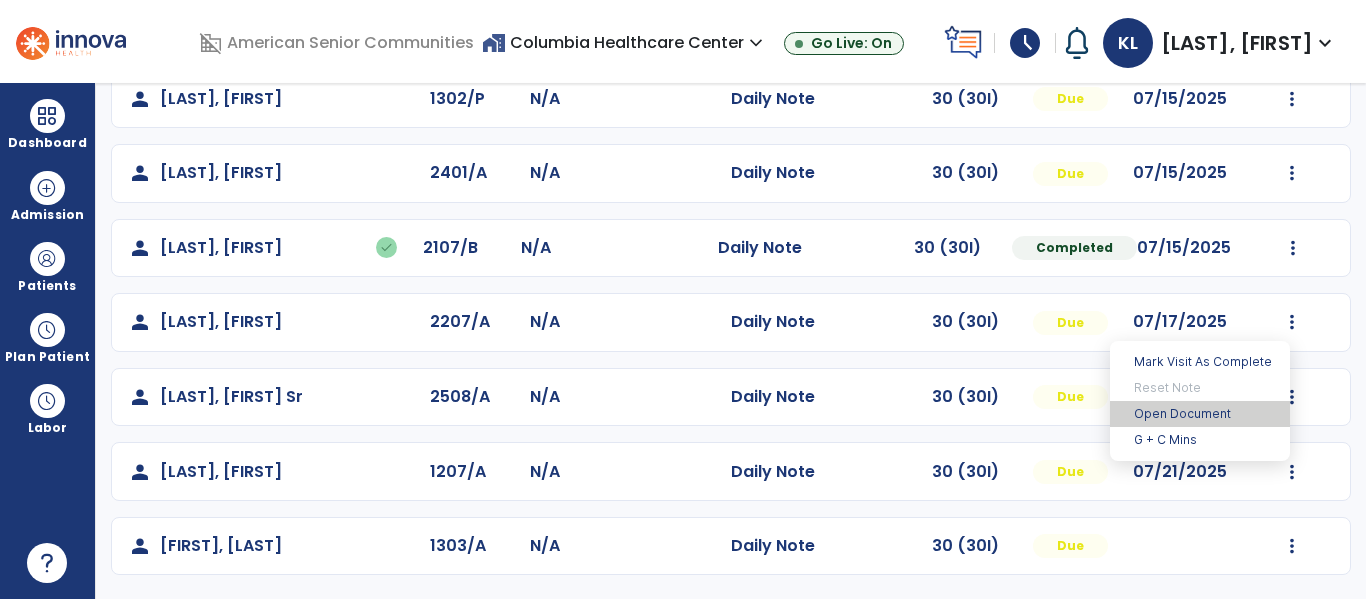 click on "Open Document" at bounding box center (1200, 414) 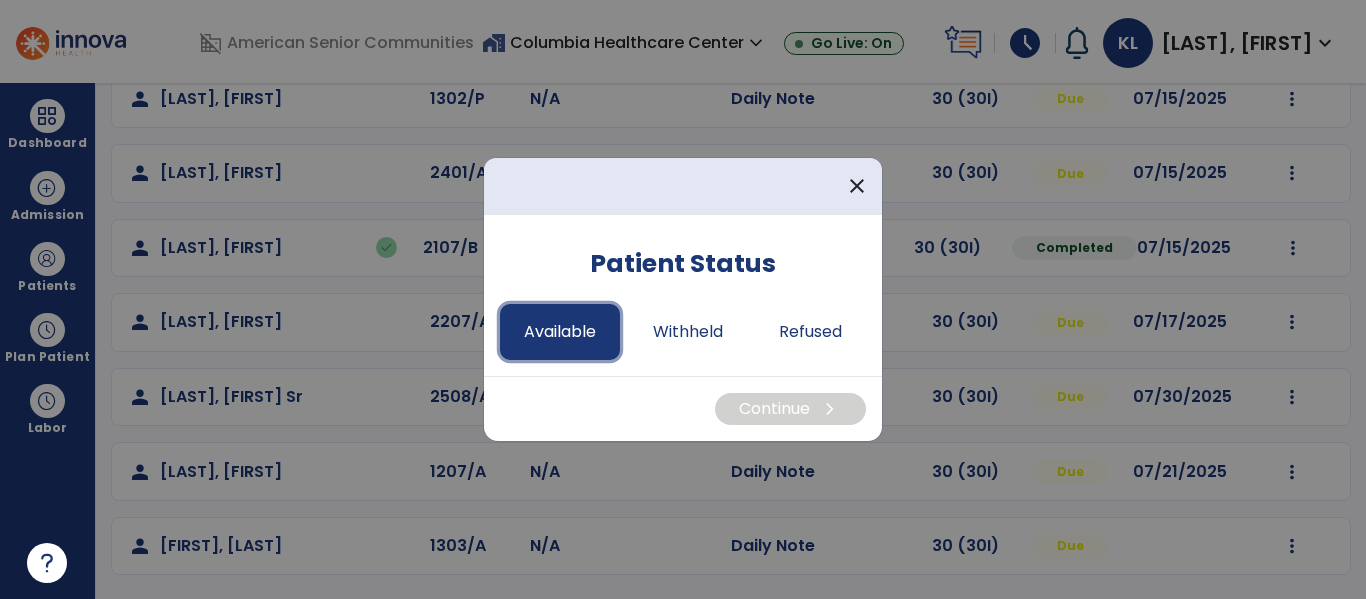 click on "Available" at bounding box center (560, 332) 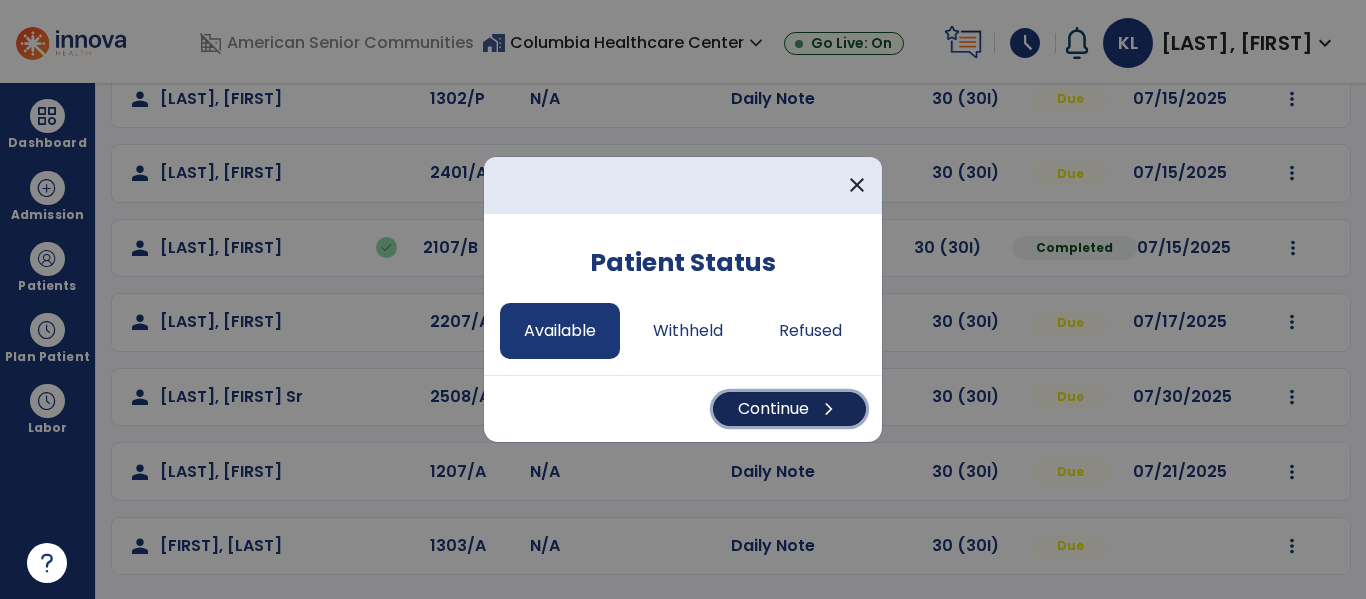 click on "Continue   chevron_right" at bounding box center [789, 409] 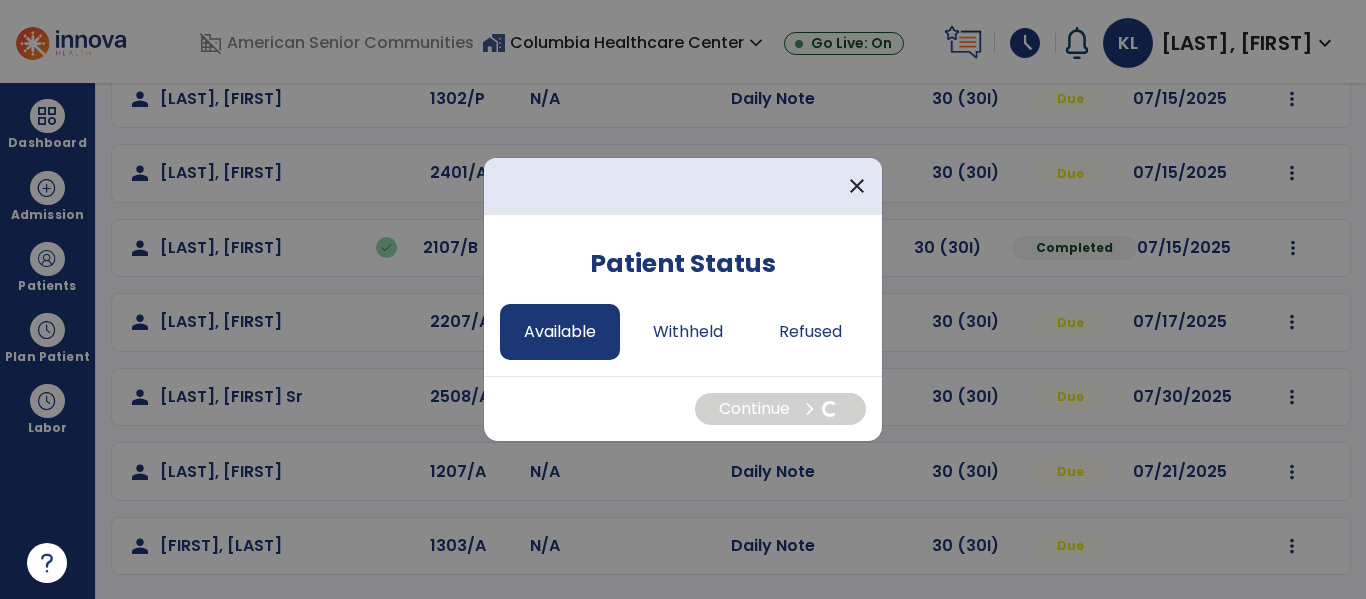 select on "*" 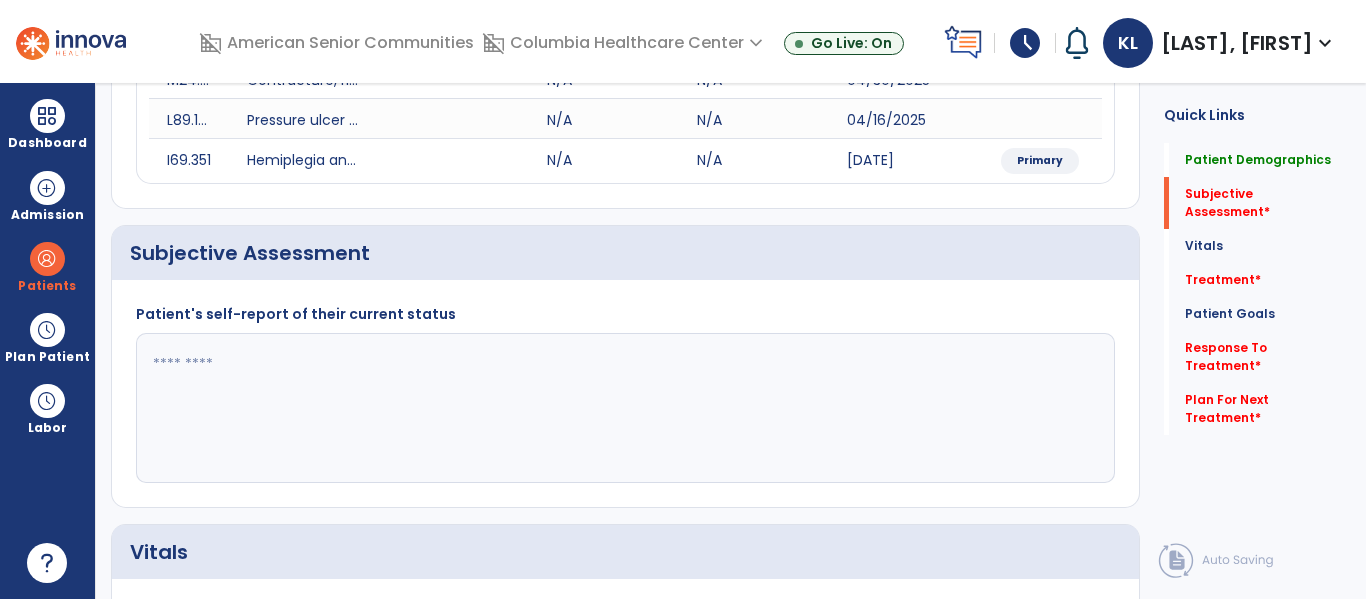 click 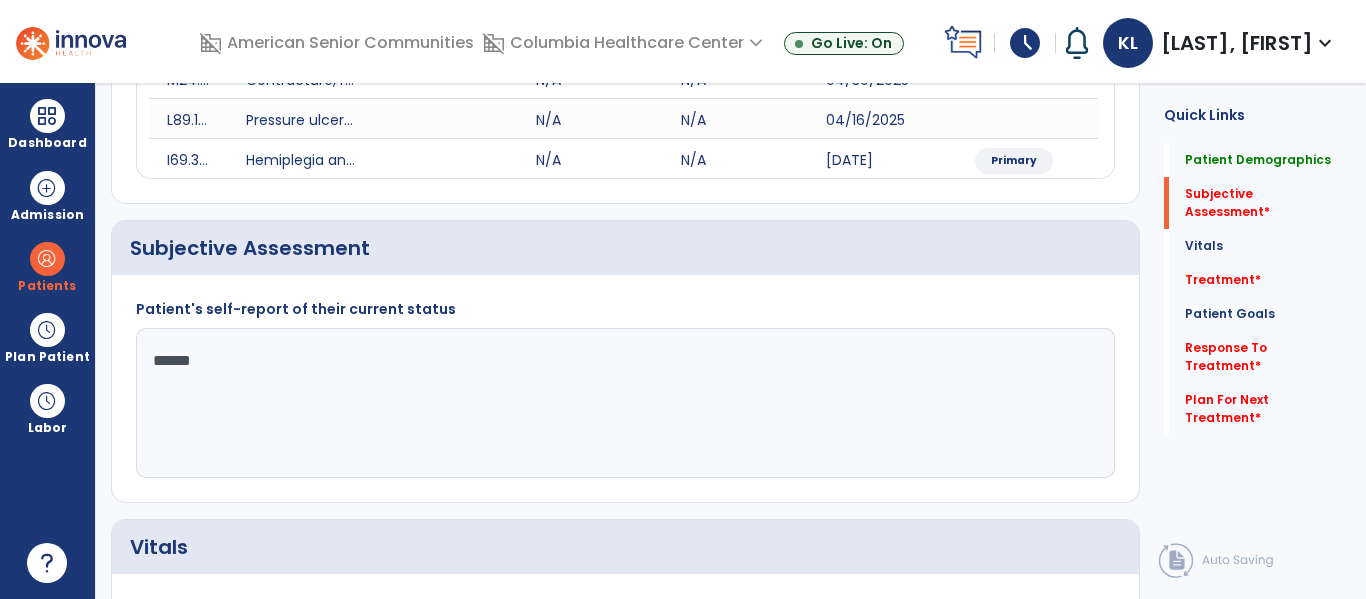 type on "*******" 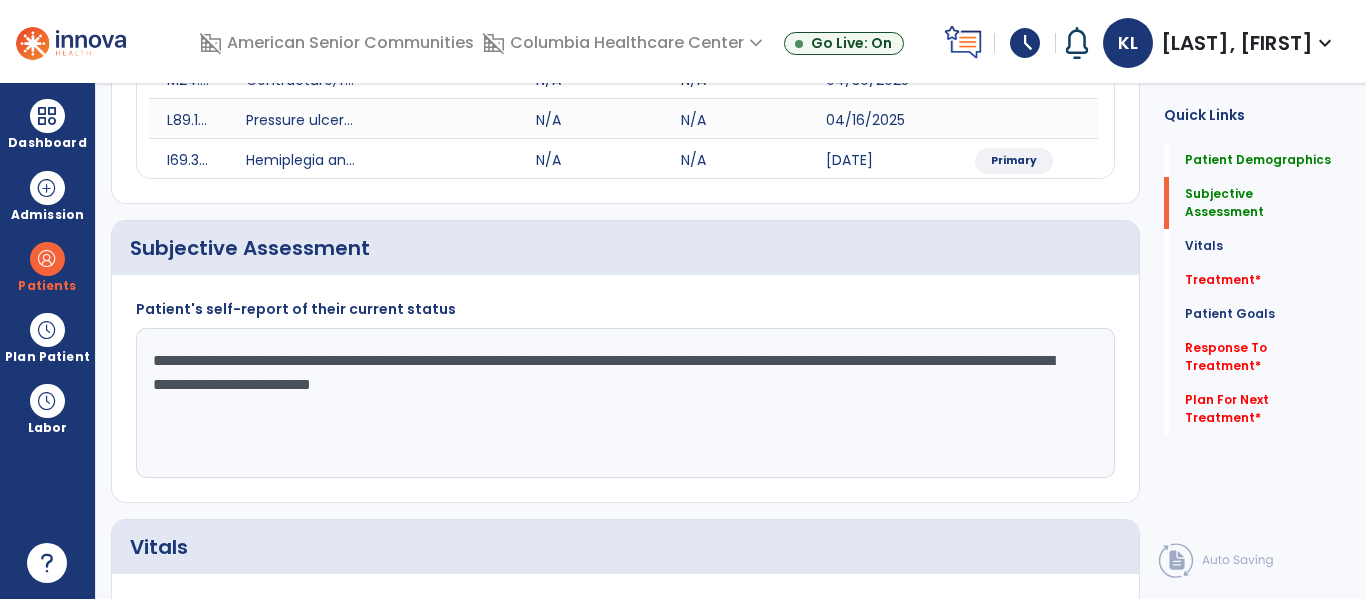 type on "**********" 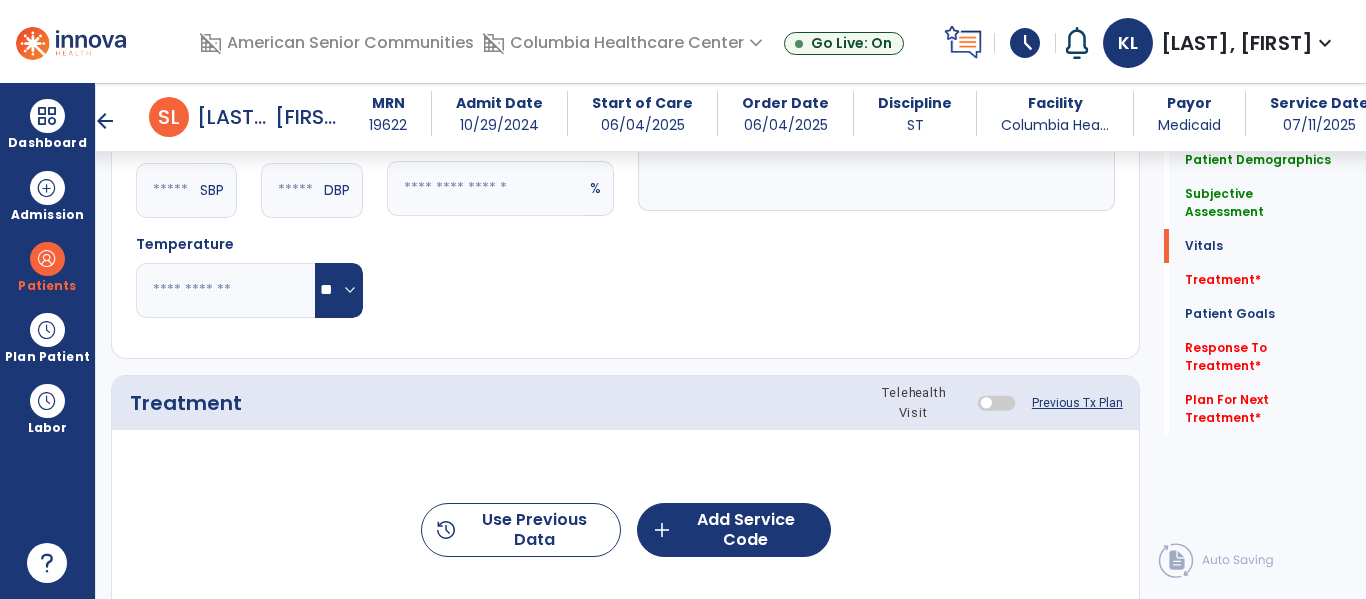 click on "Previous Tx Plan" 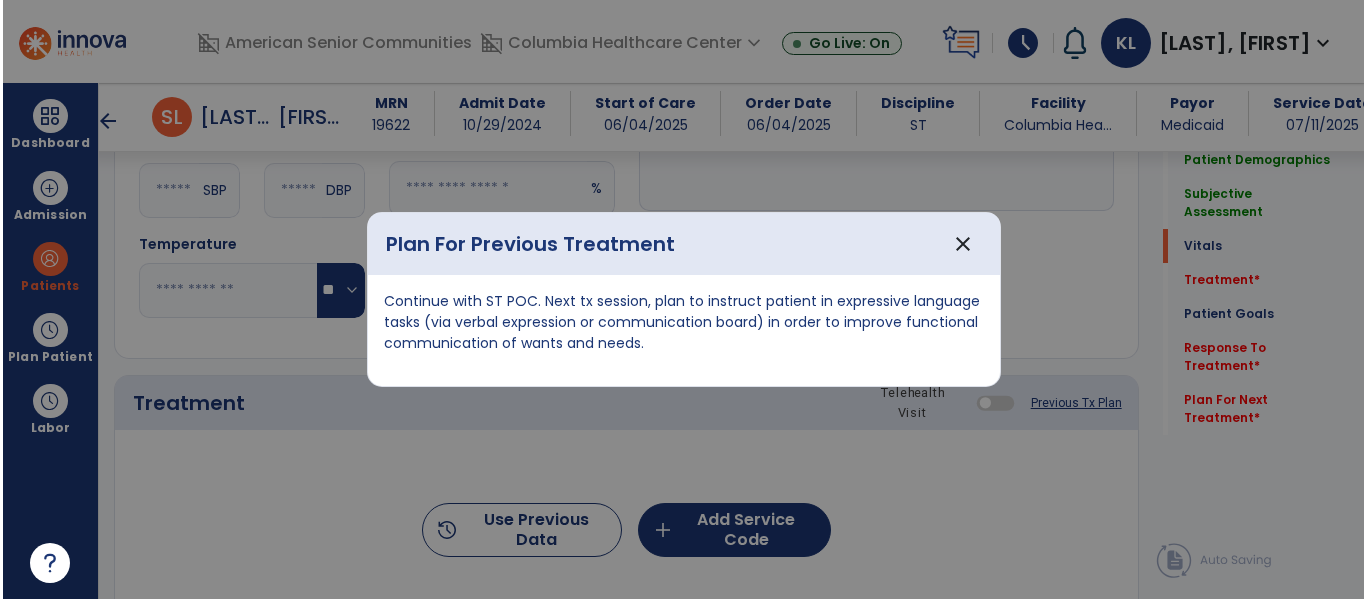 scroll, scrollTop: 1034, scrollLeft: 0, axis: vertical 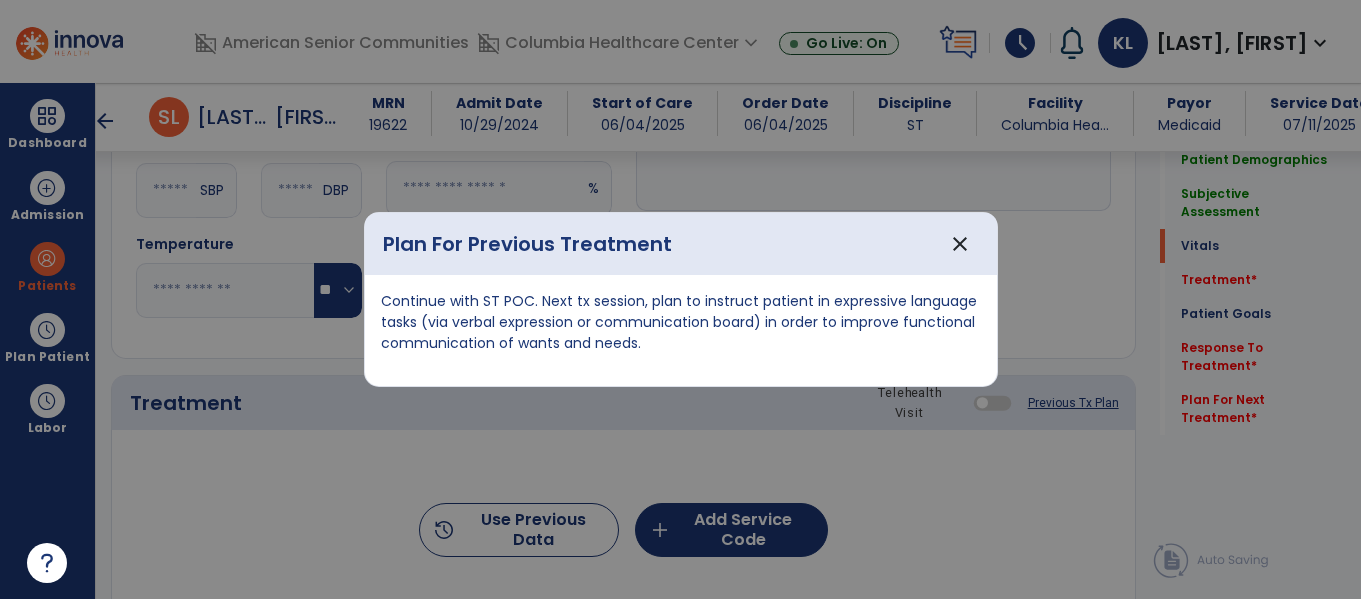 click on "Continue with ST POC. Next tx session, plan to instruct patient in expressive language tasks (via verbal expression or communication board) in order to improve functional communication of wants and needs." at bounding box center [681, 322] 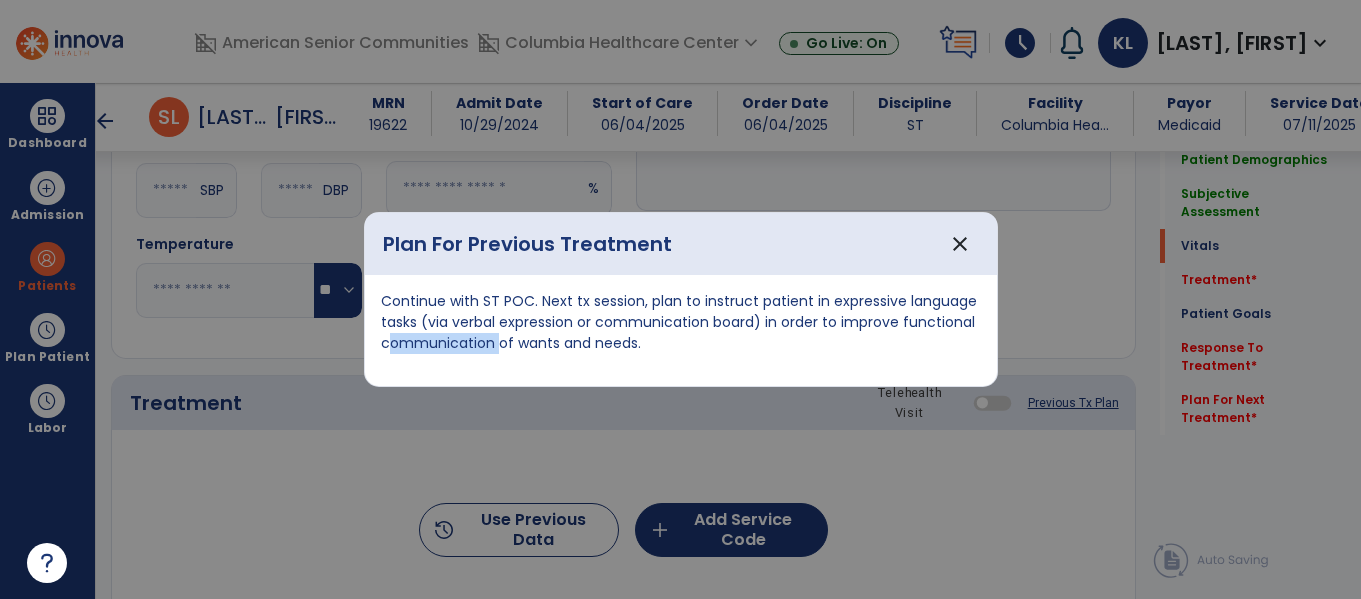 click on "Continue with ST POC. Next tx session, plan to instruct patient in expressive language tasks (via verbal expression or communication board) in order to improve functional communication of wants and needs." at bounding box center [681, 322] 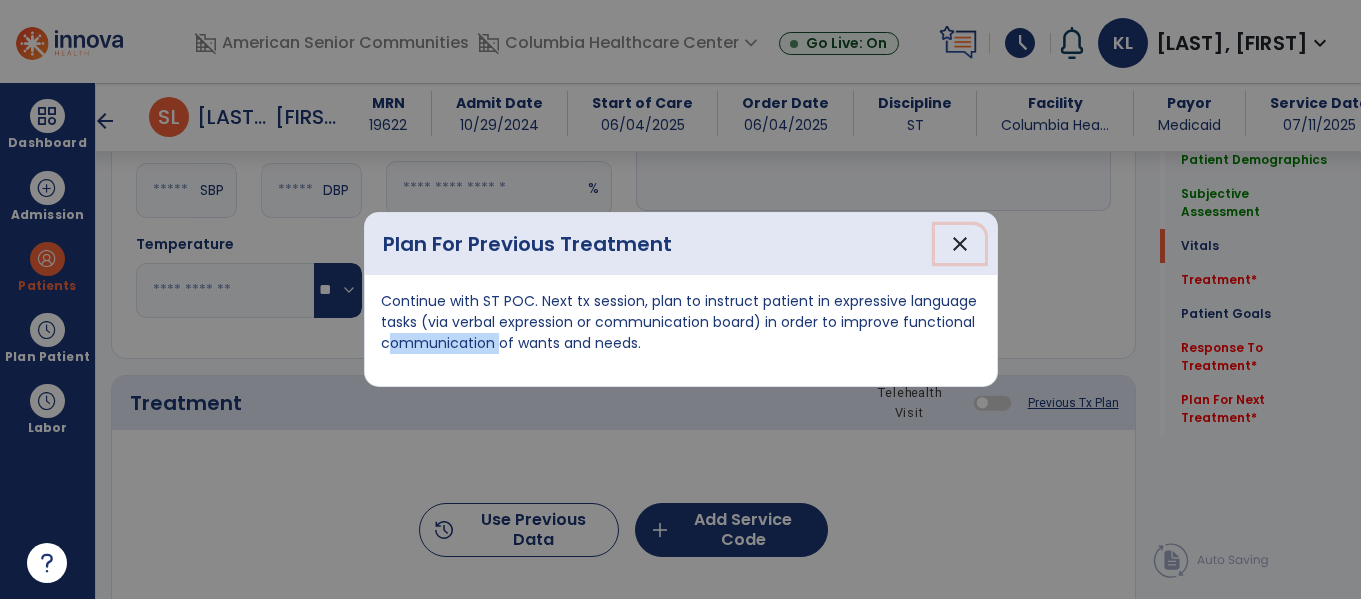 click on "close" at bounding box center (960, 244) 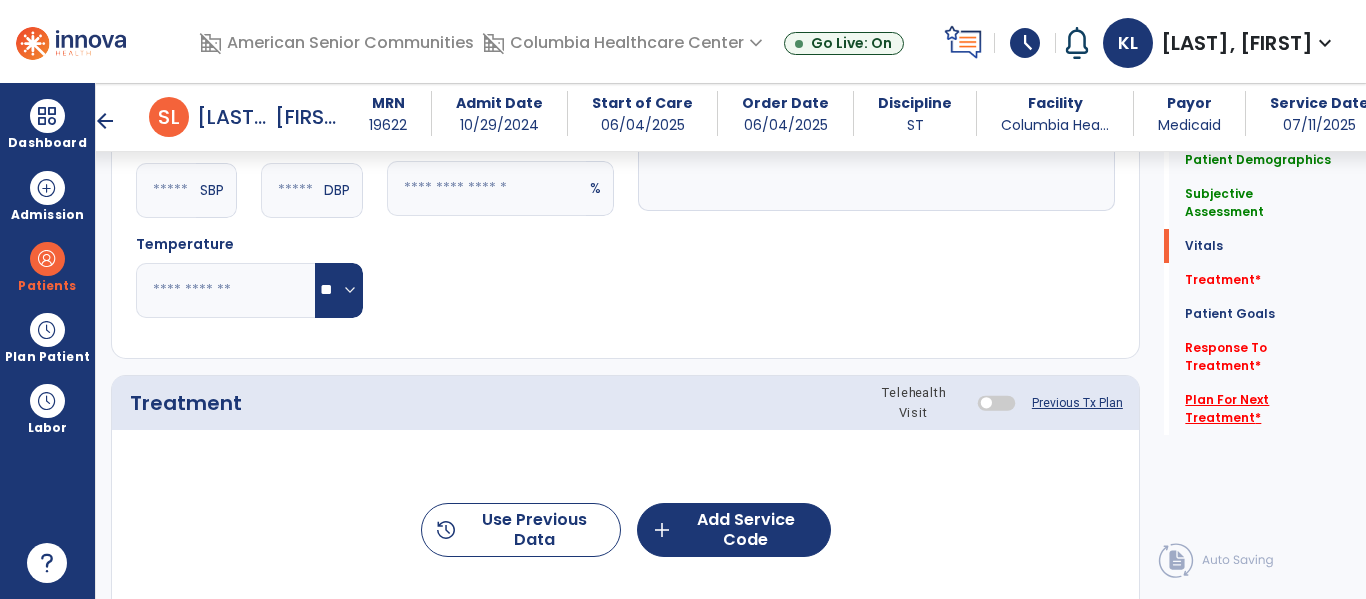 click on "Plan For Next Treatment   *" 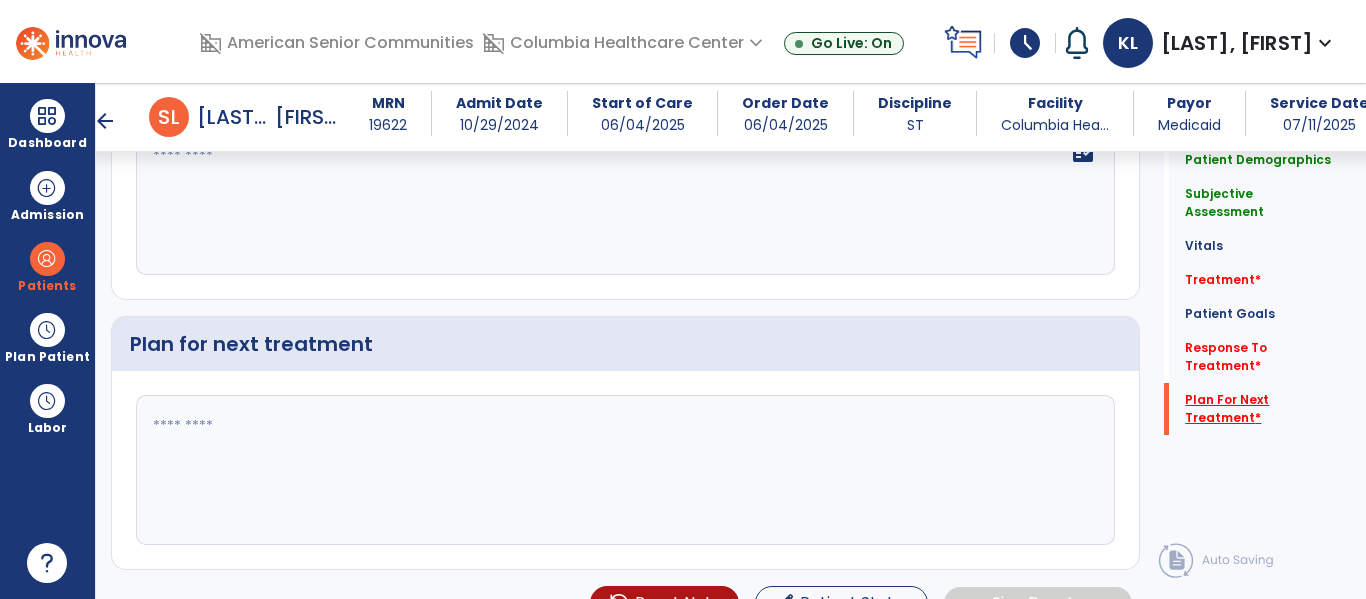 scroll, scrollTop: 3113, scrollLeft: 0, axis: vertical 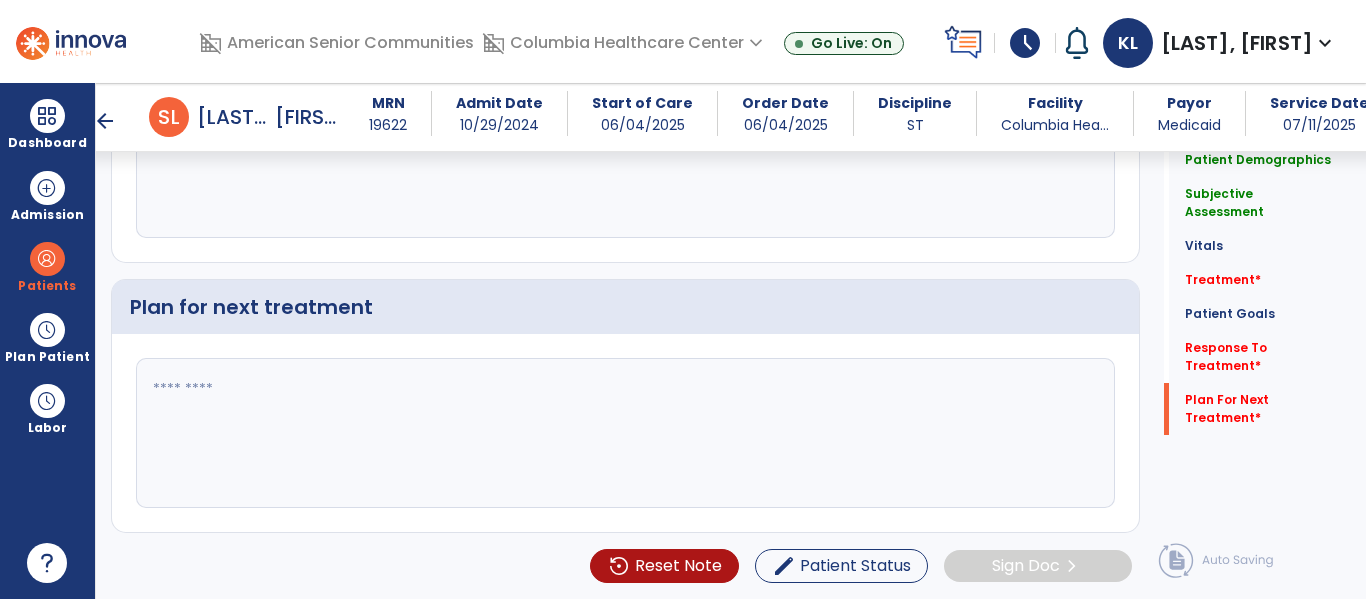 click 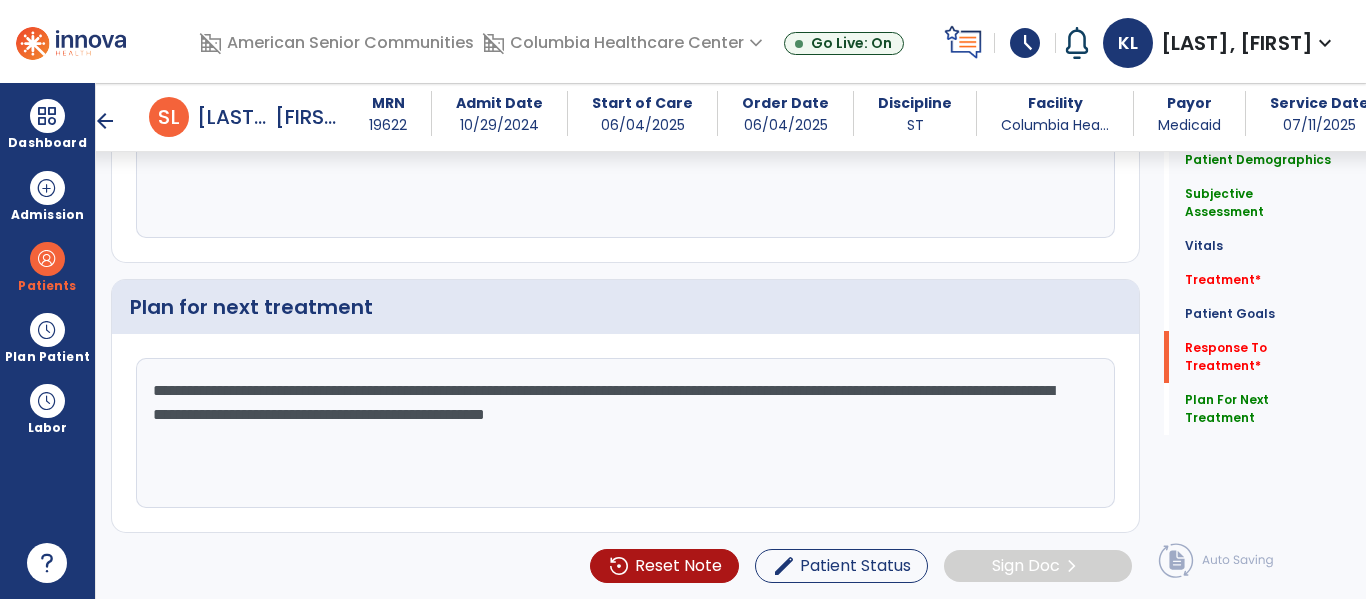 scroll, scrollTop: 2965, scrollLeft: 0, axis: vertical 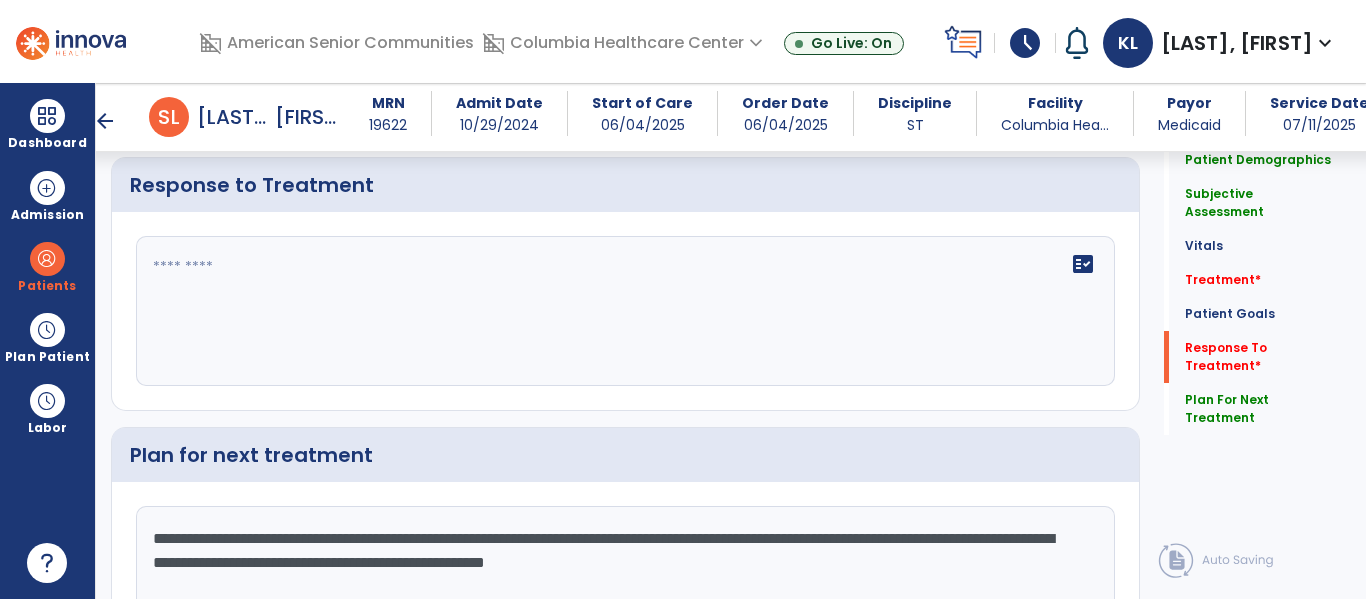 type on "**********" 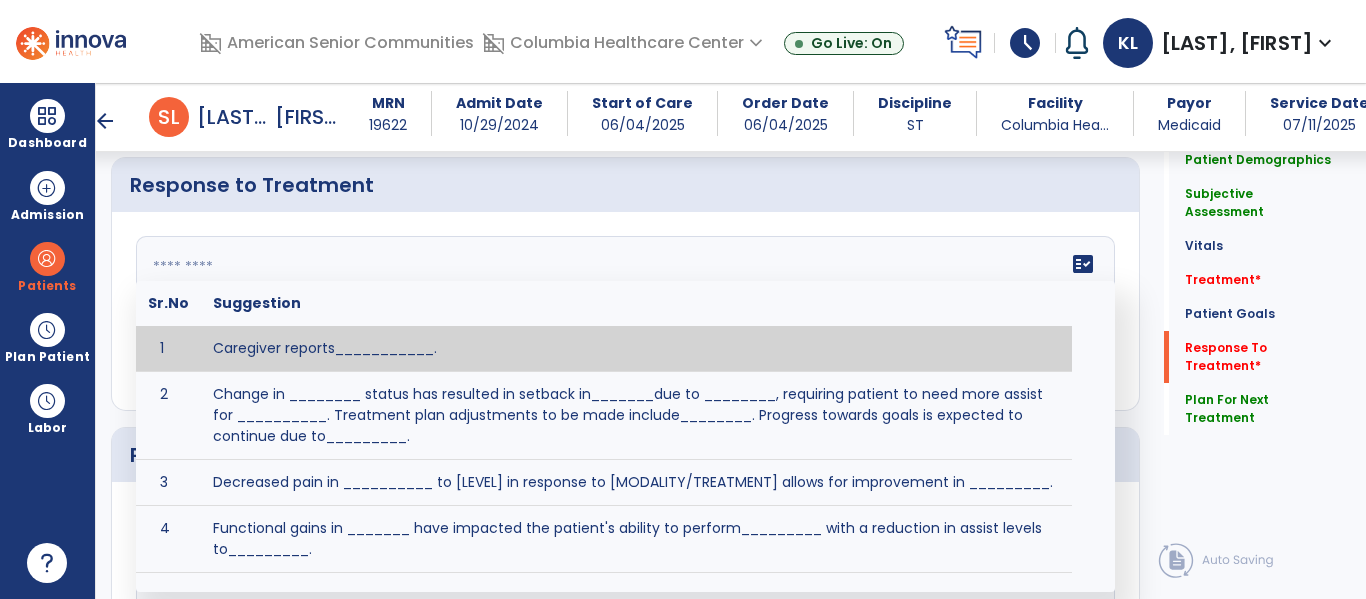 type on "*" 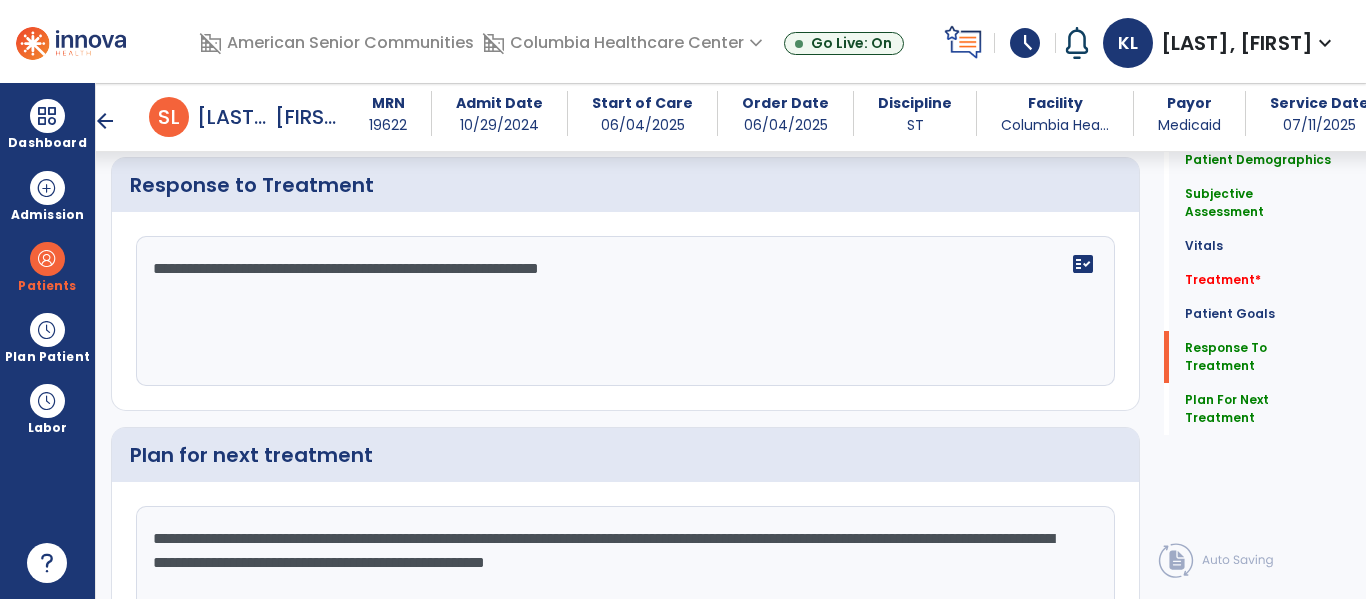 type on "**********" 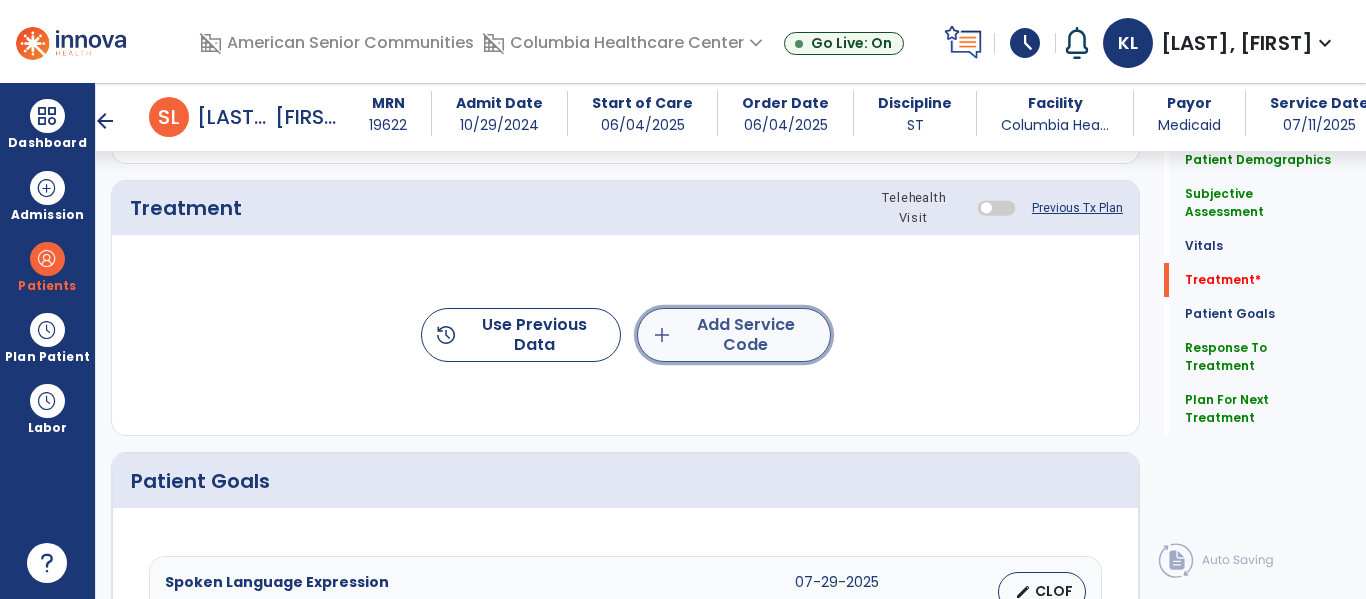 click on "add  Add Service Code" 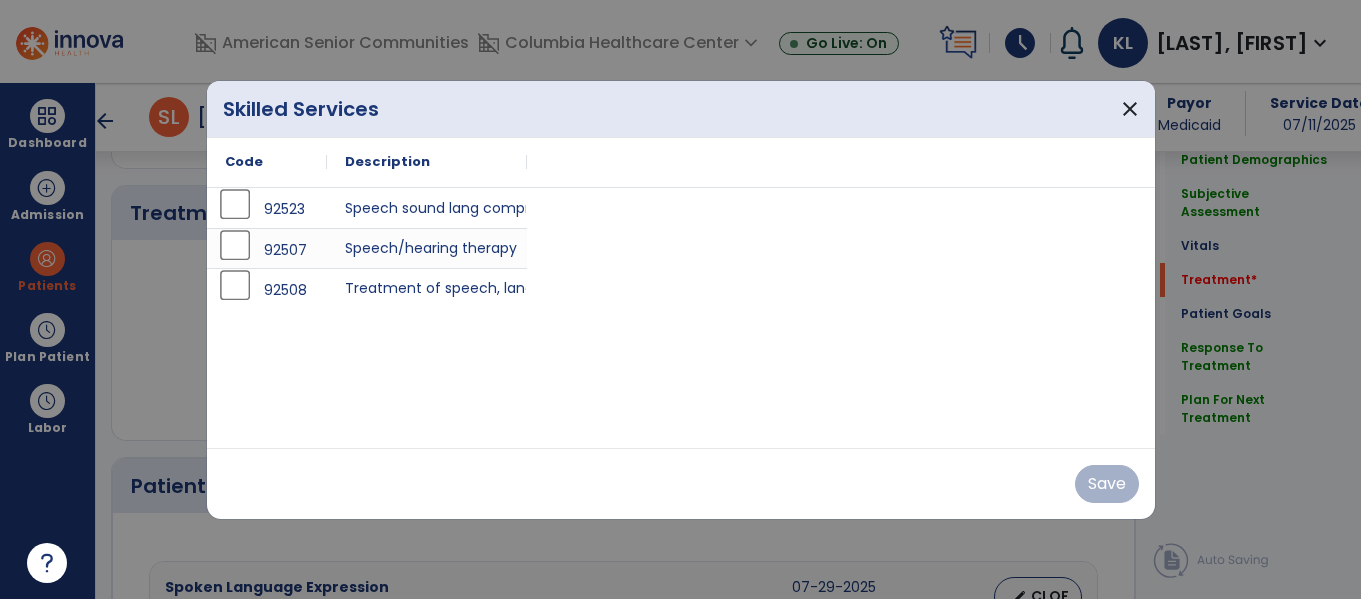 scroll, scrollTop: 1229, scrollLeft: 0, axis: vertical 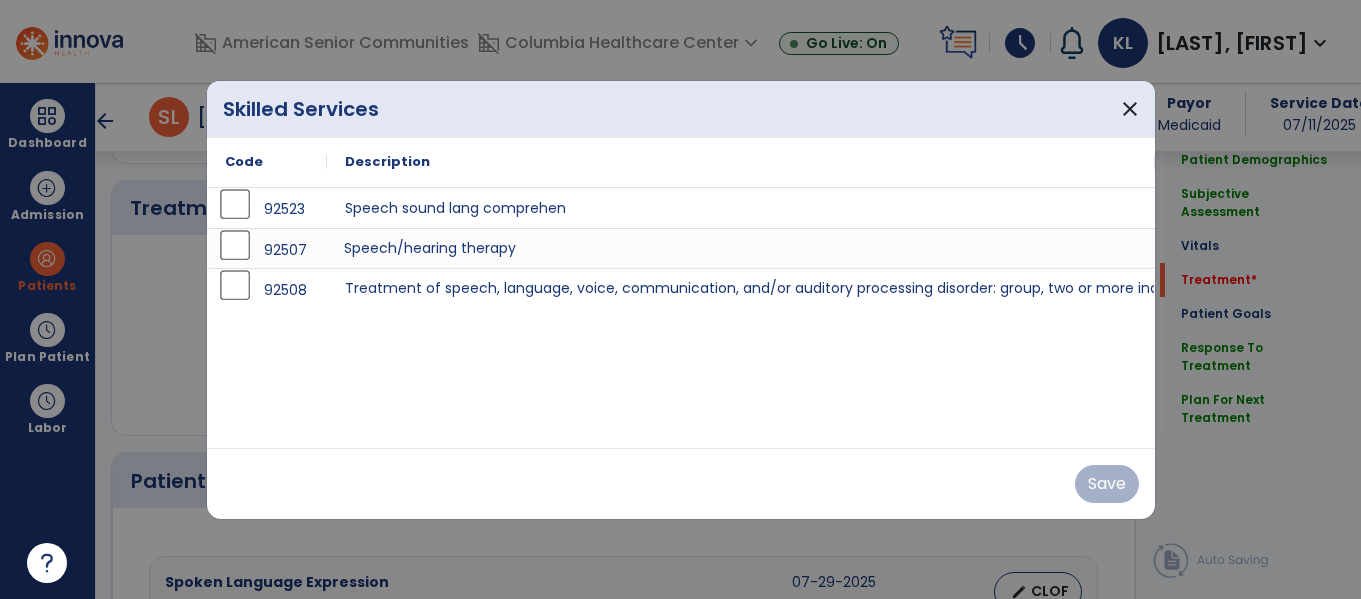 click on "Speech/hearing therapy" at bounding box center (741, 248) 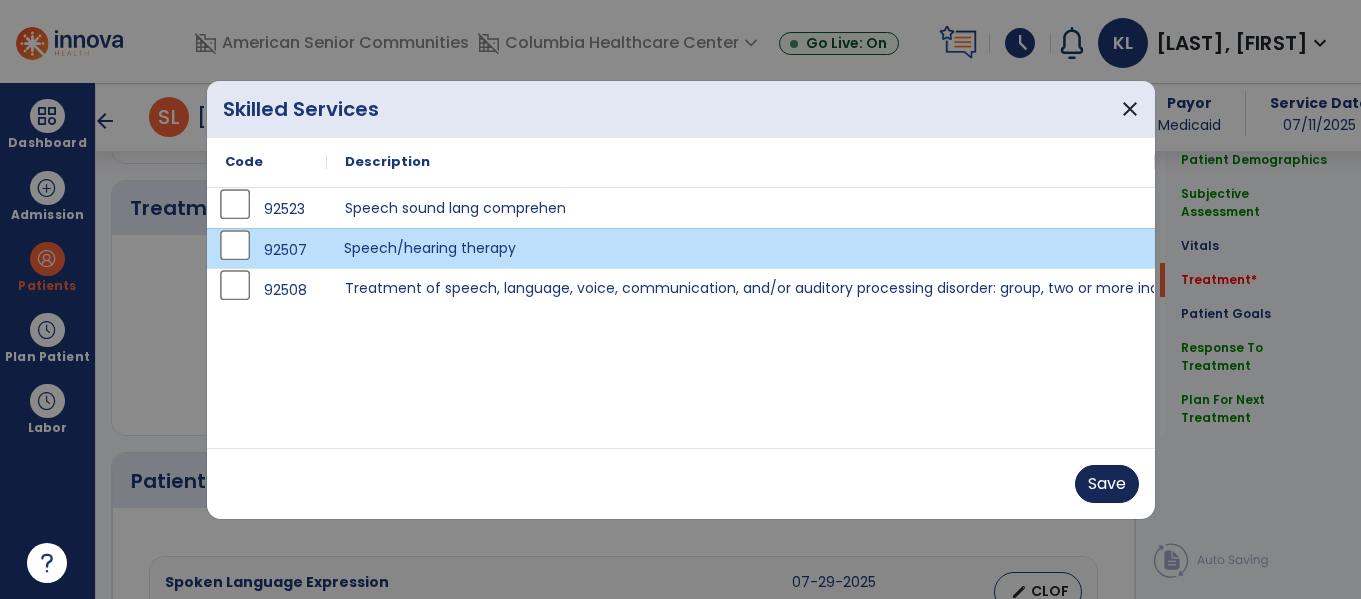 click on "Save" at bounding box center (1107, 484) 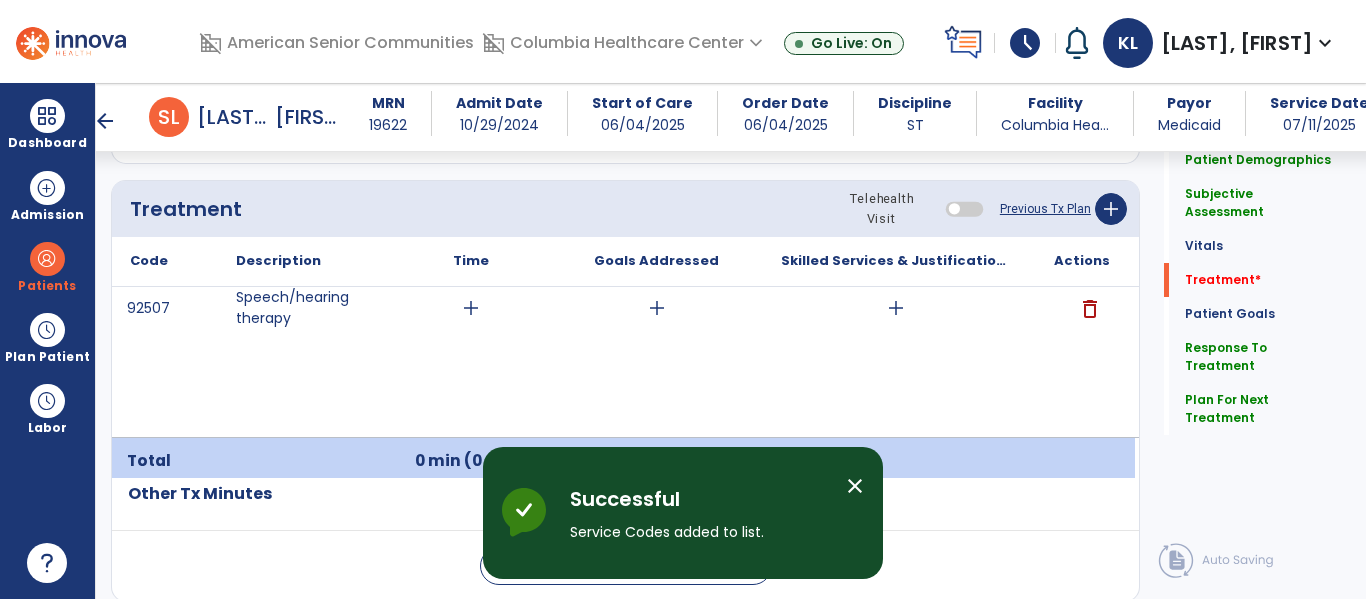 click on "add" at bounding box center [896, 308] 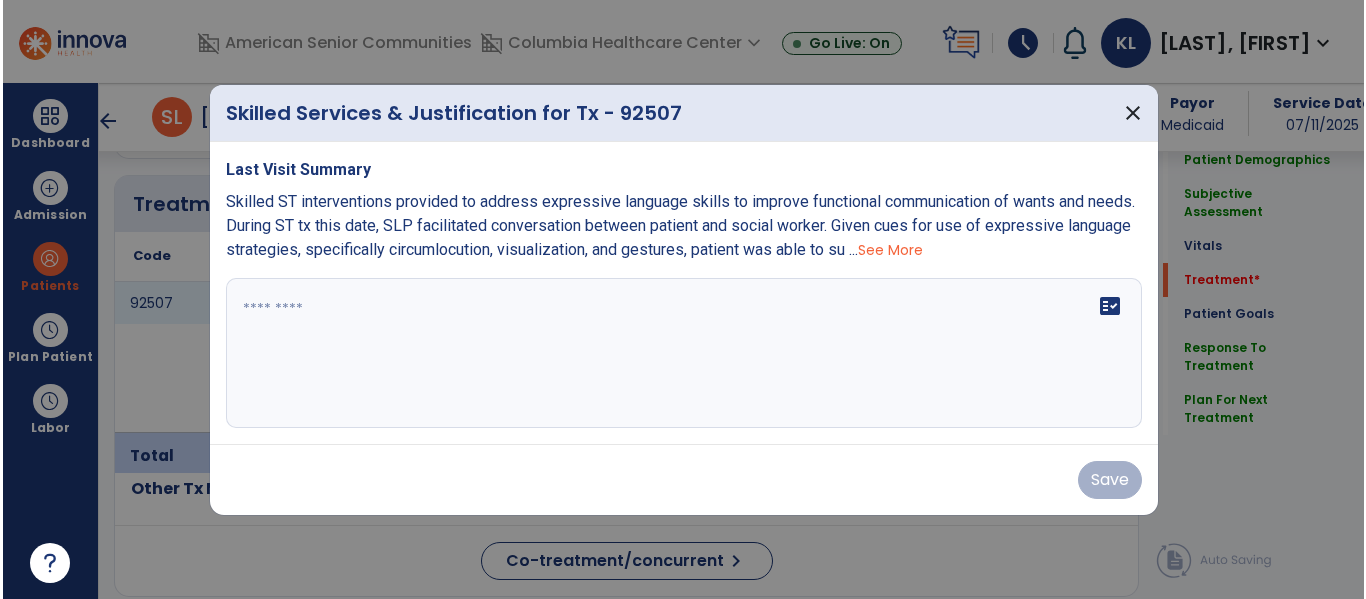 scroll, scrollTop: 1229, scrollLeft: 0, axis: vertical 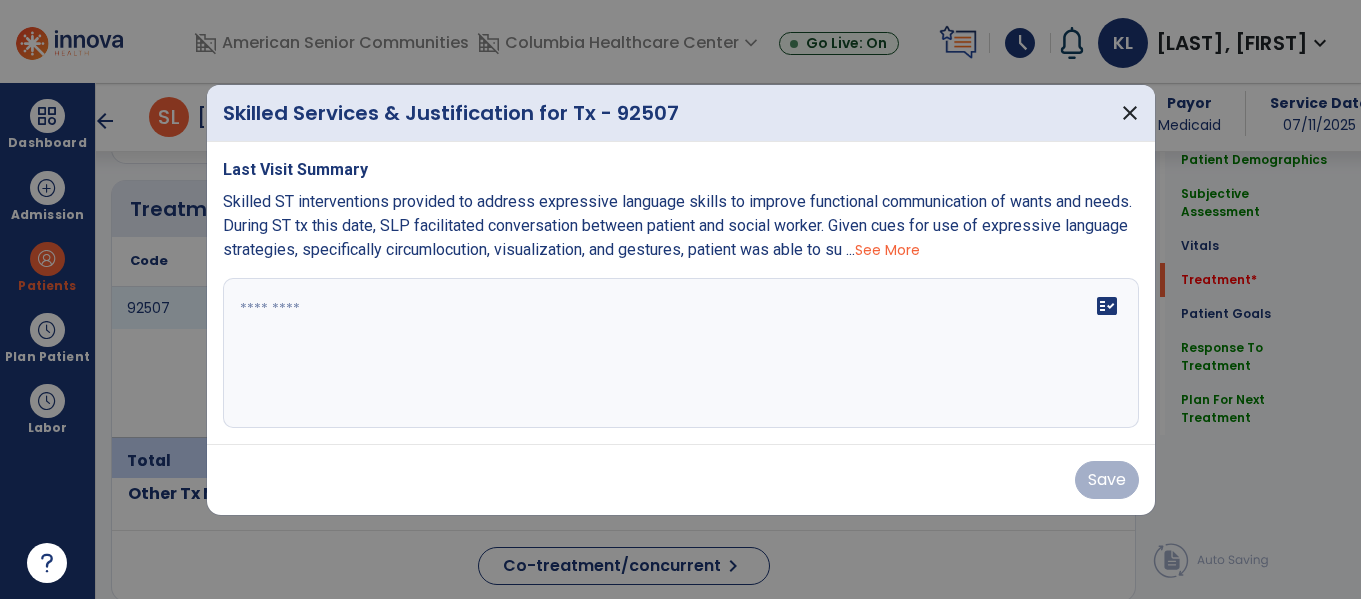 click on "See More" at bounding box center [887, 250] 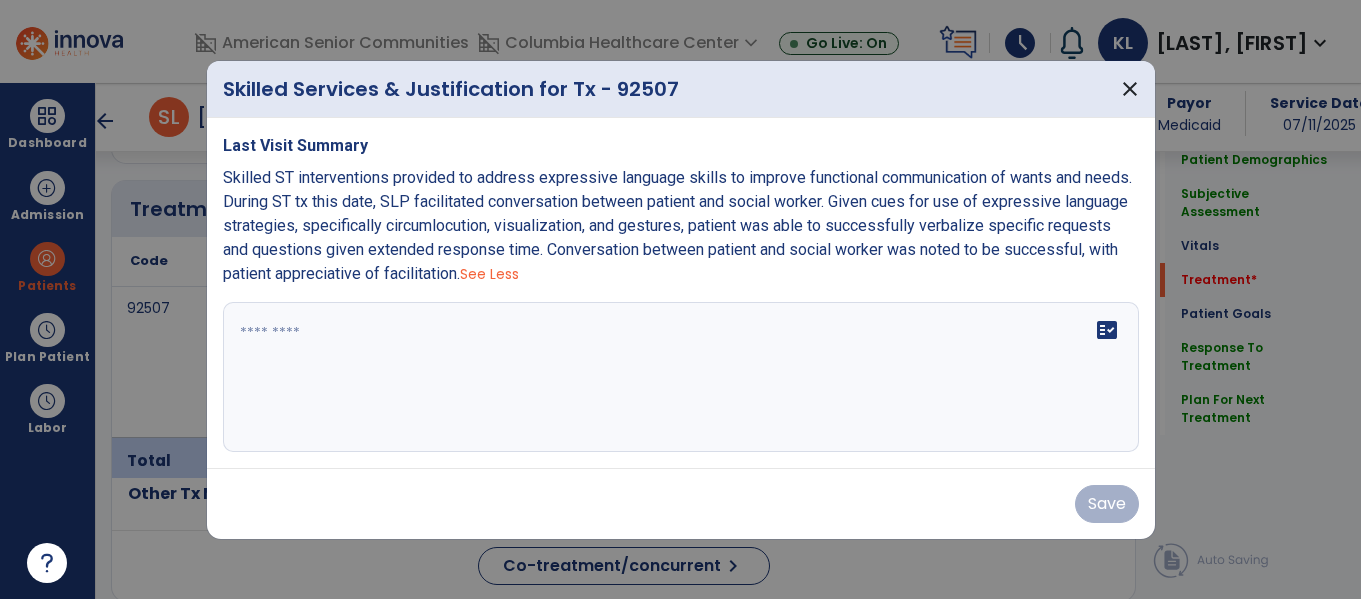 click at bounding box center (681, 377) 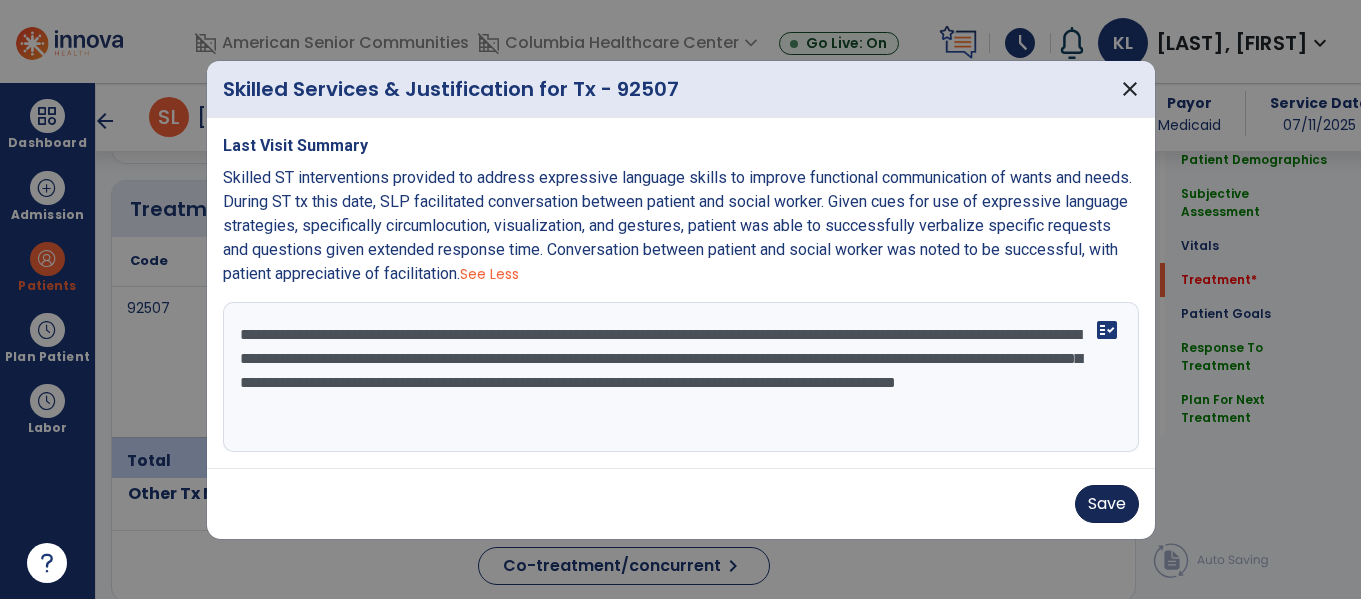 type on "**********" 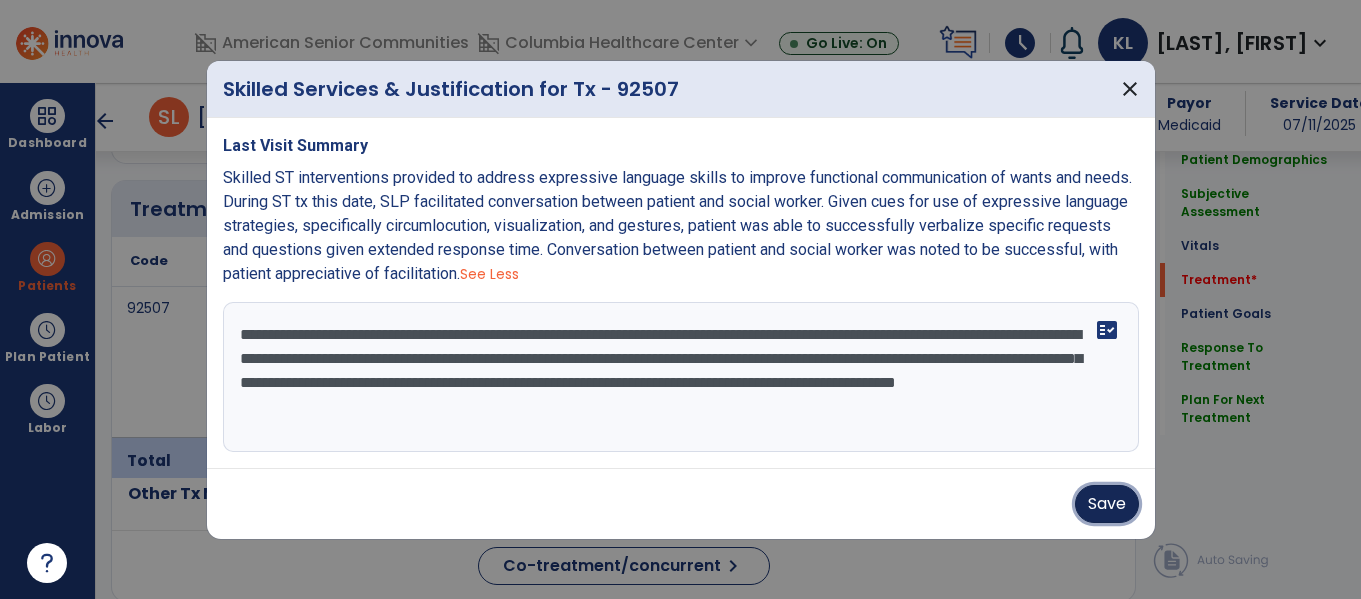 click on "Save" at bounding box center (1107, 504) 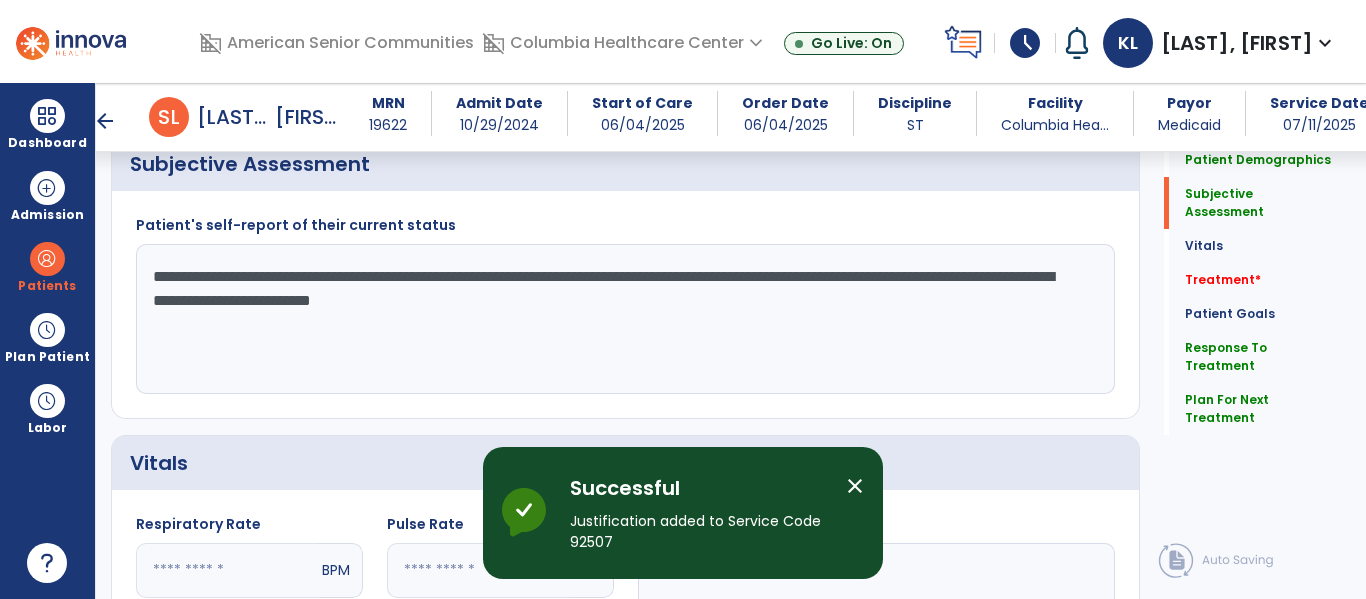 scroll, scrollTop: 559, scrollLeft: 0, axis: vertical 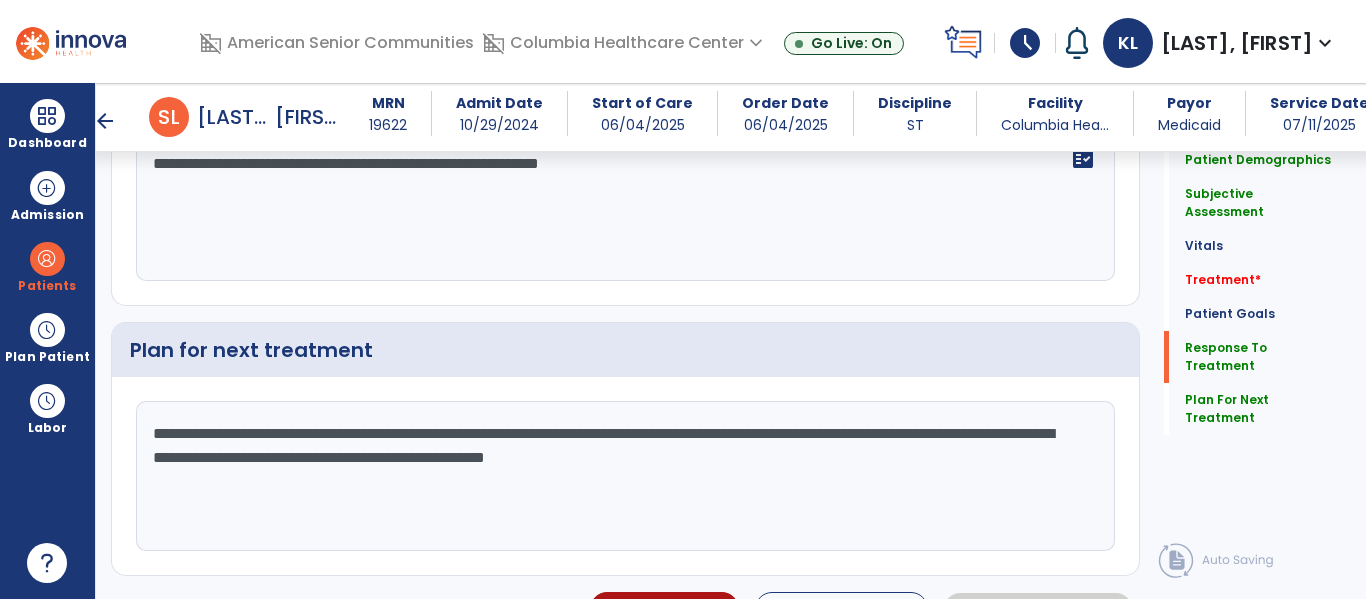 click on "Quick Links  Patient Demographics   Patient Demographics   Subjective Assessment   Subjective Assessment   Vitals   Vitals   Treatment   *  Treatment   *  Patient Goals   Patient Goals   Response To Treatment   Response To Treatment   Plan For Next Treatment   Plan For Next Treatment" 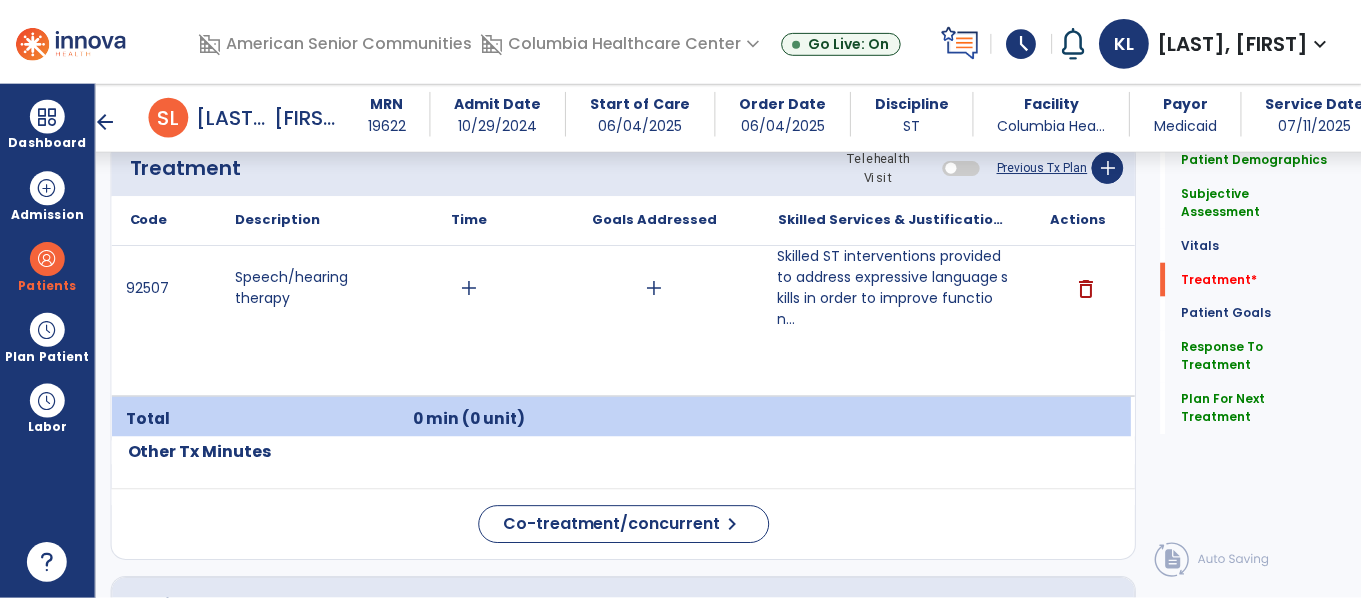 scroll, scrollTop: 1272, scrollLeft: 0, axis: vertical 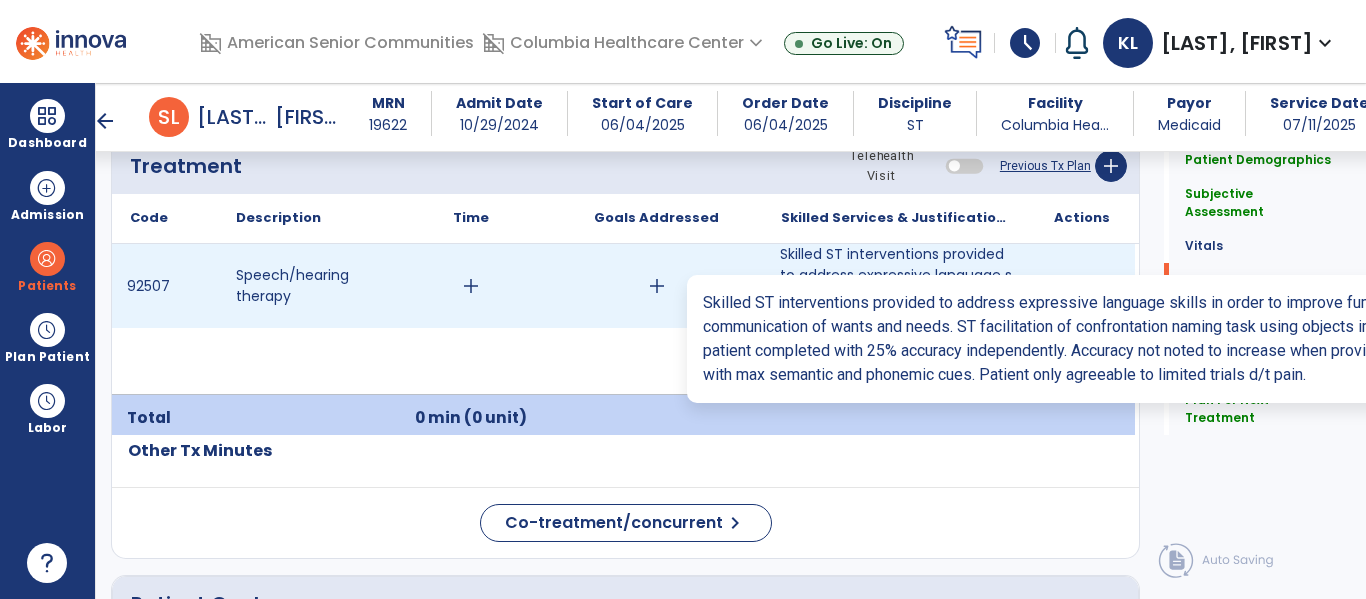 click on "Skilled ST interventions provided to address expressive language skills in order to improve function..." at bounding box center (896, 286) 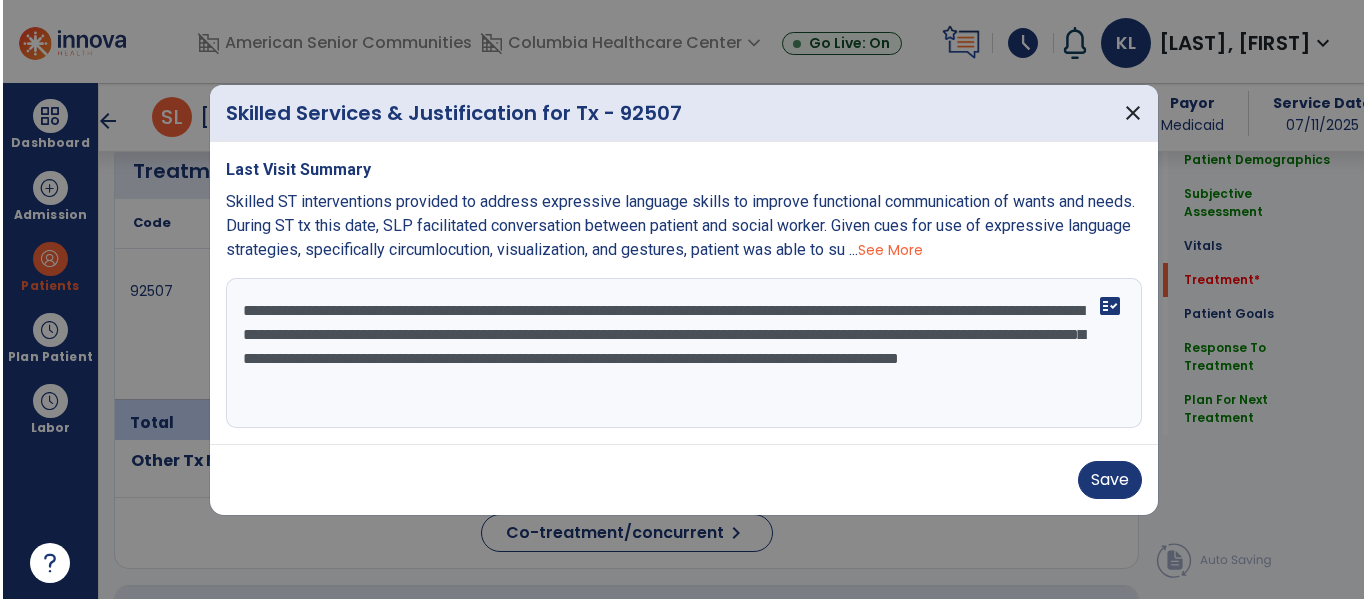 scroll, scrollTop: 1272, scrollLeft: 0, axis: vertical 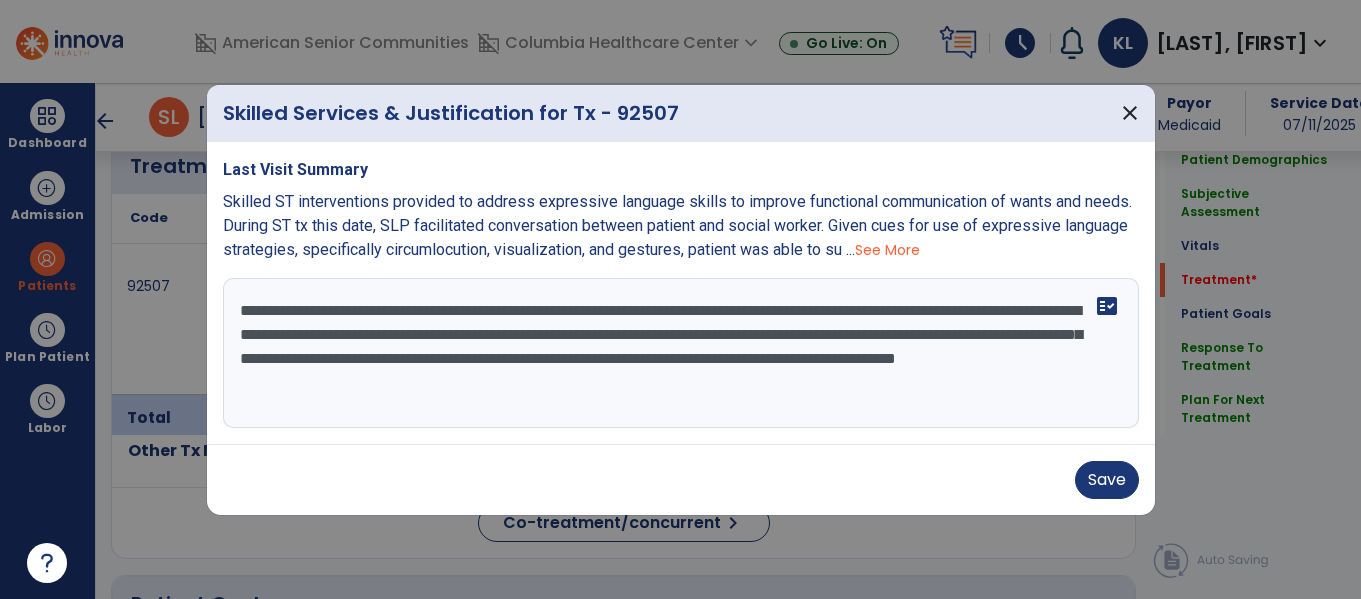 click on "**********" at bounding box center [681, 353] 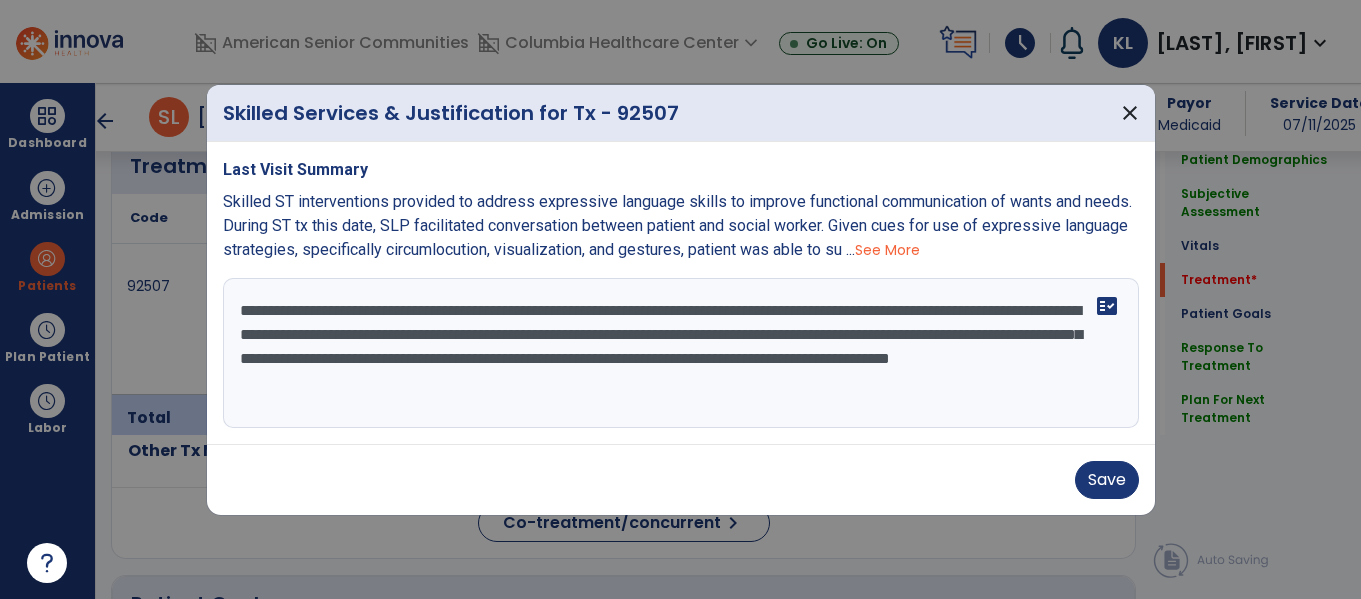 click on "**********" at bounding box center (681, 353) 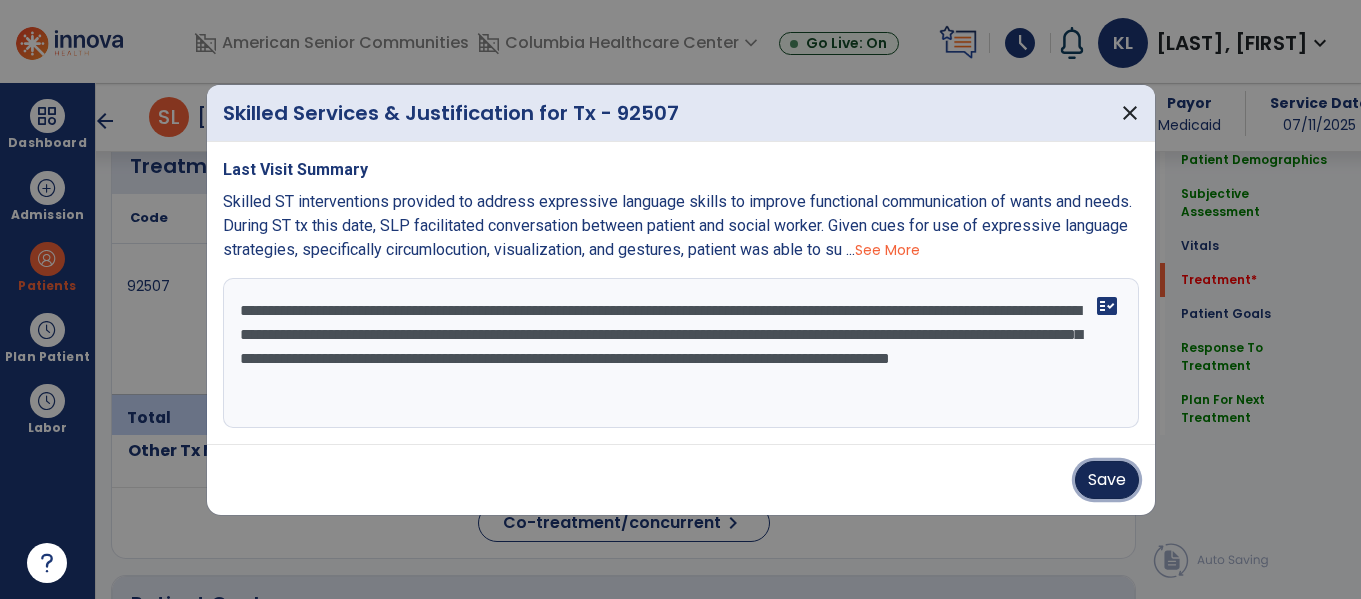 click on "Save" at bounding box center (1107, 480) 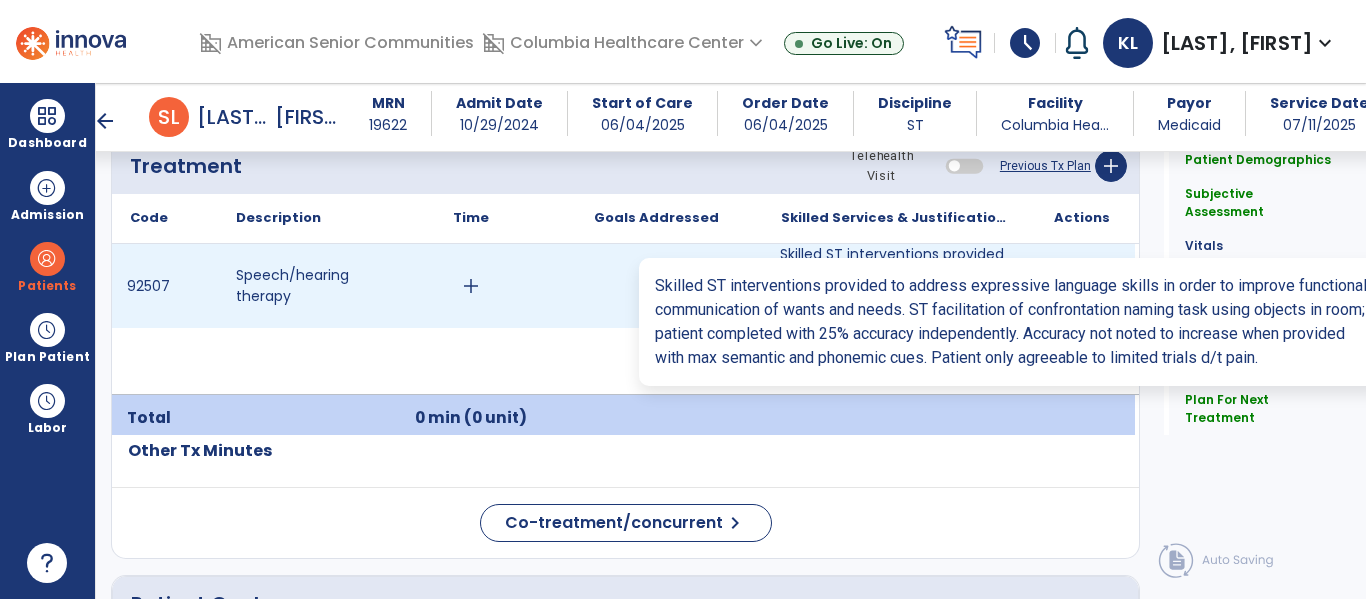 click on "add" at bounding box center [470, 286] 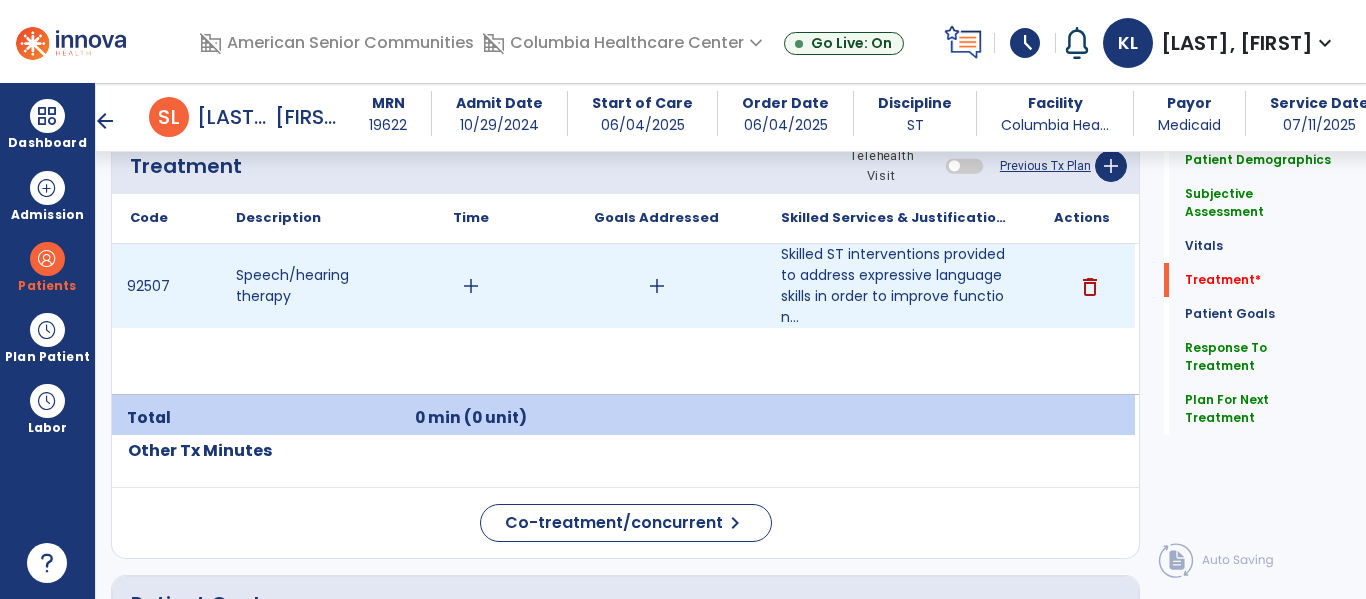 click on "add" at bounding box center (470, 286) 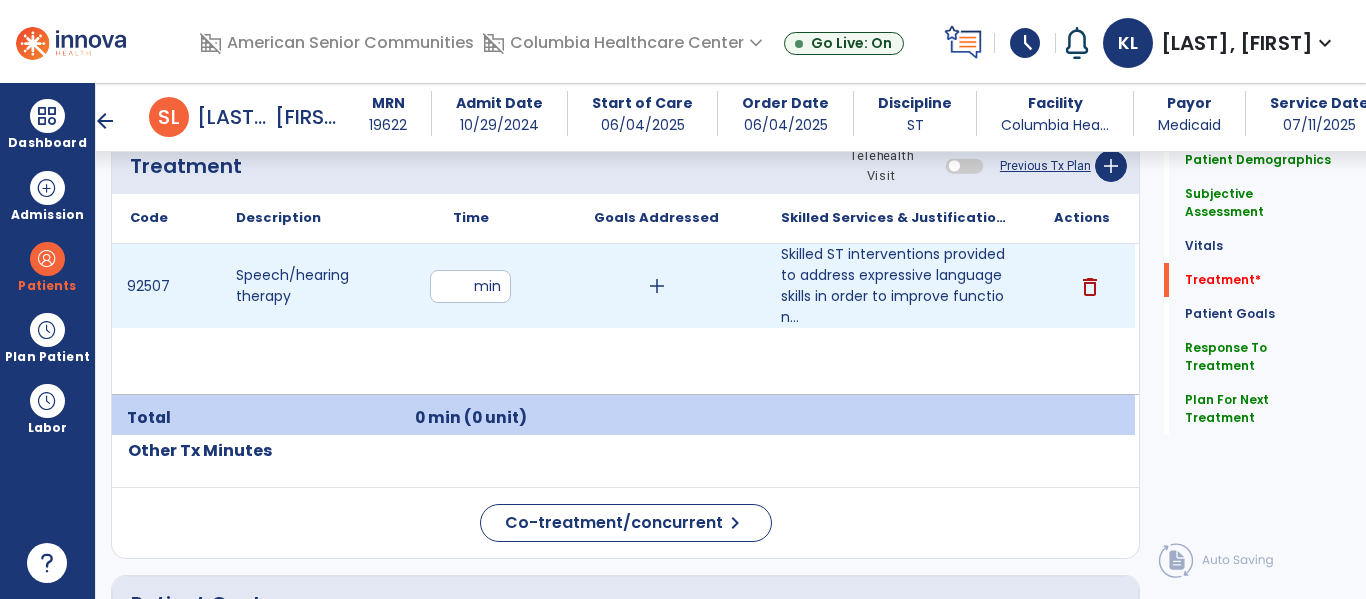 type on "**" 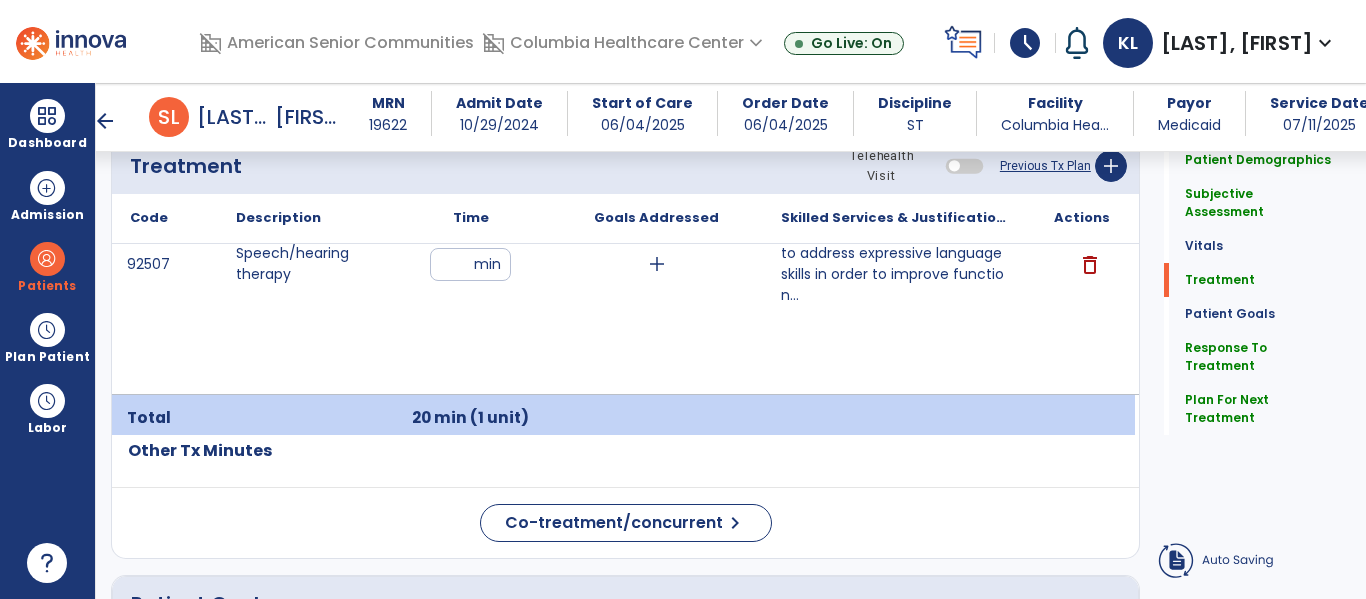 click on "Quick Links  Patient Demographics   Patient Demographics   Subjective Assessment   Subjective Assessment   Vitals   Vitals   Treatment   Treatment   Patient Goals   Patient Goals   Response To Treatment   Response To Treatment   Plan For Next Treatment   Plan For Next Treatment" 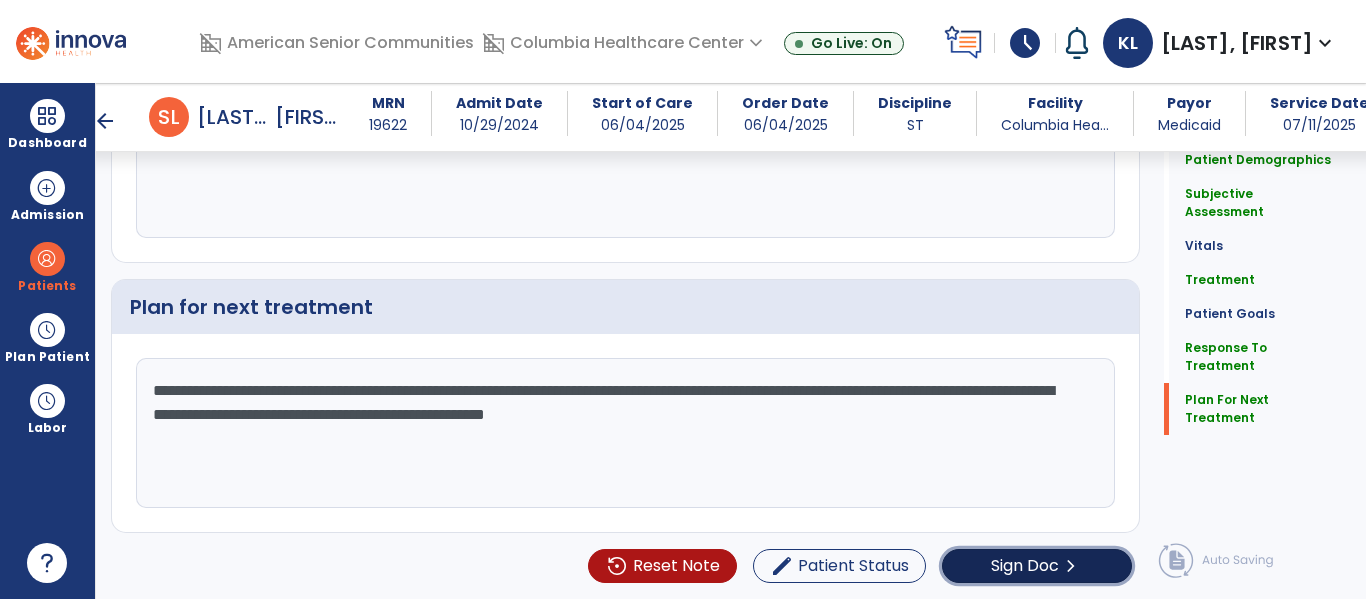 click on "chevron_right" 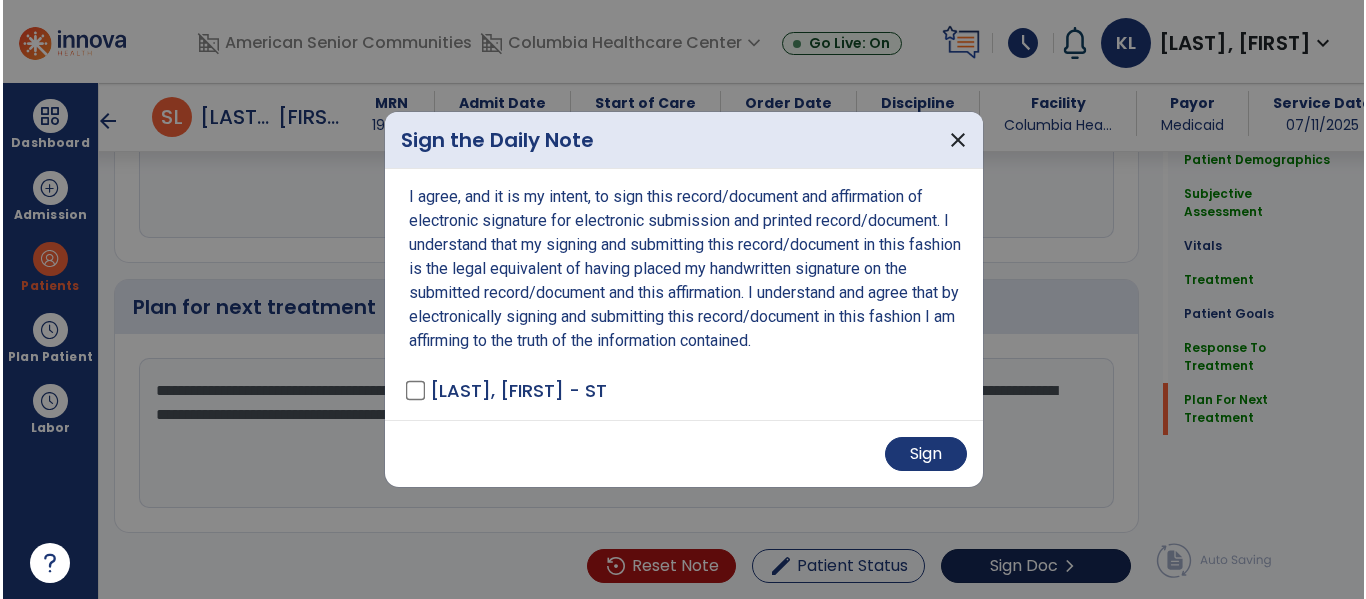 scroll, scrollTop: 3279, scrollLeft: 0, axis: vertical 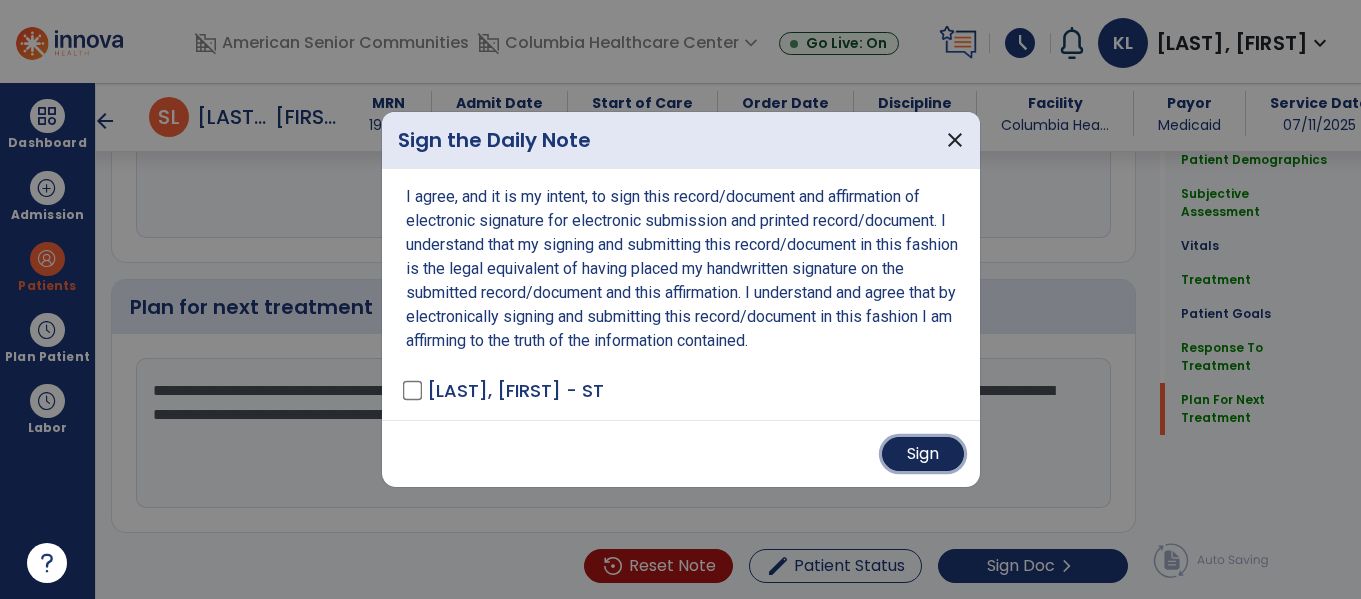 click on "Sign" at bounding box center (923, 454) 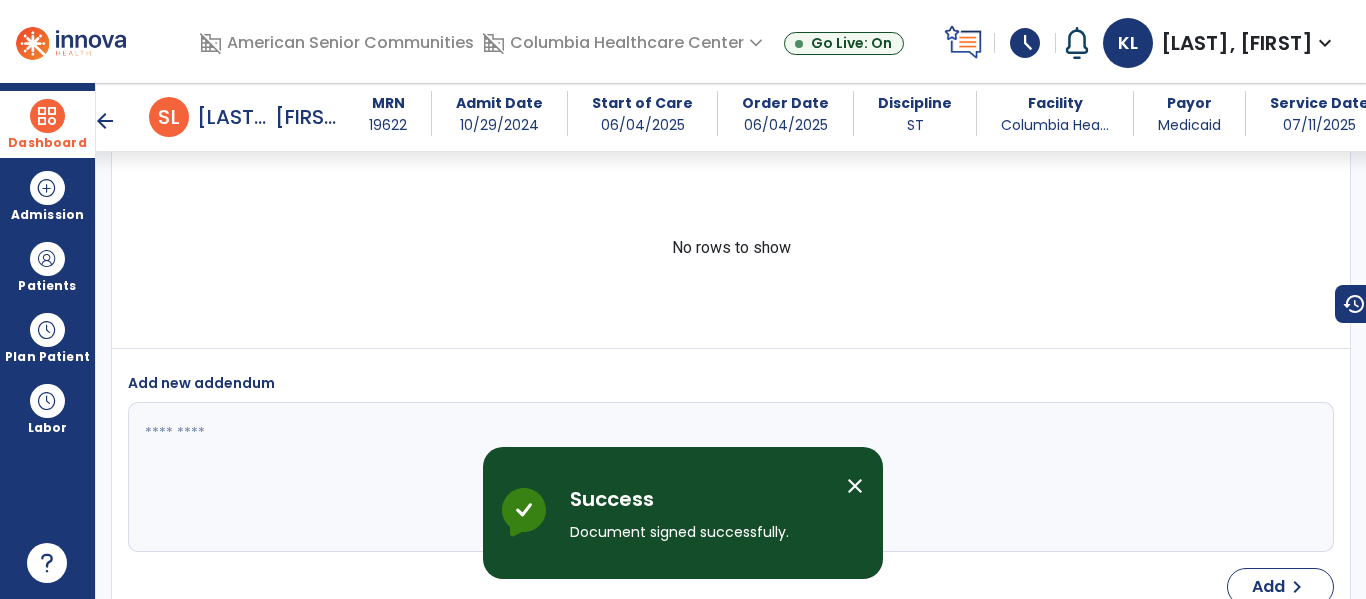 click at bounding box center (47, 116) 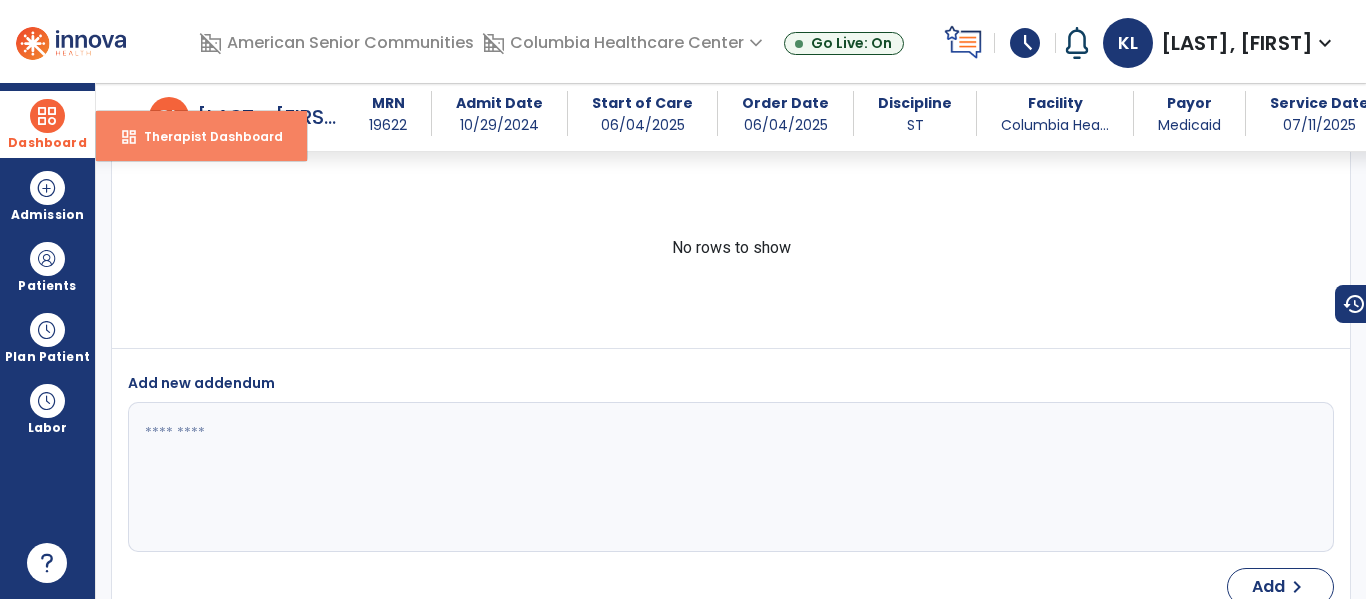 click on "Therapist Dashboard" at bounding box center [205, 136] 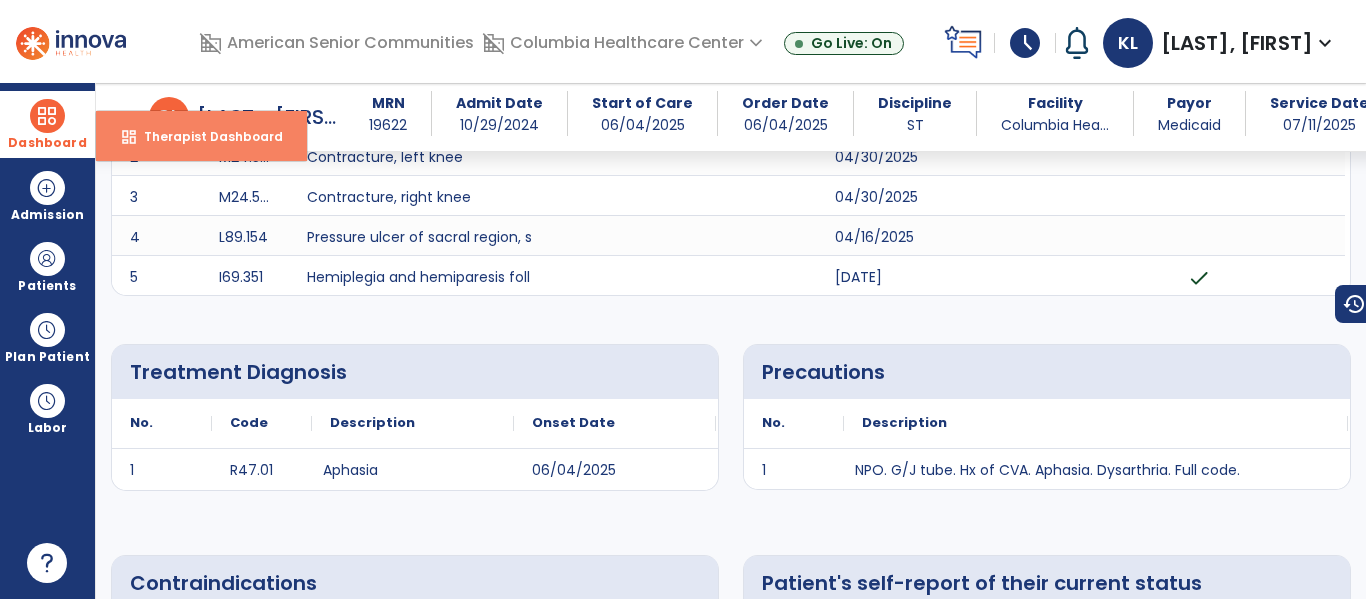 select on "****" 